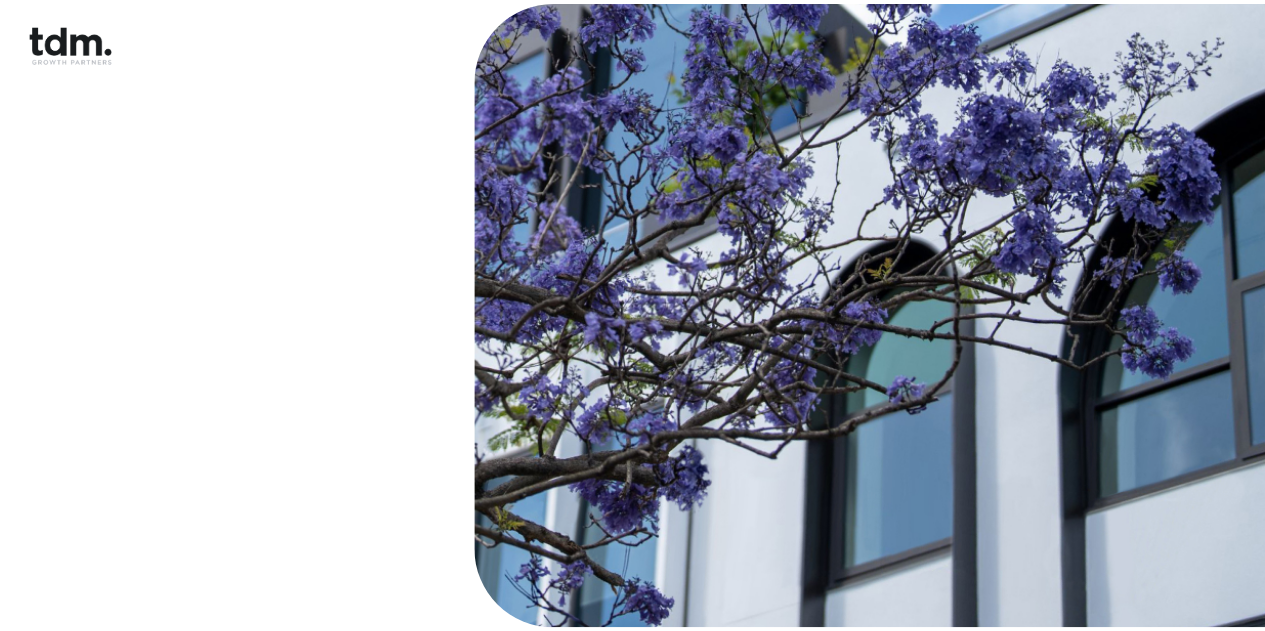 scroll, scrollTop: 0, scrollLeft: 0, axis: both 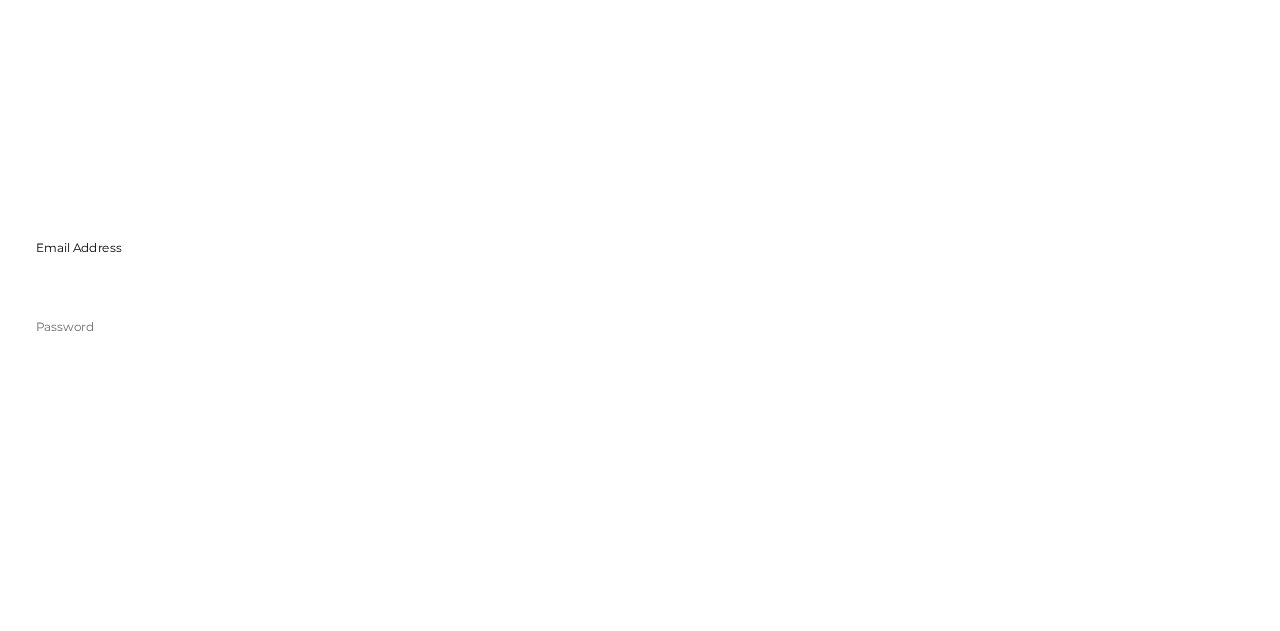type on "**********" 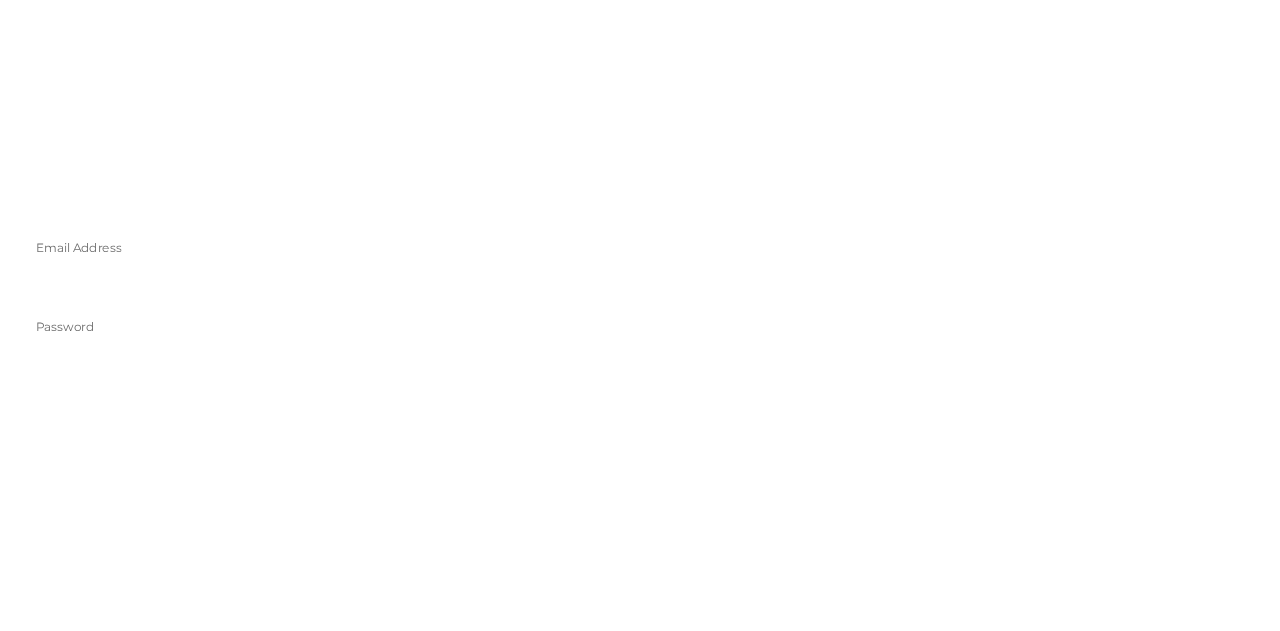 click on "Sign in" at bounding box center [240, 456] 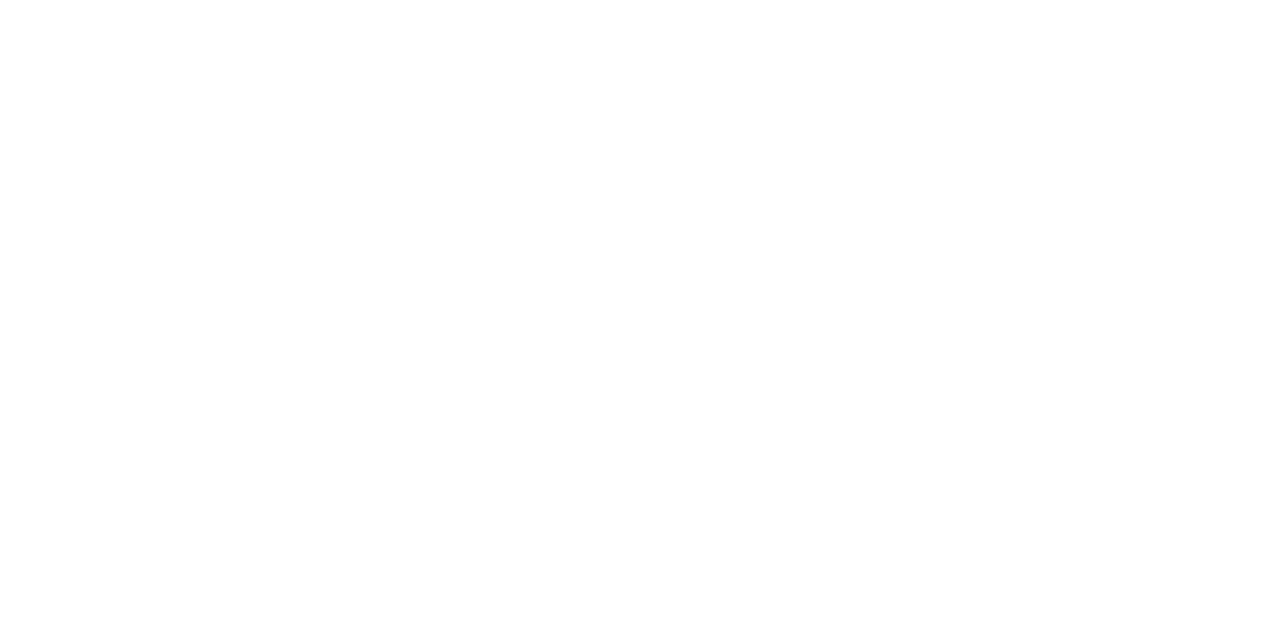 type on "*" 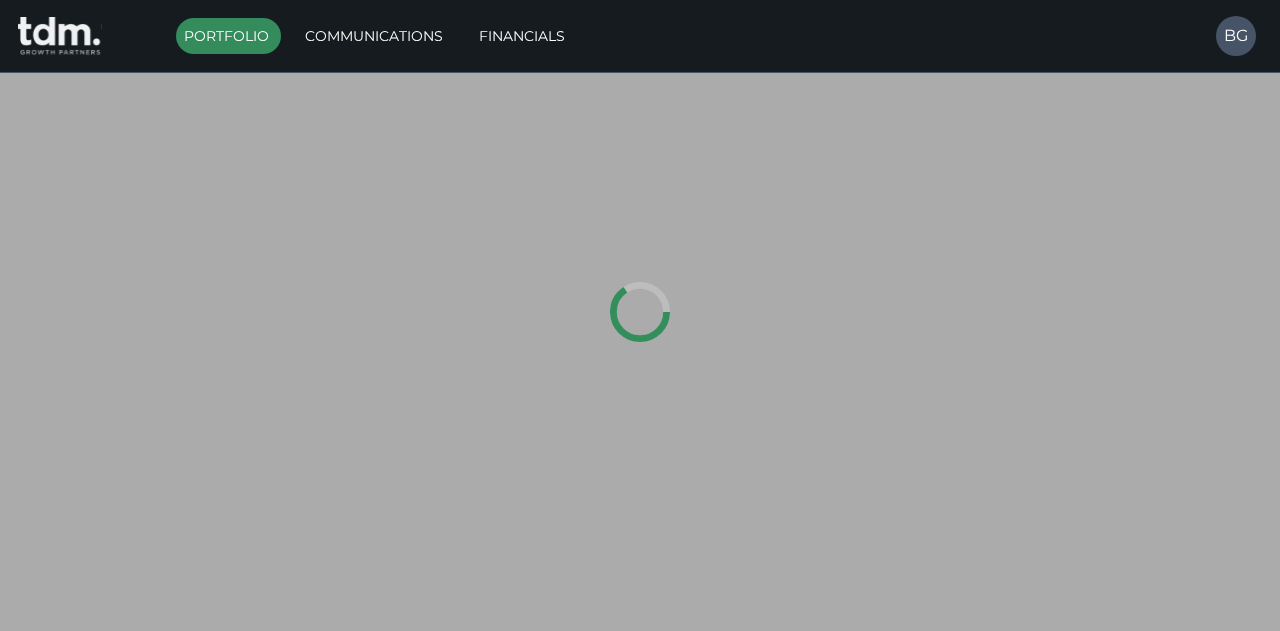 type on "*********" 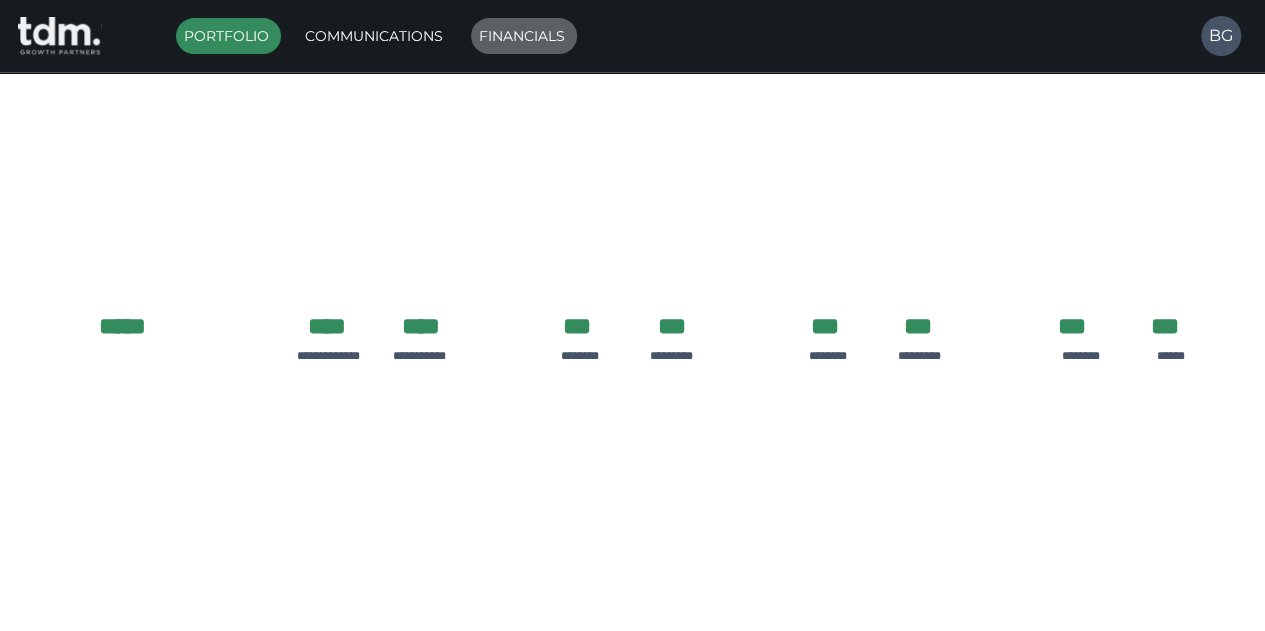 click on "Financials" at bounding box center (524, 36) 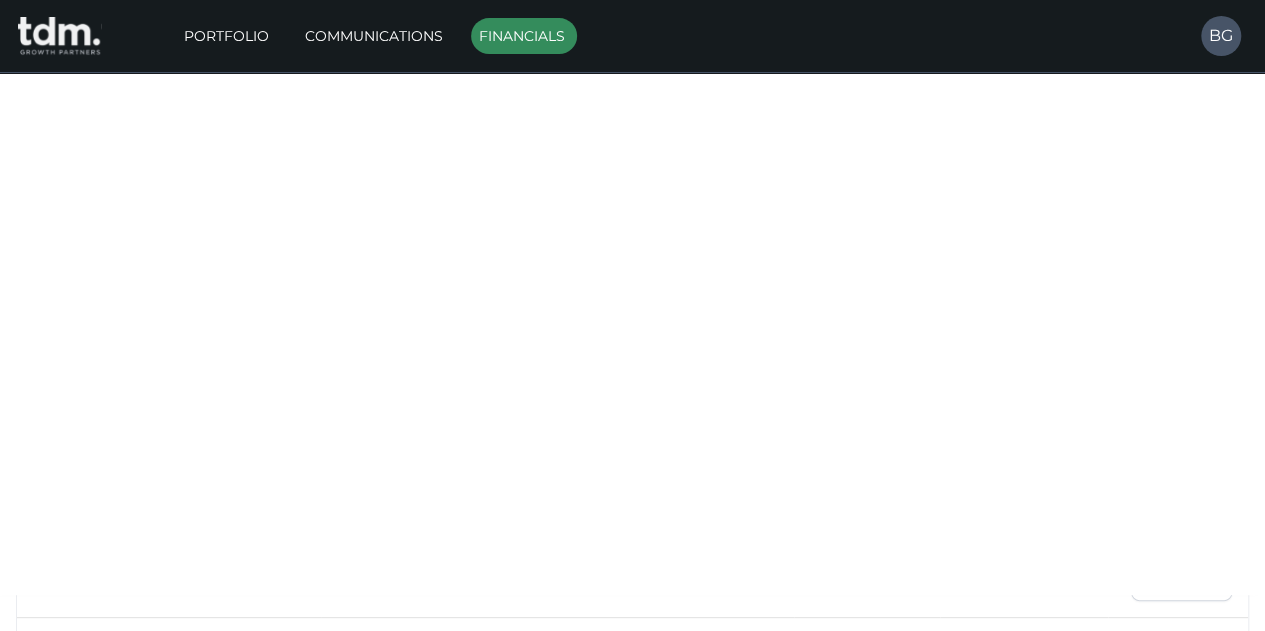 scroll, scrollTop: 32, scrollLeft: 0, axis: vertical 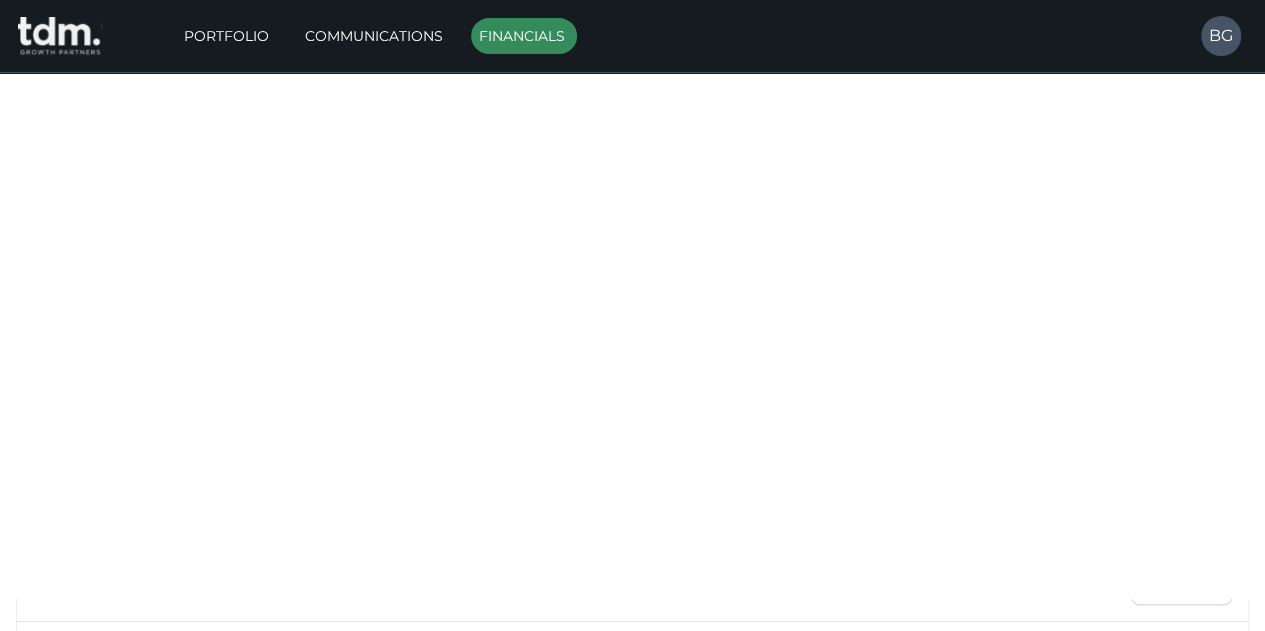 click on "**********" at bounding box center [632, 917] 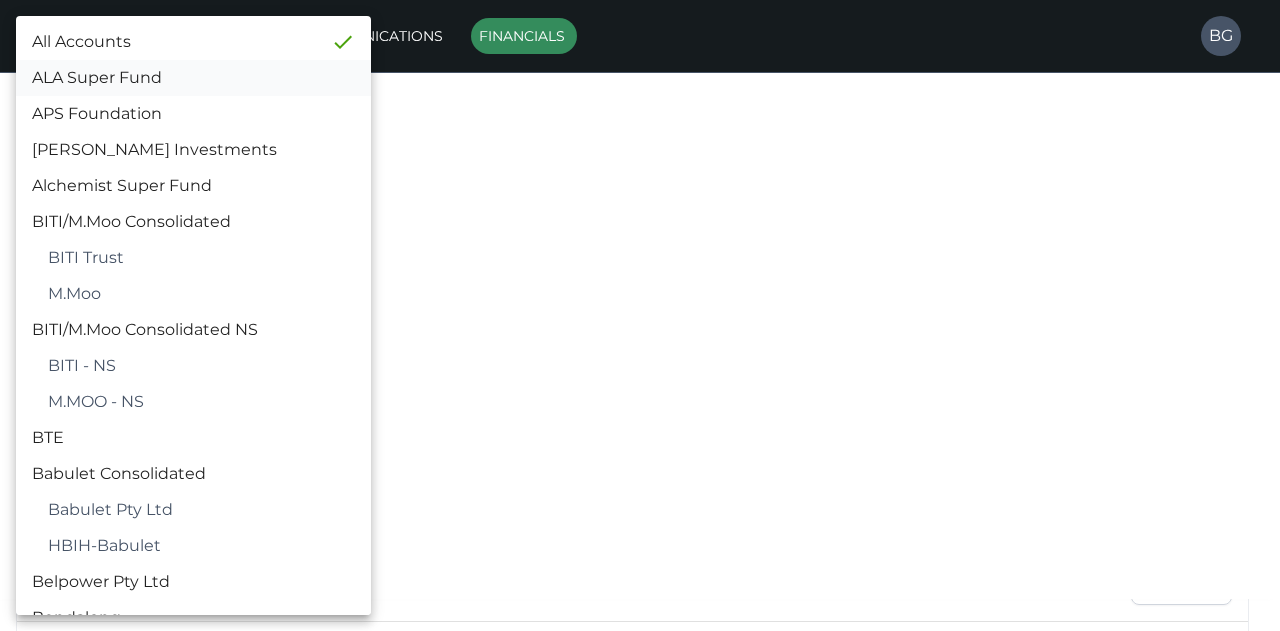 click on "ALA Super Fund" at bounding box center [193, 78] 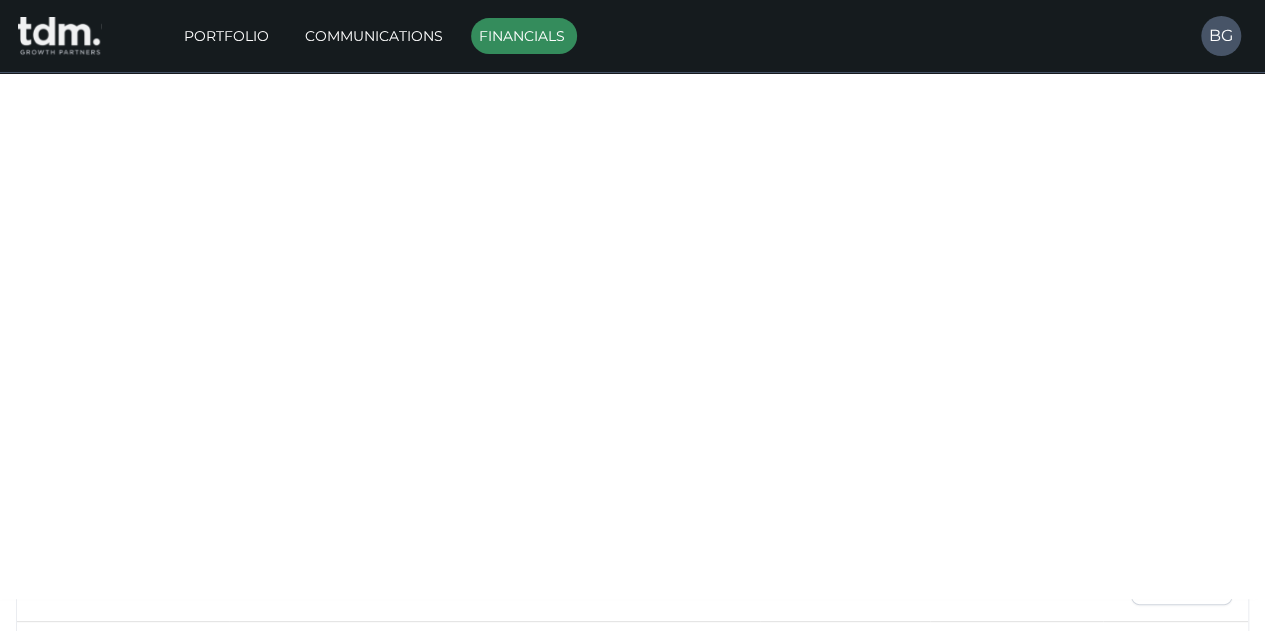 click on "View" at bounding box center (1181, 314) 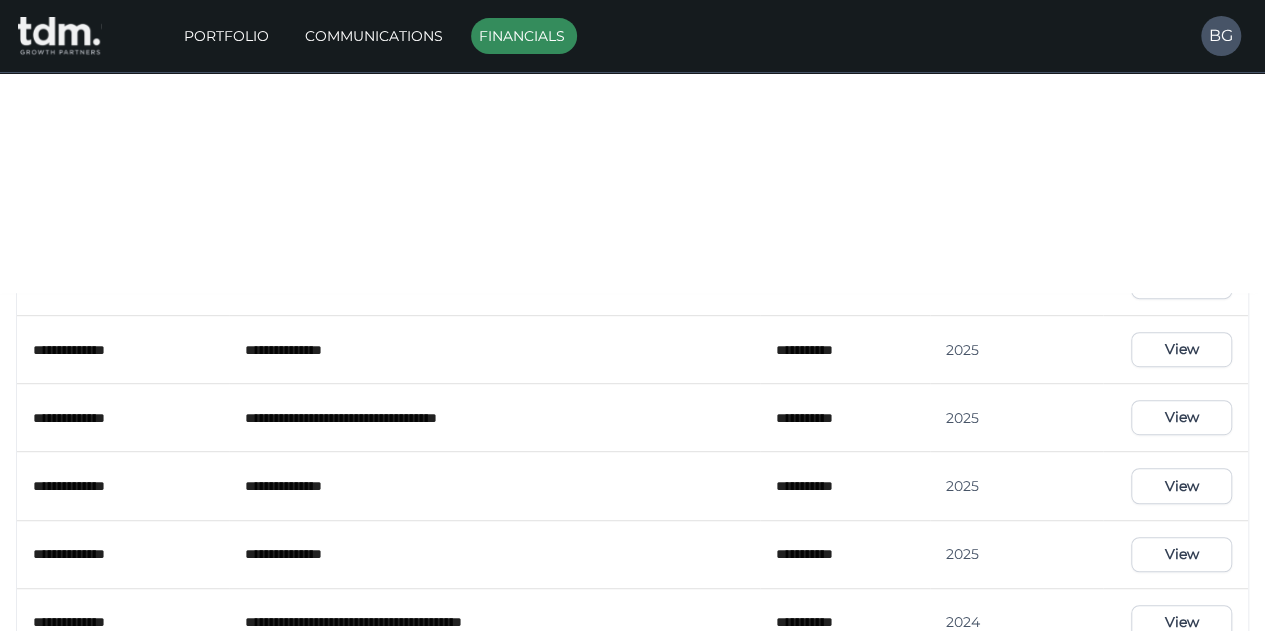 scroll, scrollTop: 0, scrollLeft: 0, axis: both 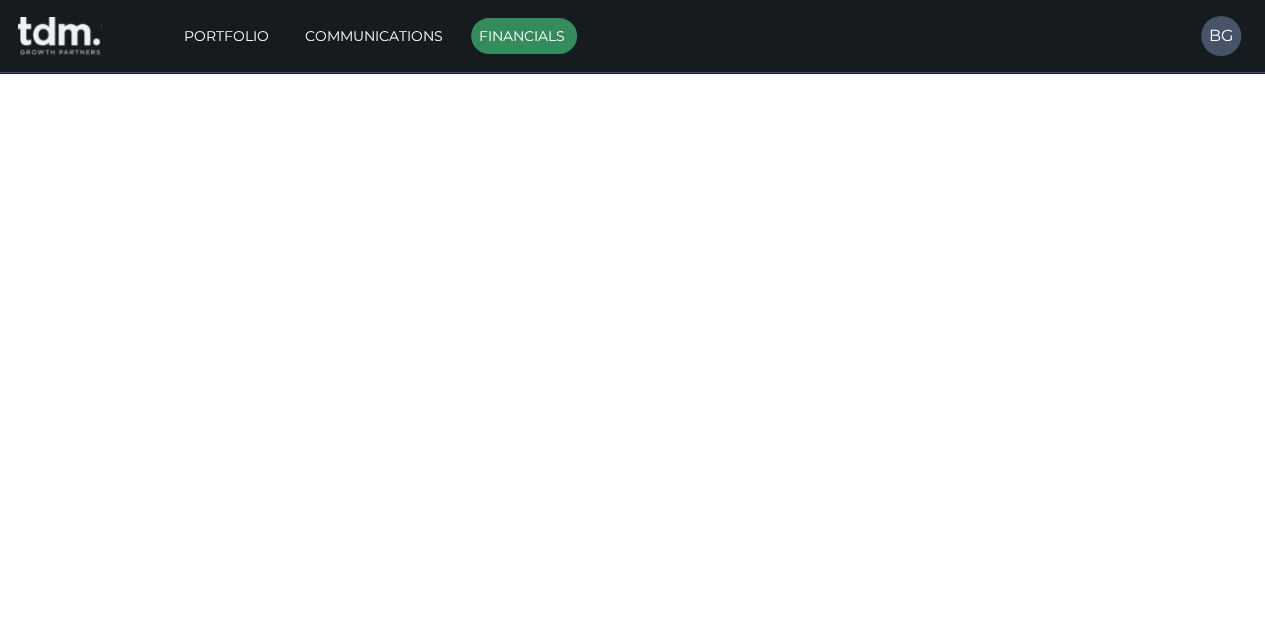 click on "**********" at bounding box center (632, 949) 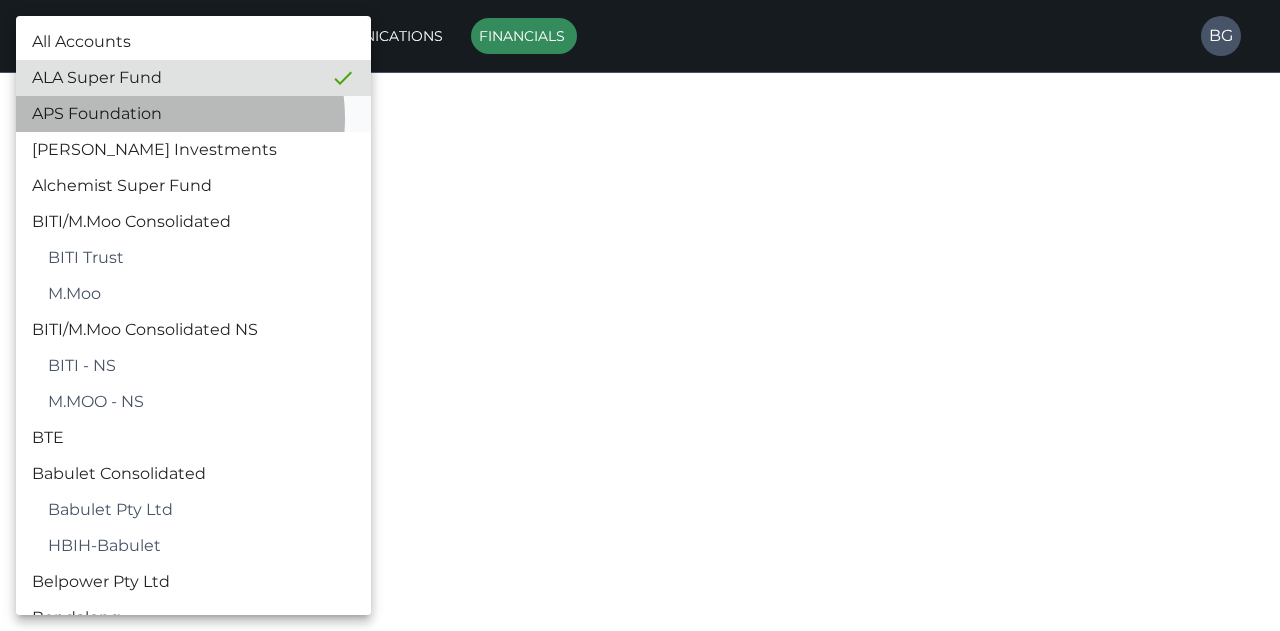 click on "APS Foundation" at bounding box center (193, 114) 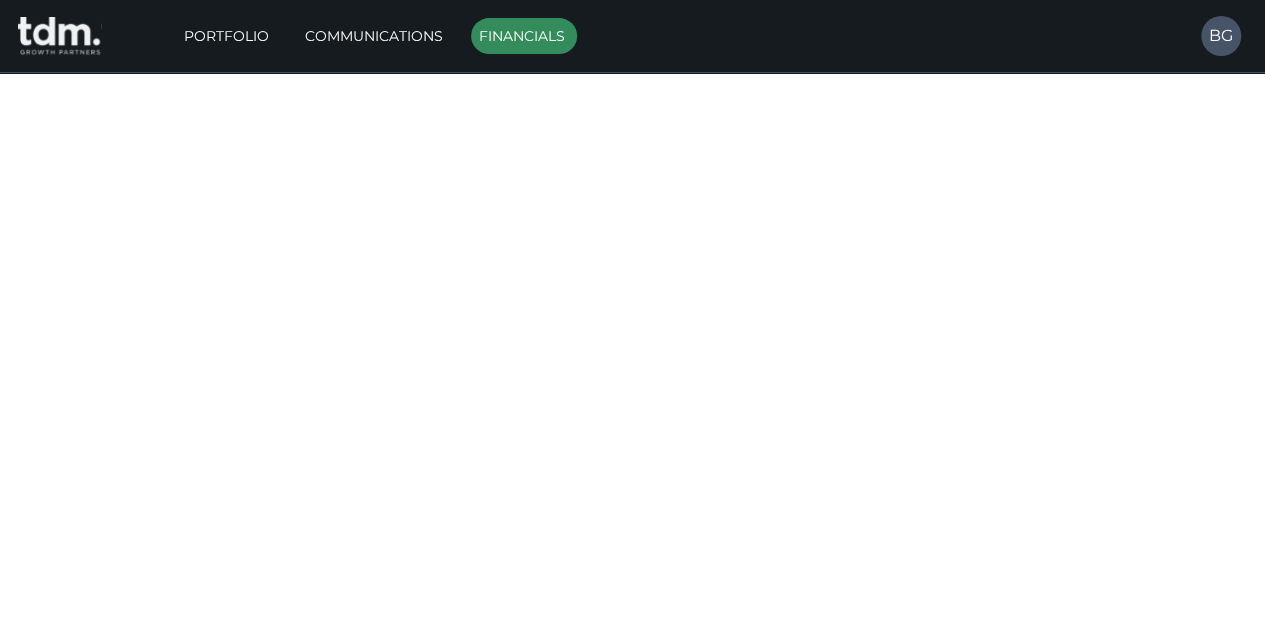 click on "View" at bounding box center [1181, 414] 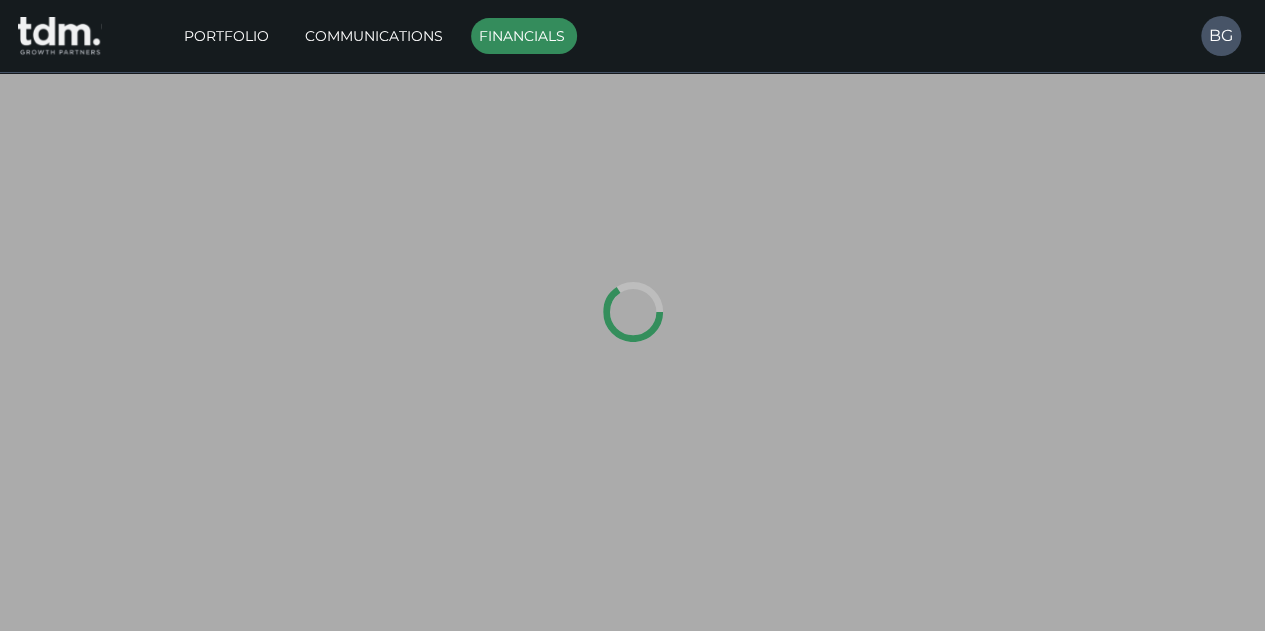 click at bounding box center (632, 315) 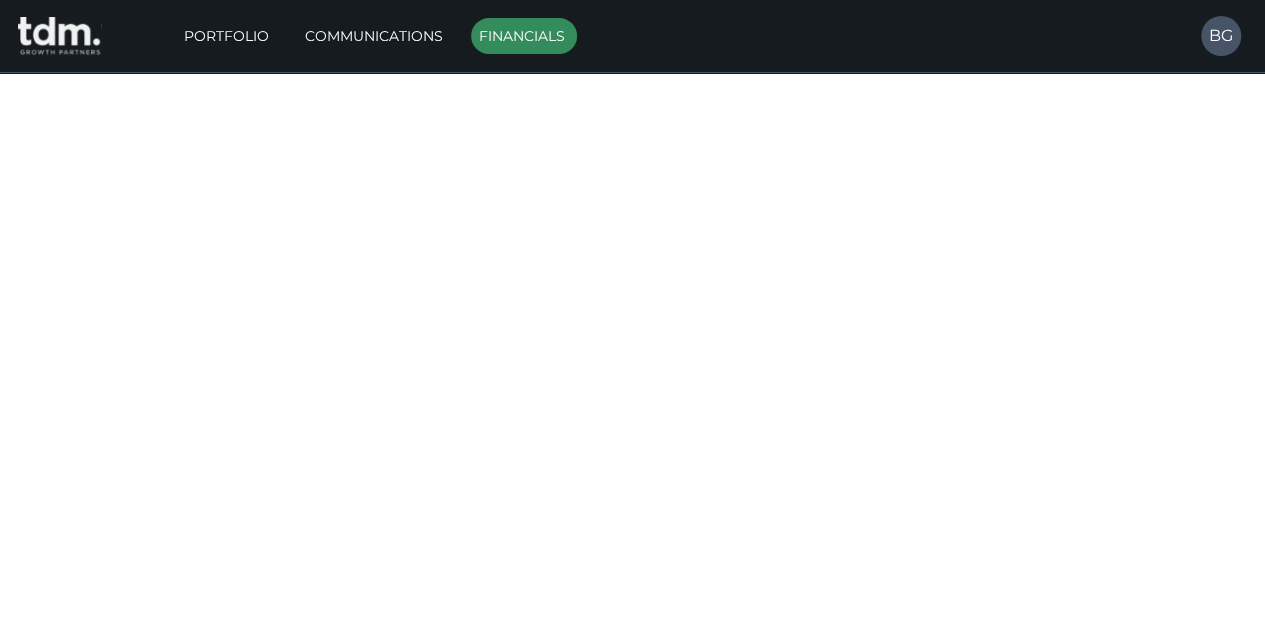 click on "**********" at bounding box center (632, 813) 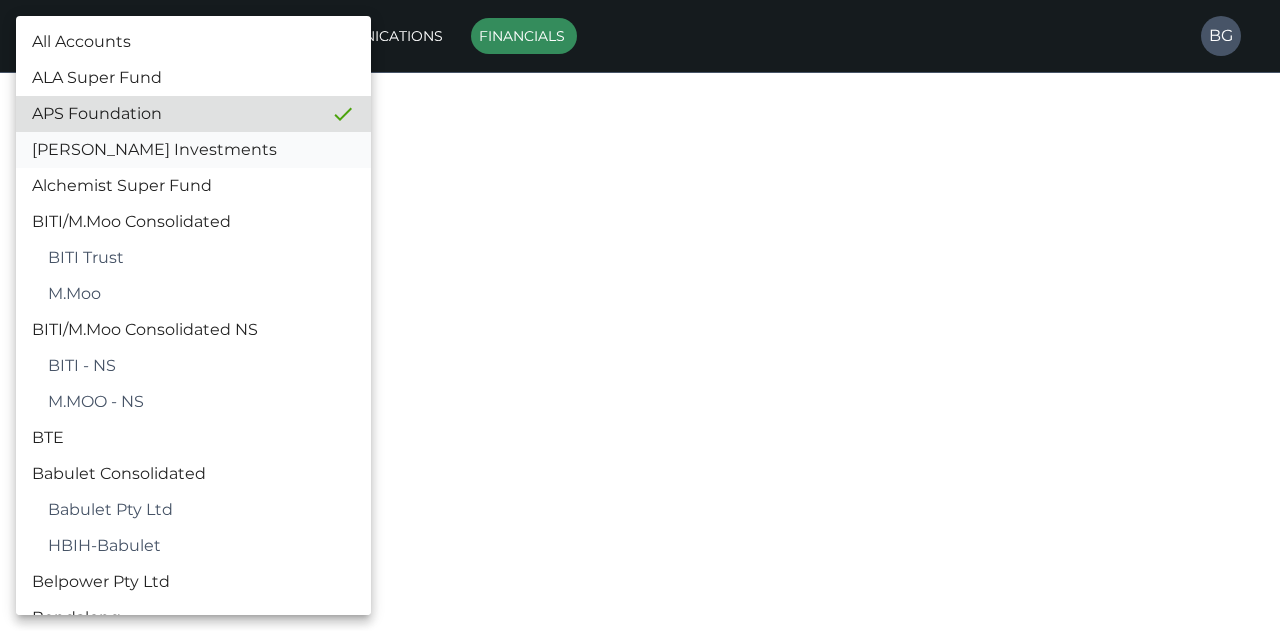 click on "[PERSON_NAME] Investments" at bounding box center [193, 150] 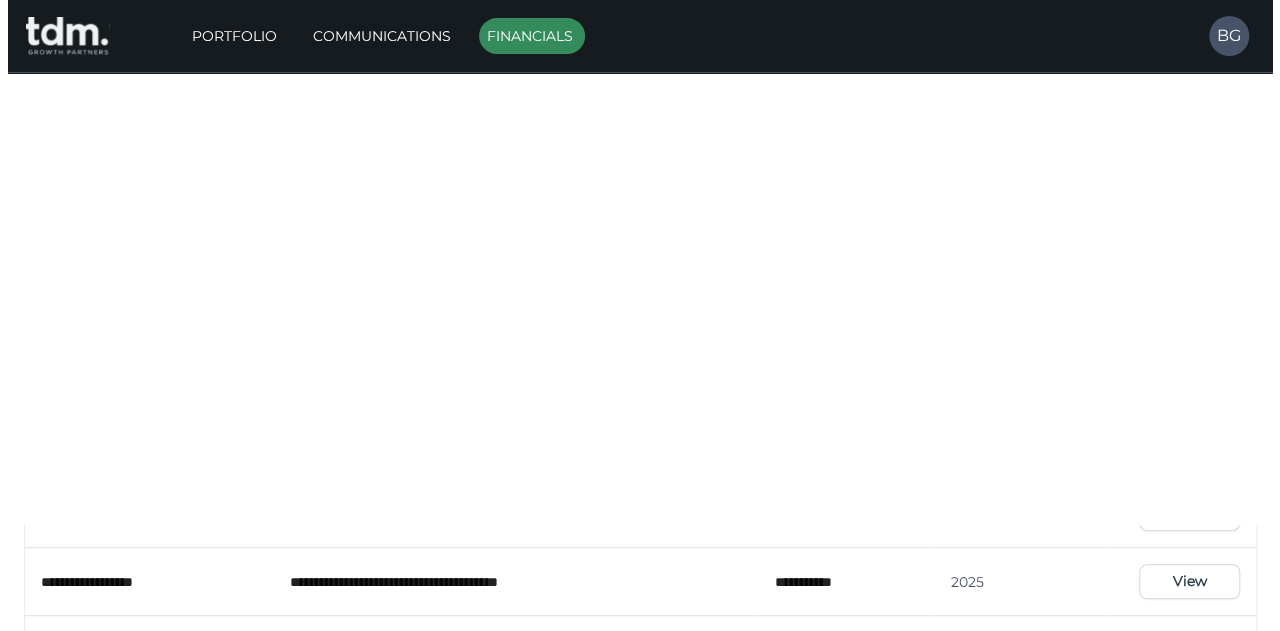 scroll, scrollTop: 110, scrollLeft: 0, axis: vertical 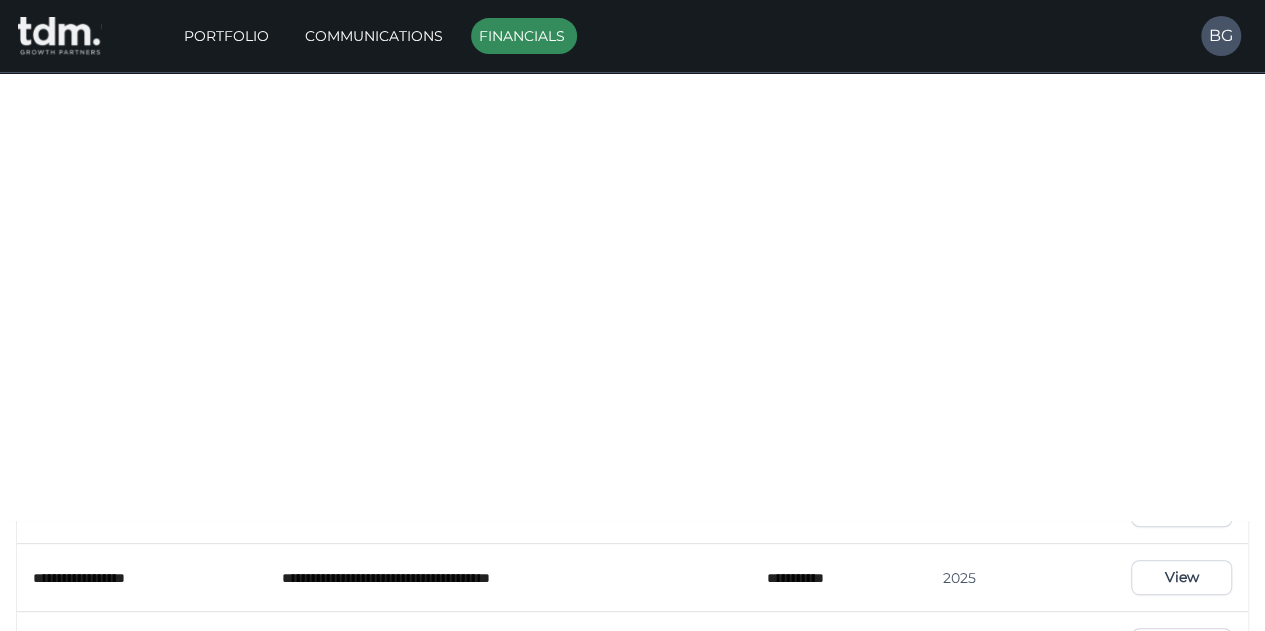 click on "View" at bounding box center (1181, 304) 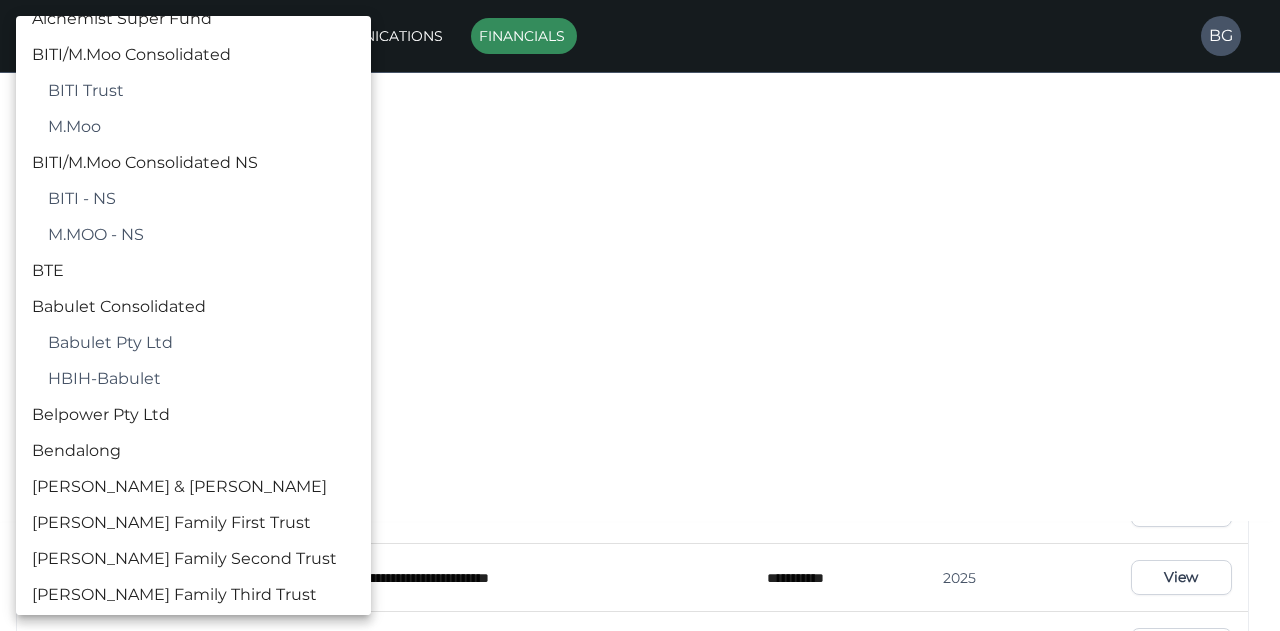 scroll, scrollTop: 0, scrollLeft: 0, axis: both 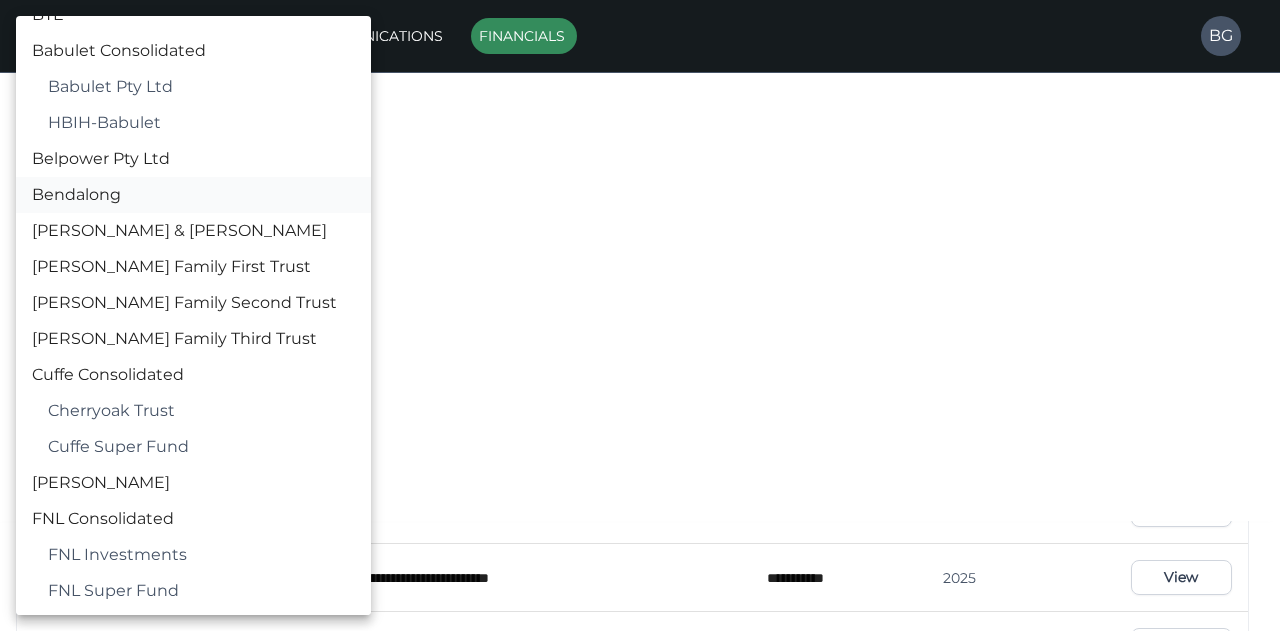 click on "Bendalong" at bounding box center [193, 195] 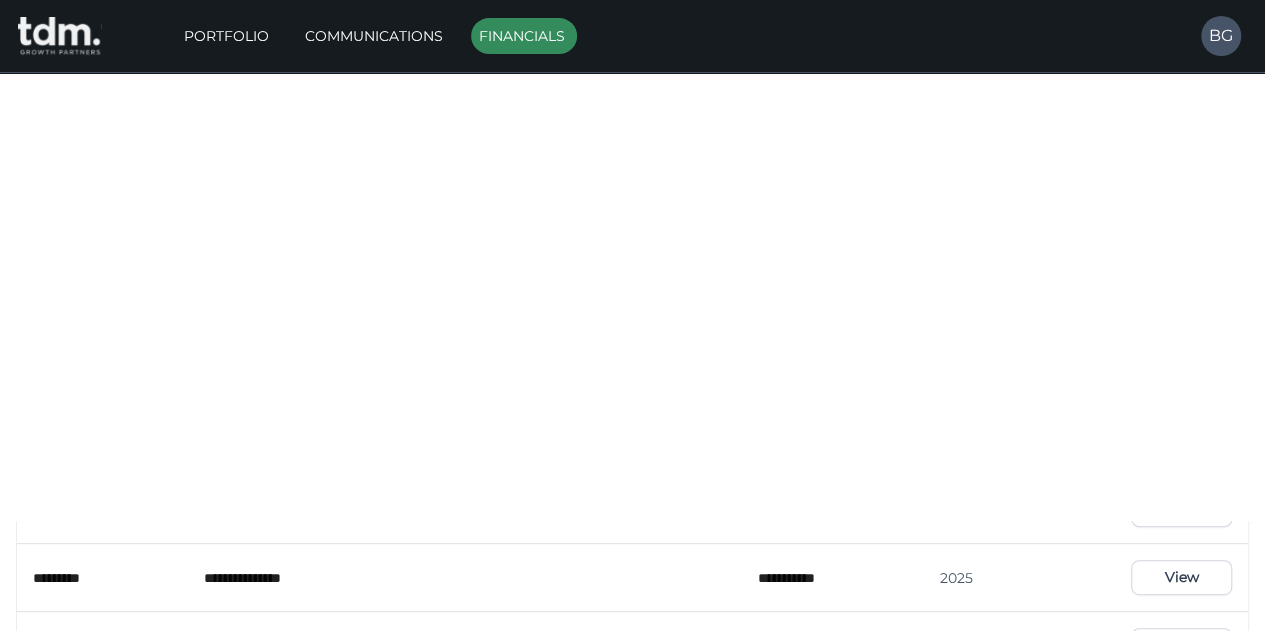 click on "View" at bounding box center (1181, 304) 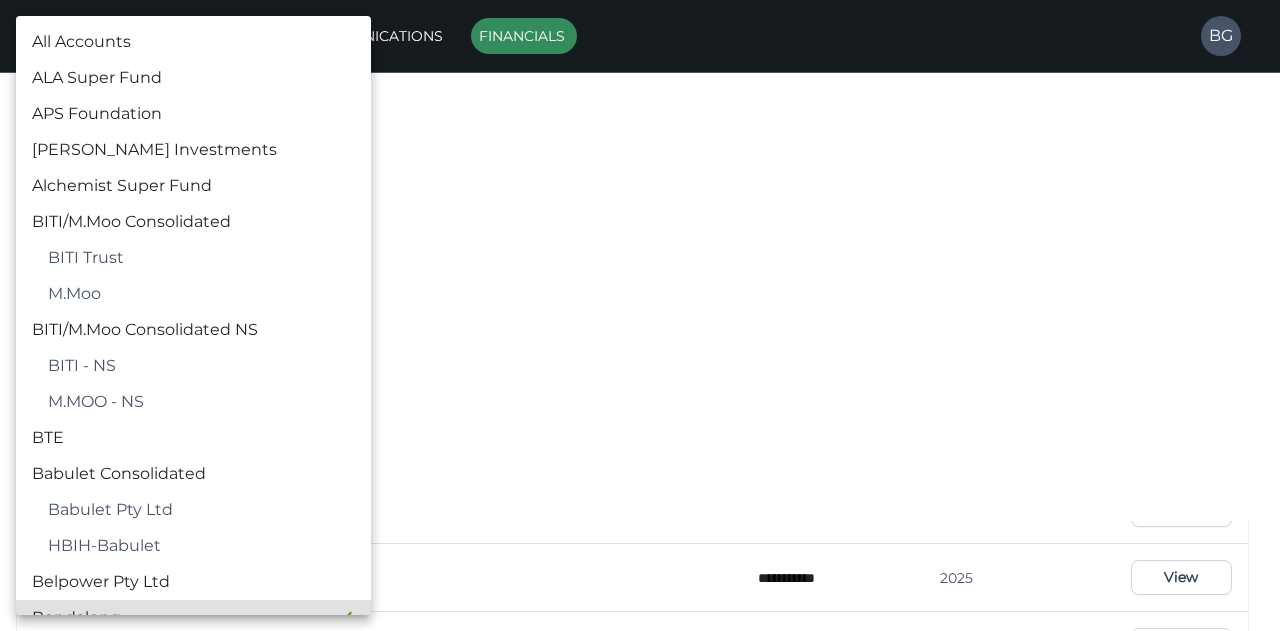 scroll, scrollTop: 20, scrollLeft: 0, axis: vertical 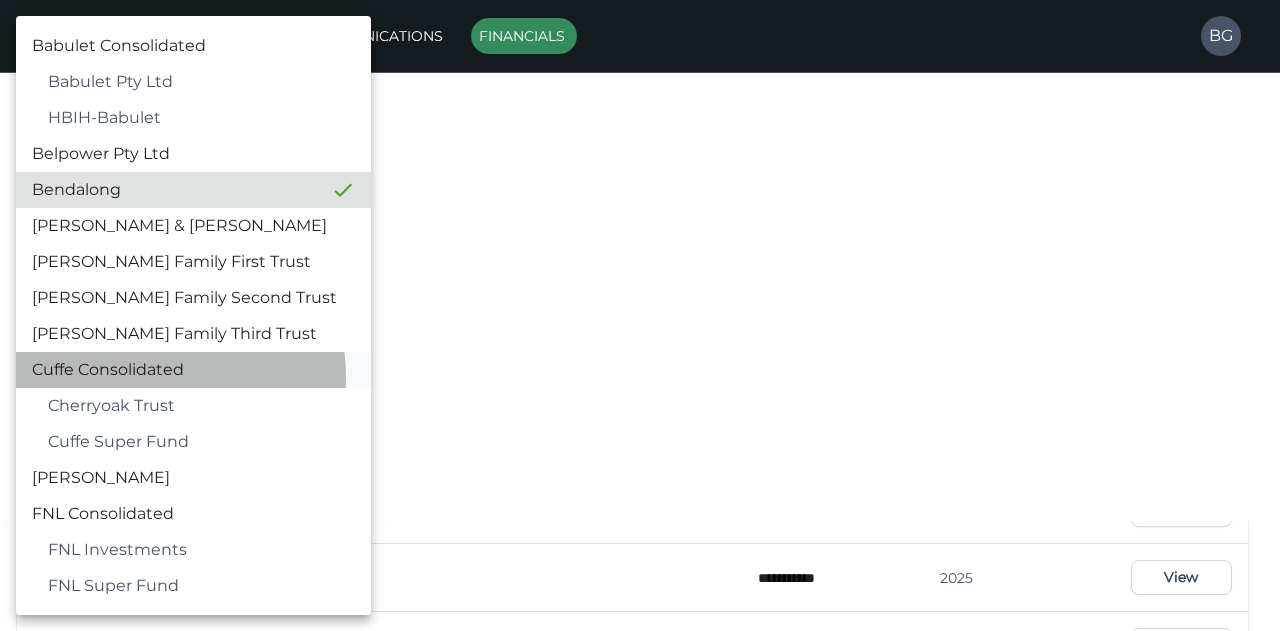click on "Cuffe Consolidated" at bounding box center (193, 370) 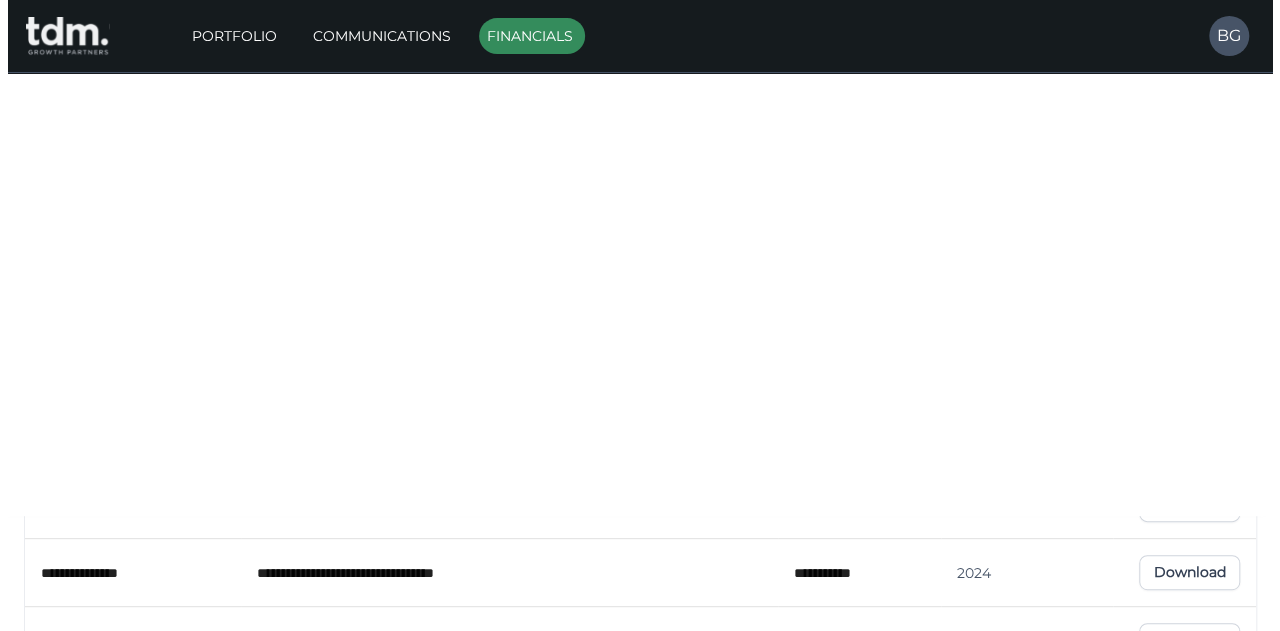 scroll, scrollTop: 109, scrollLeft: 0, axis: vertical 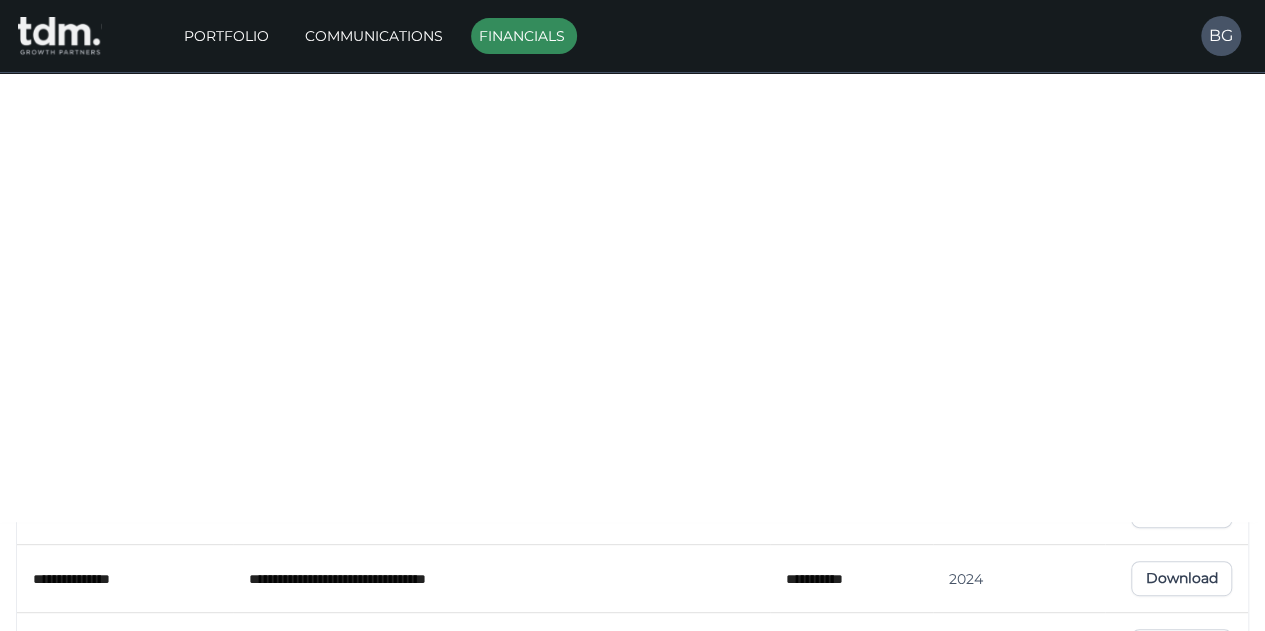 click on "View" at bounding box center (1181, 237) 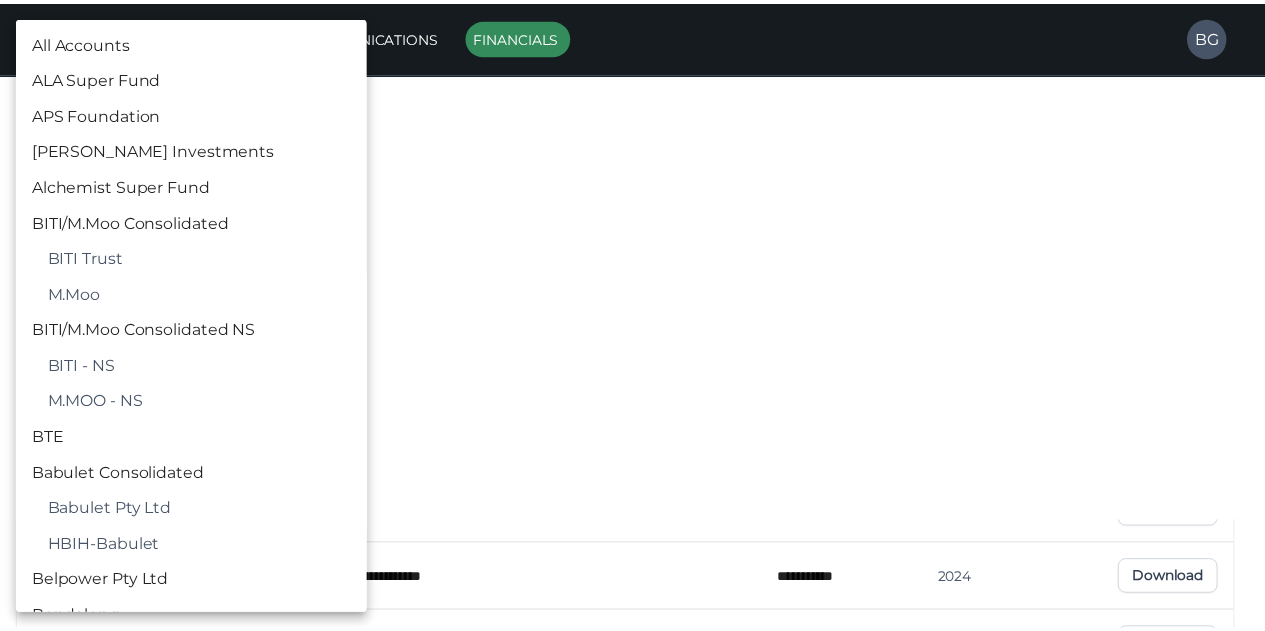 scroll, scrollTop: 482, scrollLeft: 0, axis: vertical 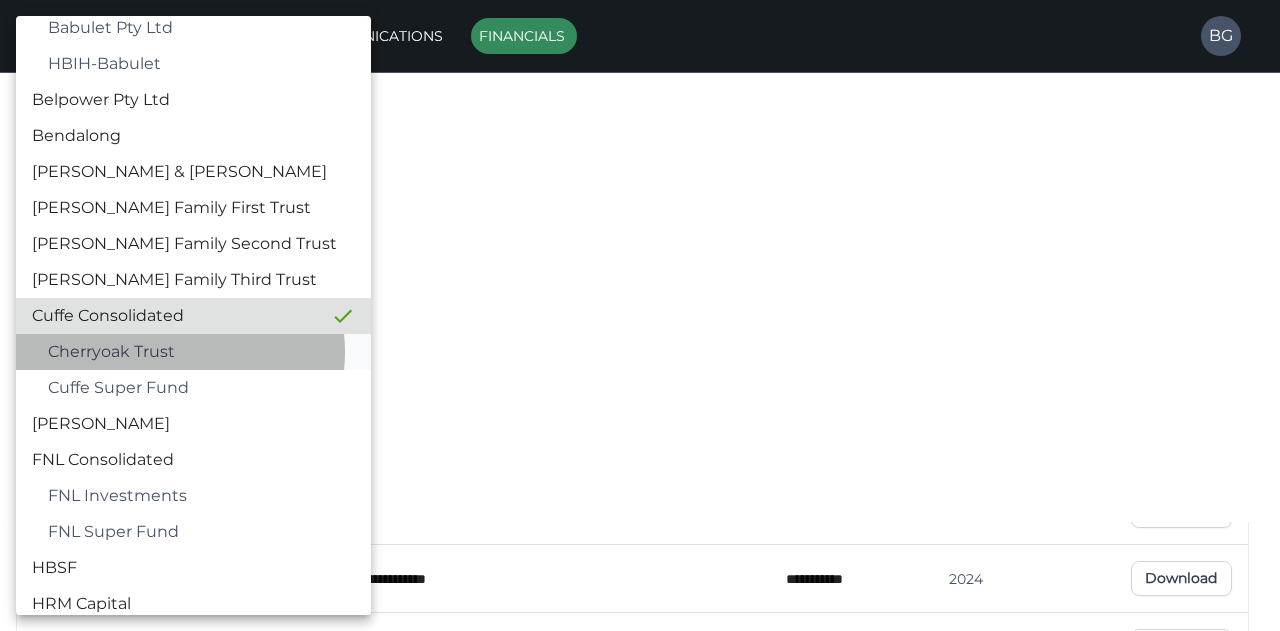 click on "Cherryoak Trust" at bounding box center [201, 352] 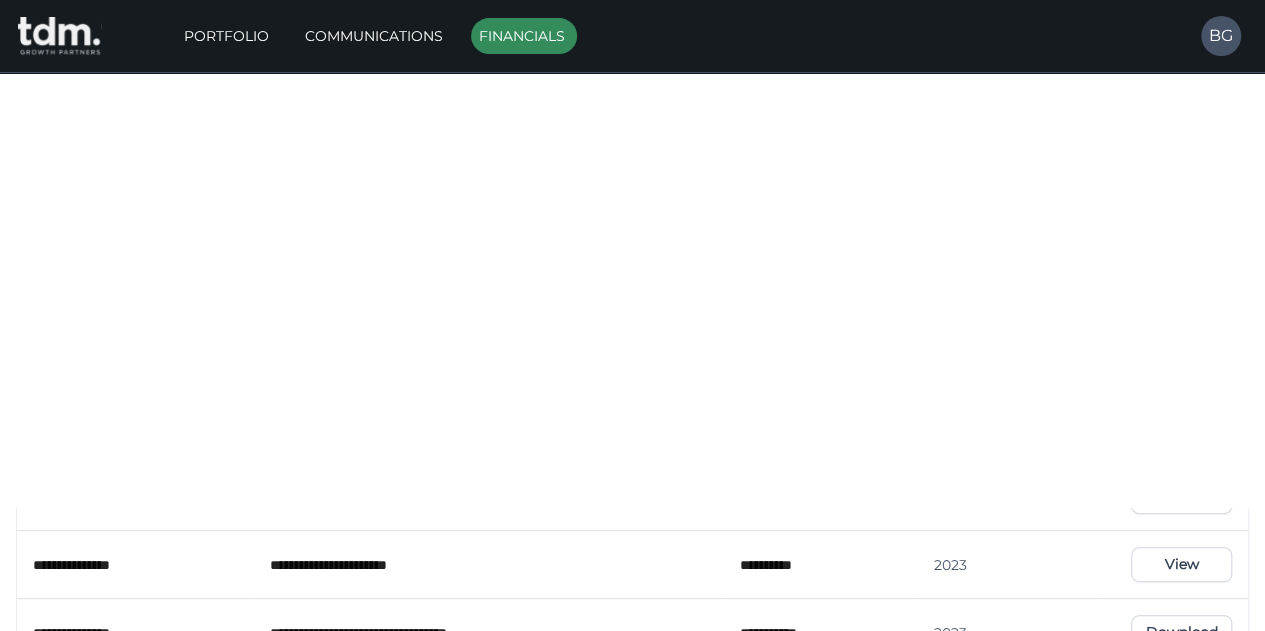 scroll, scrollTop: 126, scrollLeft: 0, axis: vertical 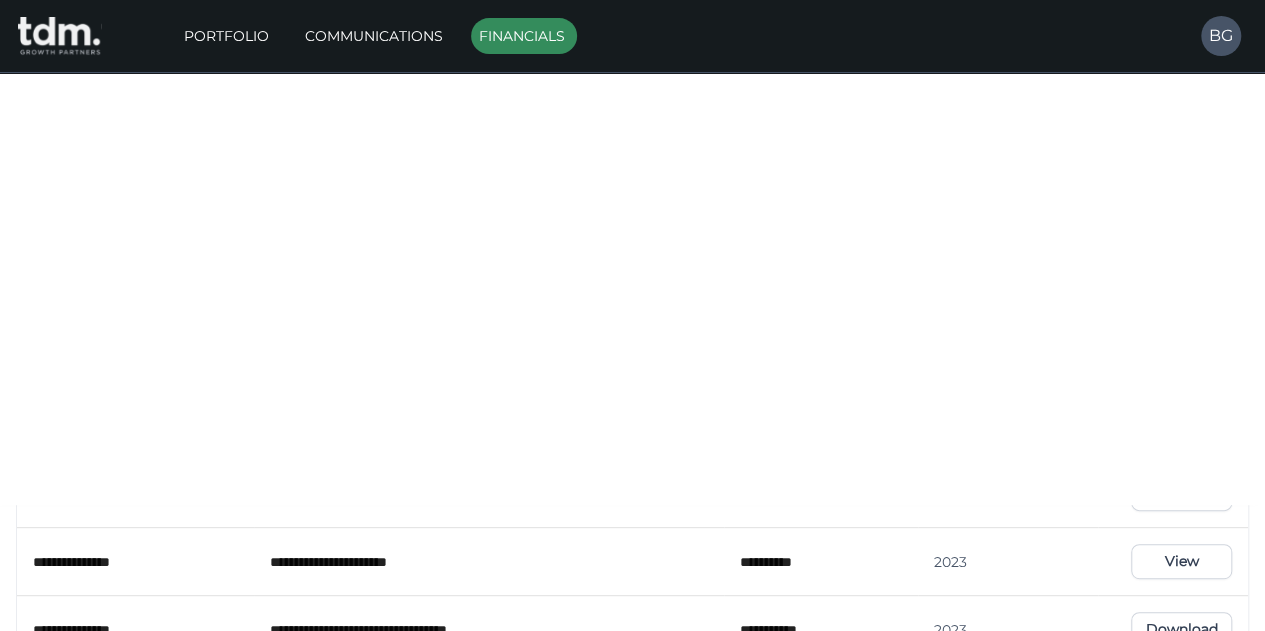 click on "Download" at bounding box center (1181, 220) 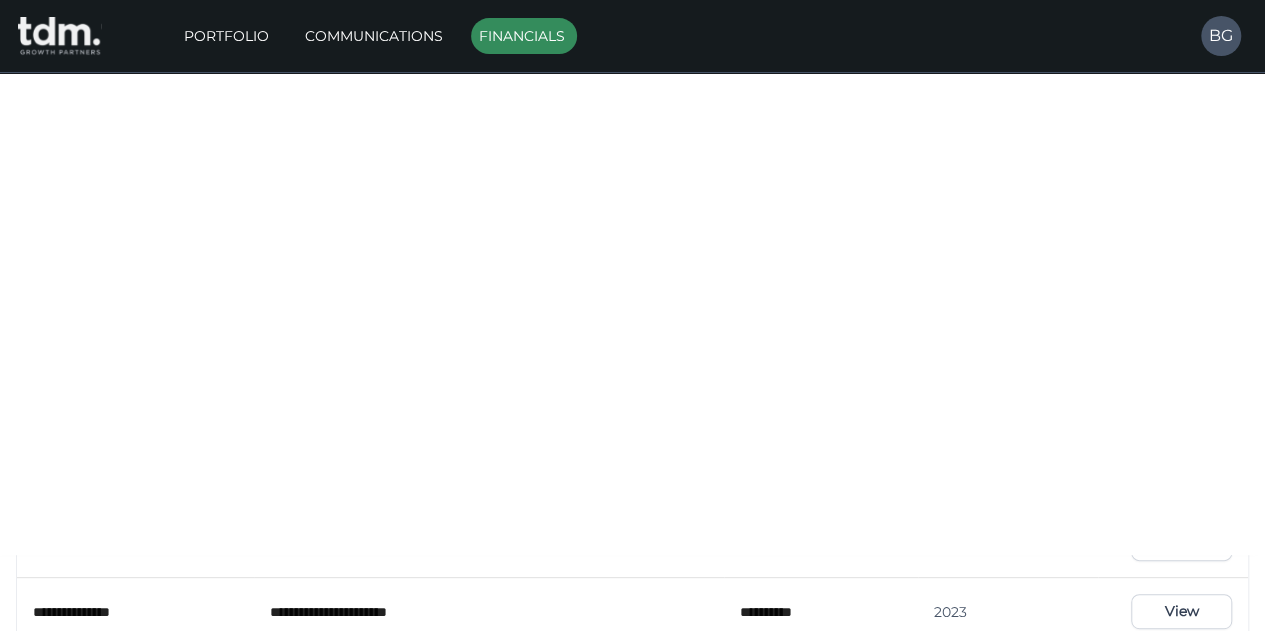 scroll, scrollTop: 74, scrollLeft: 0, axis: vertical 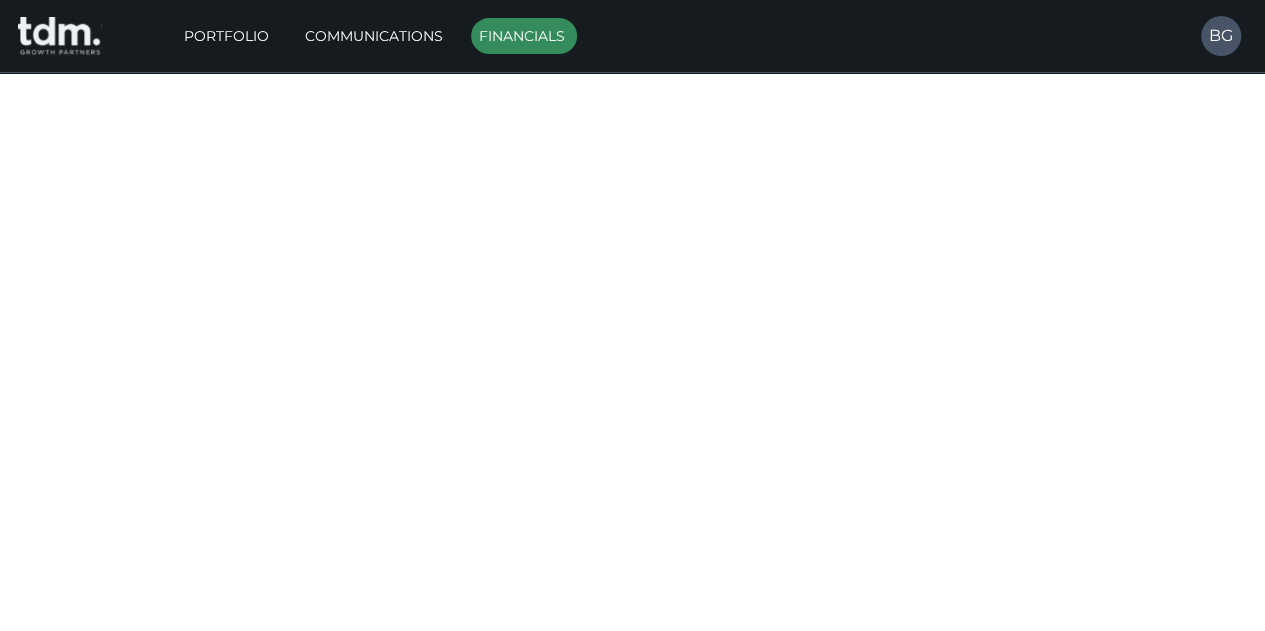 click on "**********" at bounding box center [632, 506] 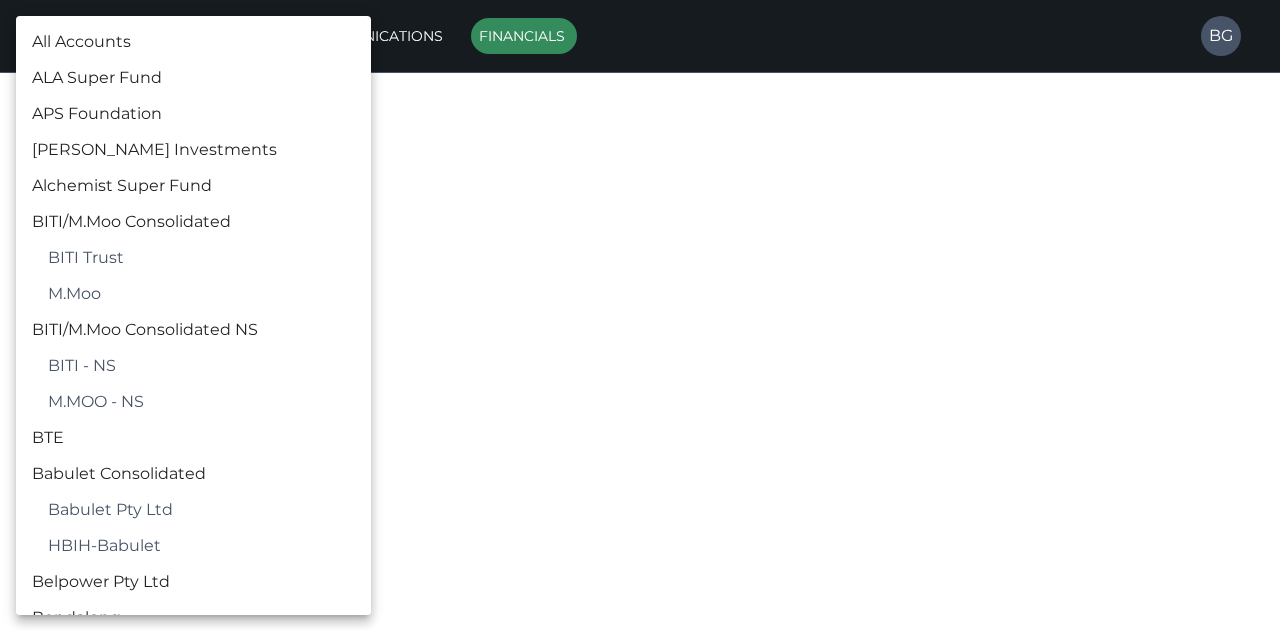 scroll, scrollTop: 518, scrollLeft: 0, axis: vertical 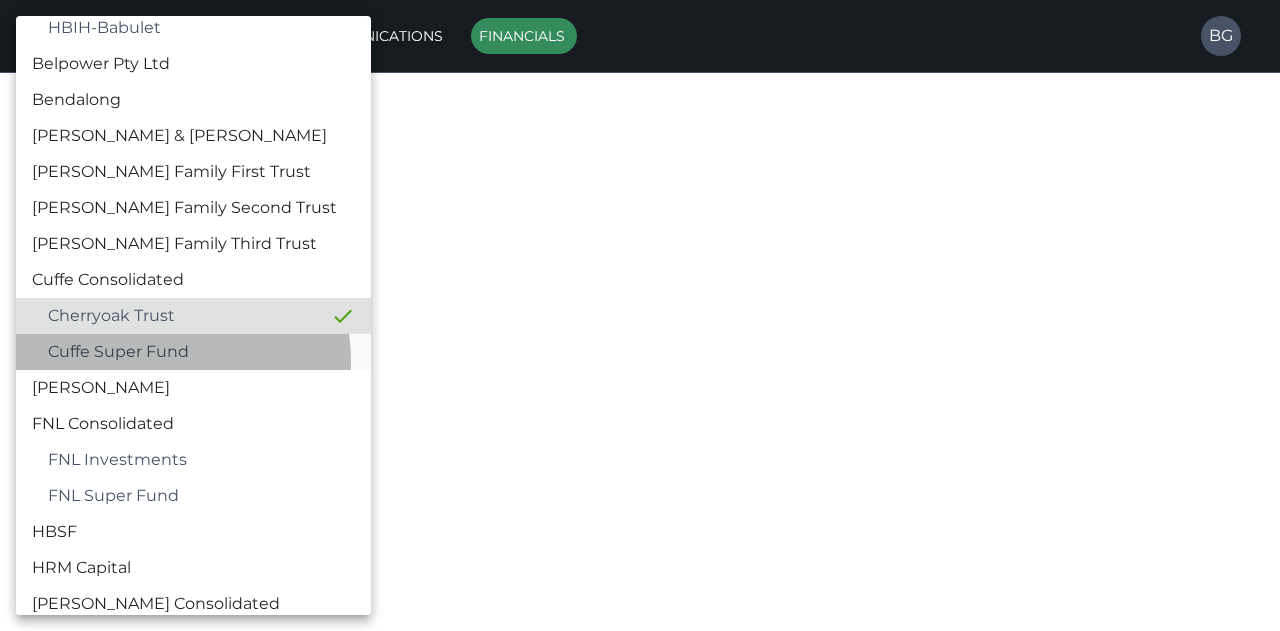 click on "Cuffe Super Fund" at bounding box center [201, 352] 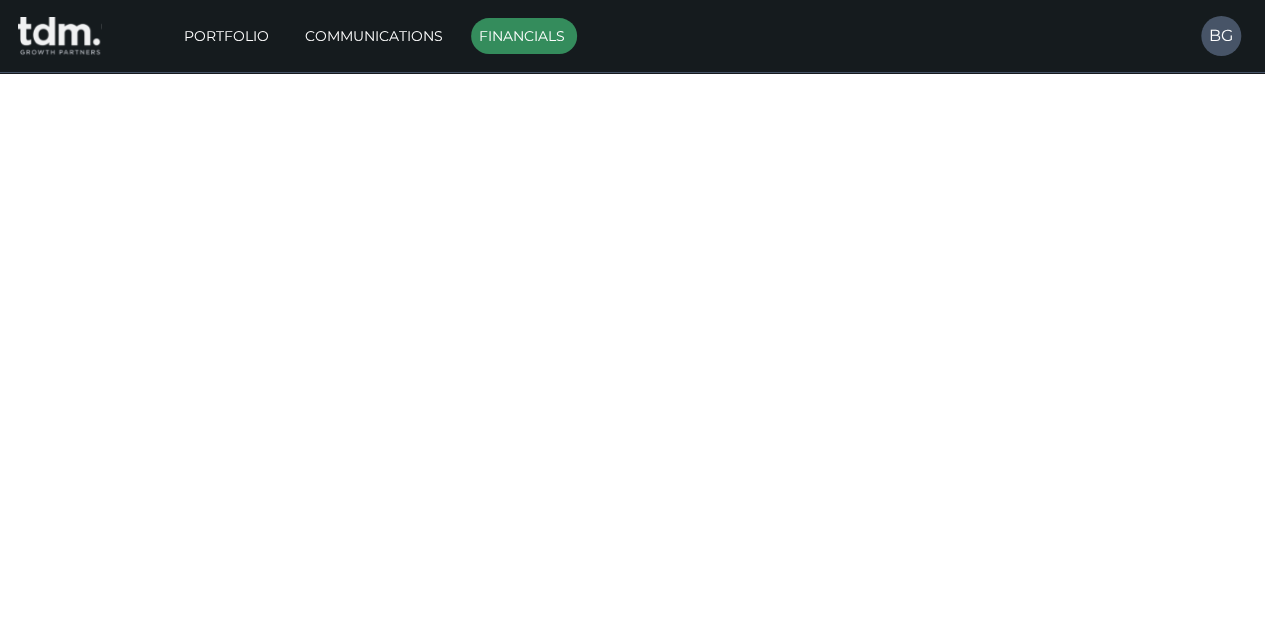 click on "View" at bounding box center (1181, 346) 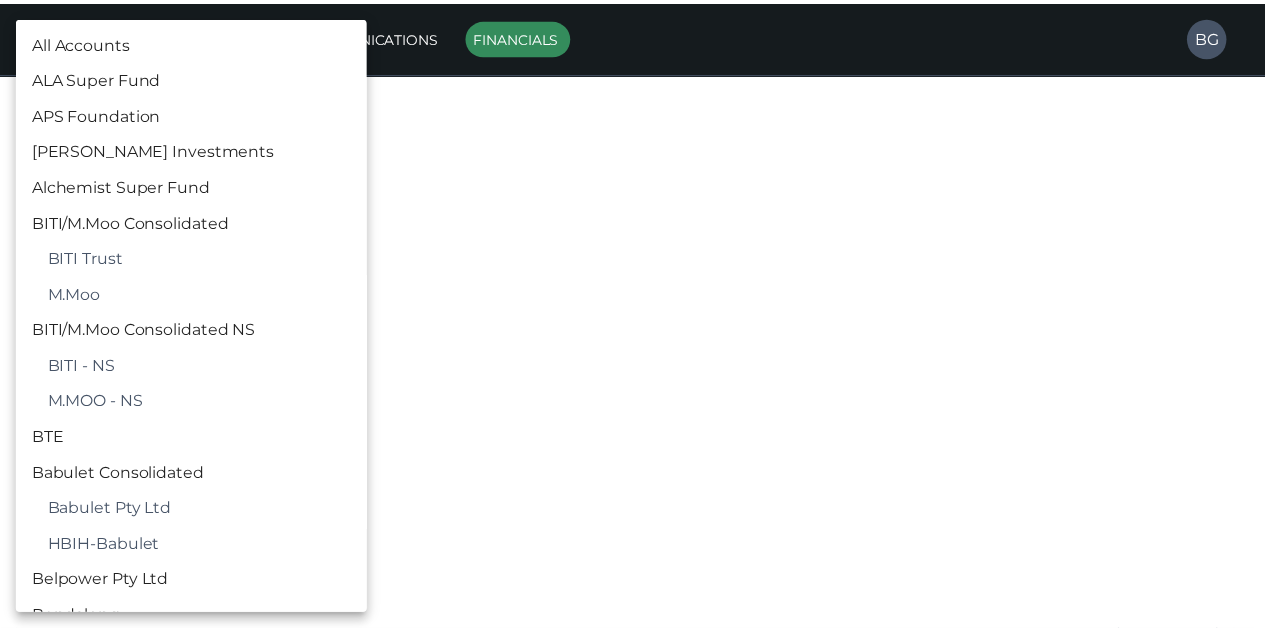 scroll, scrollTop: 554, scrollLeft: 0, axis: vertical 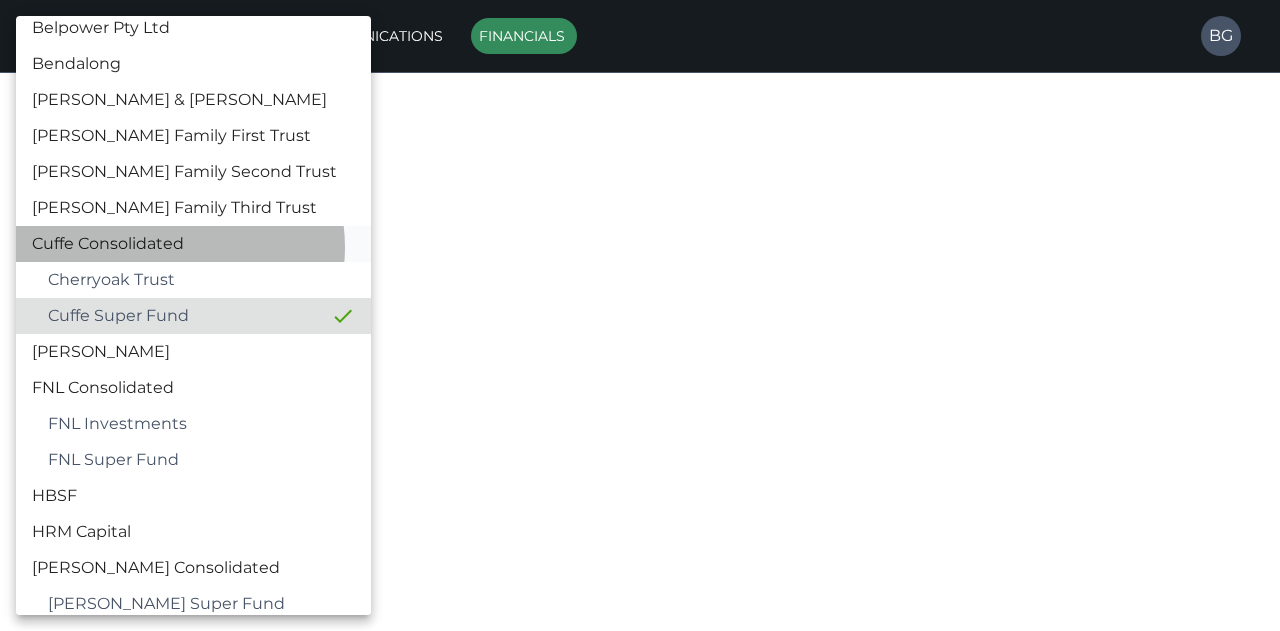 click on "Cuffe Consolidated" at bounding box center (193, 244) 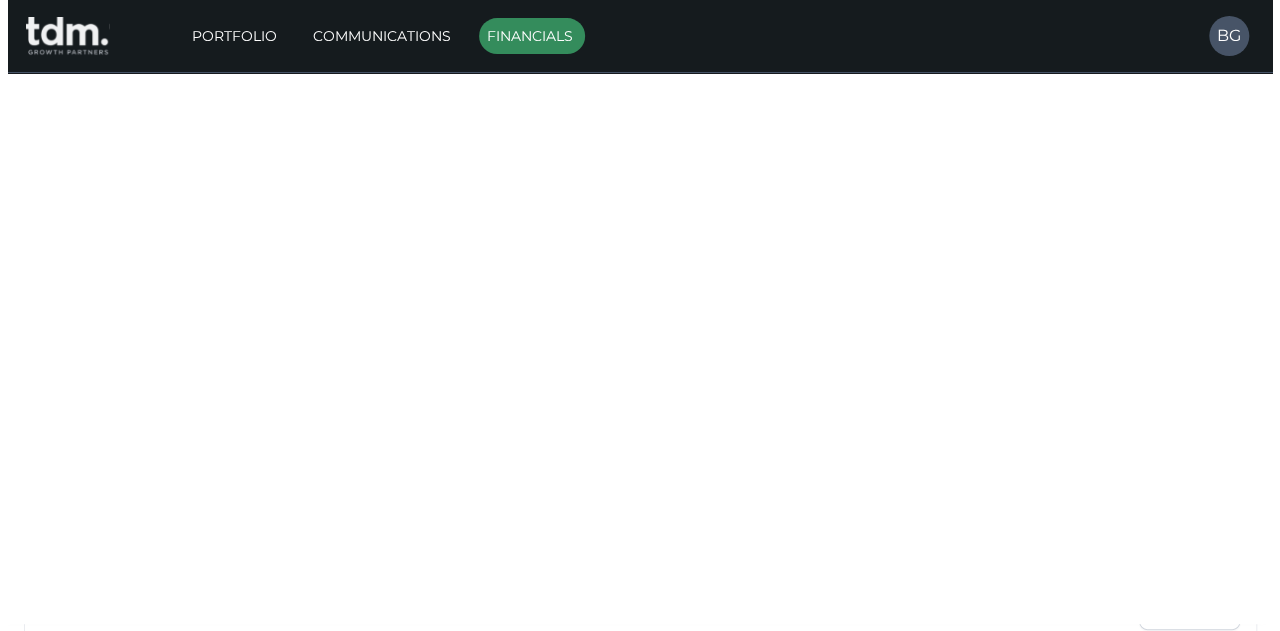 scroll, scrollTop: 0, scrollLeft: 0, axis: both 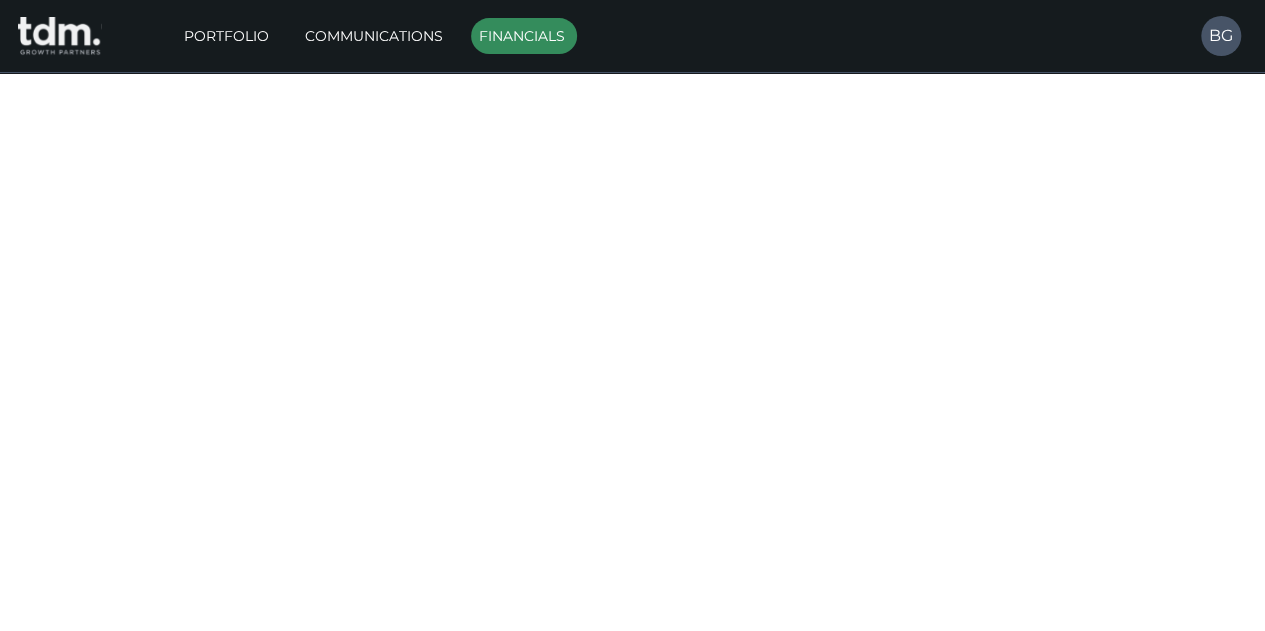 click on "**********" at bounding box center [632, 949] 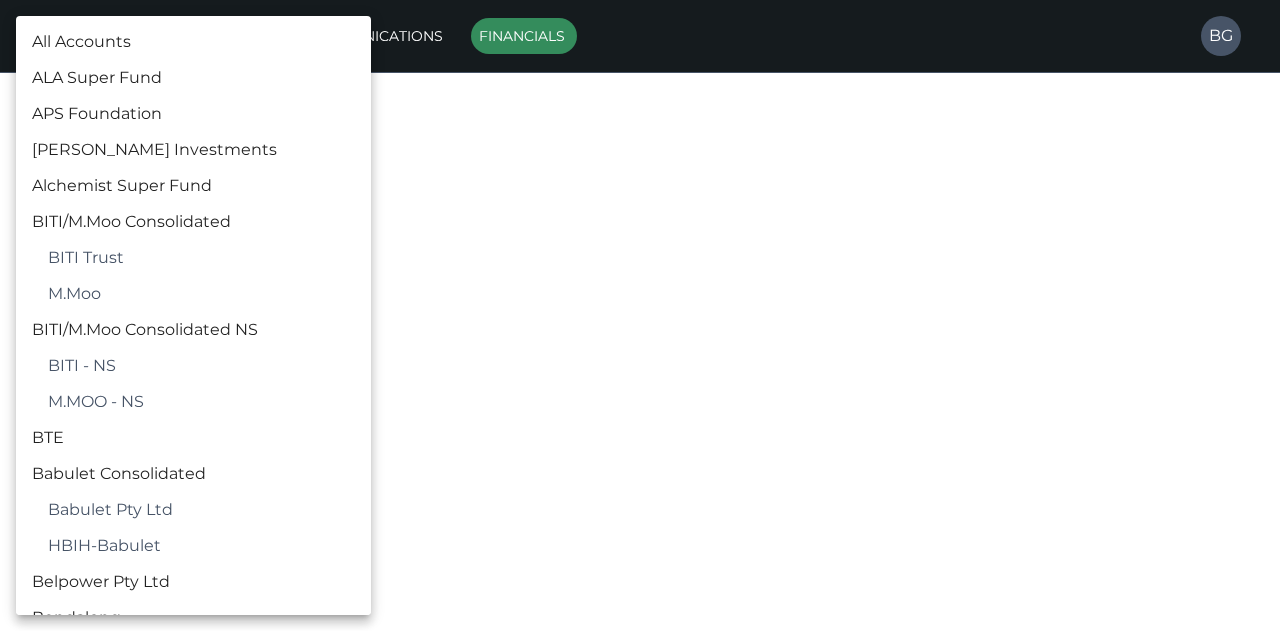 scroll, scrollTop: 482, scrollLeft: 0, axis: vertical 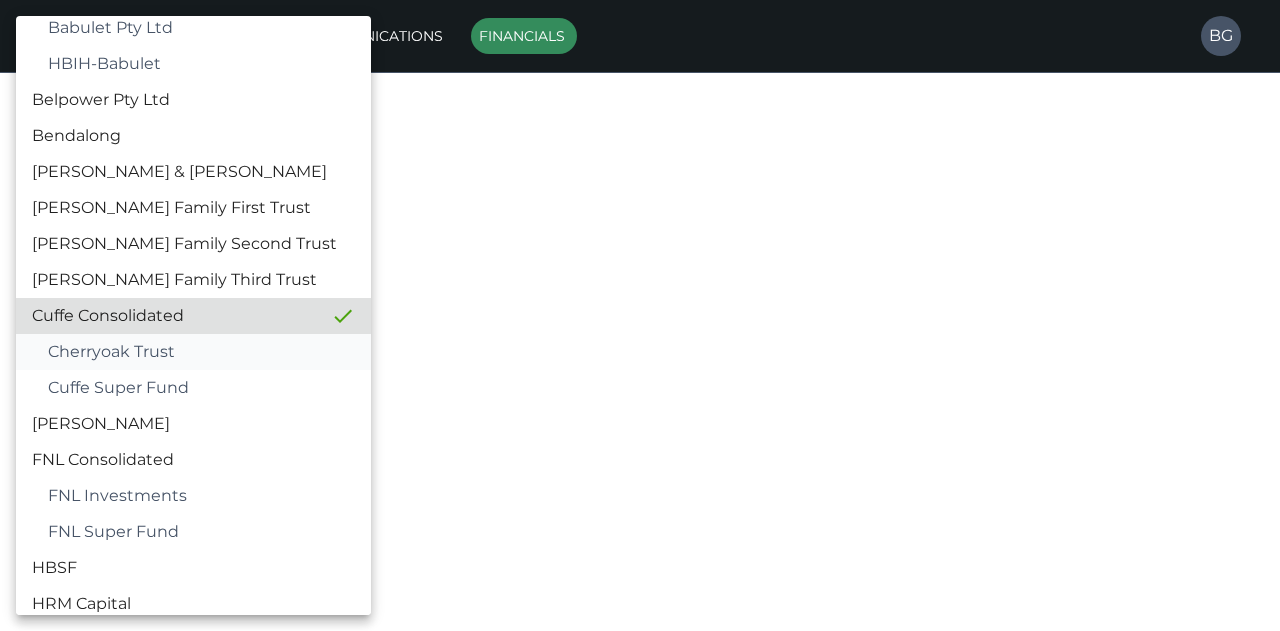 click on "Cherryoak Trust" at bounding box center (201, 352) 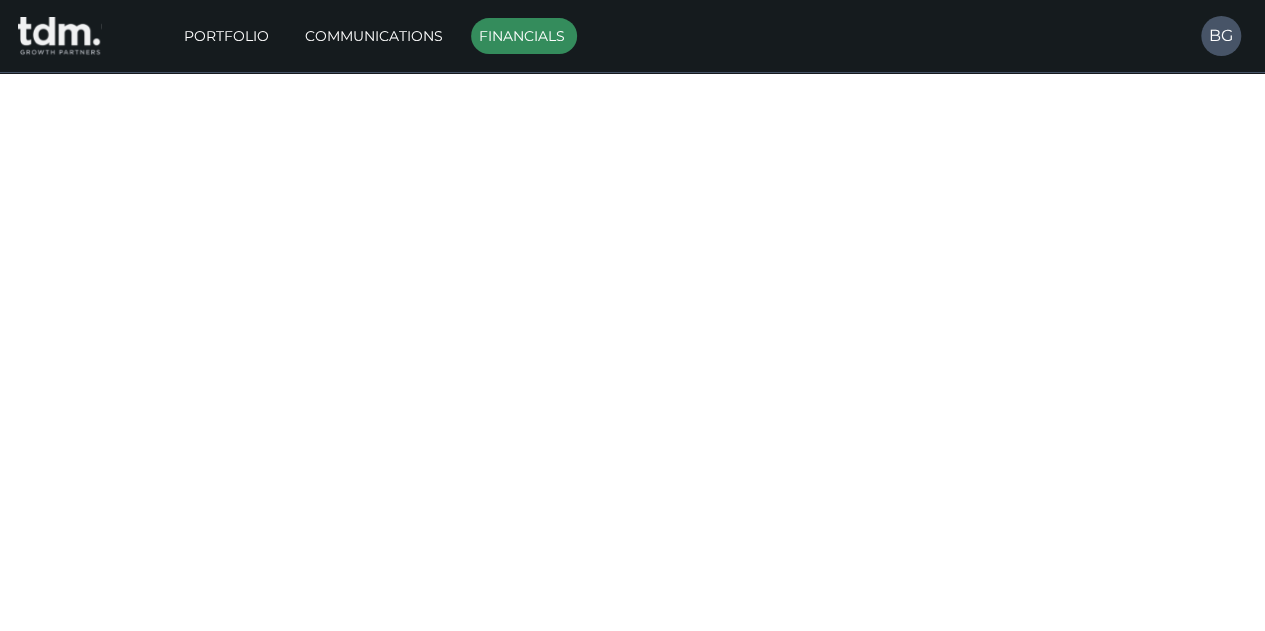 click on "**********" at bounding box center [632, 506] 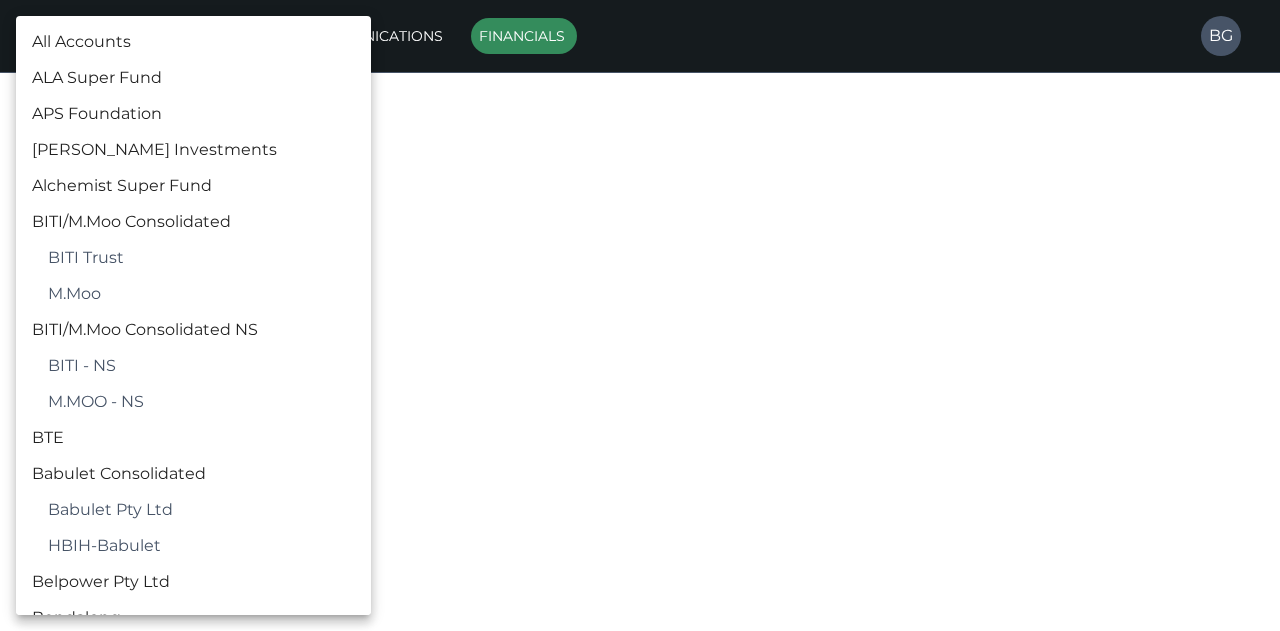 scroll, scrollTop: 518, scrollLeft: 0, axis: vertical 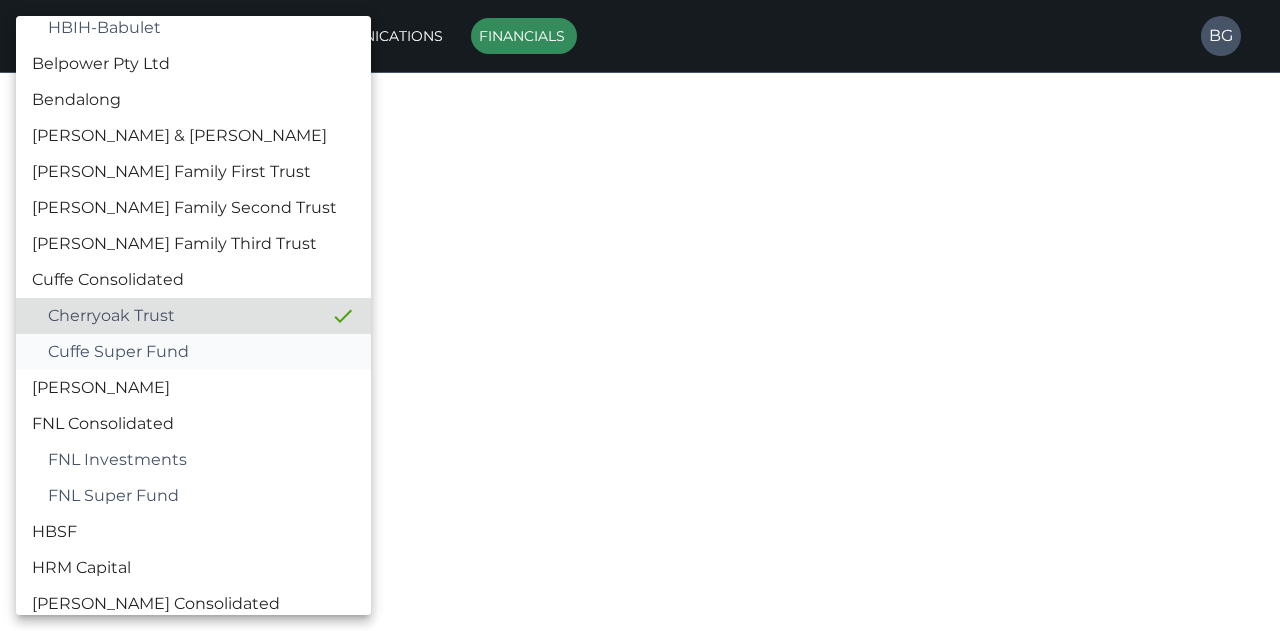 click on "Cuffe Super Fund" at bounding box center (201, 352) 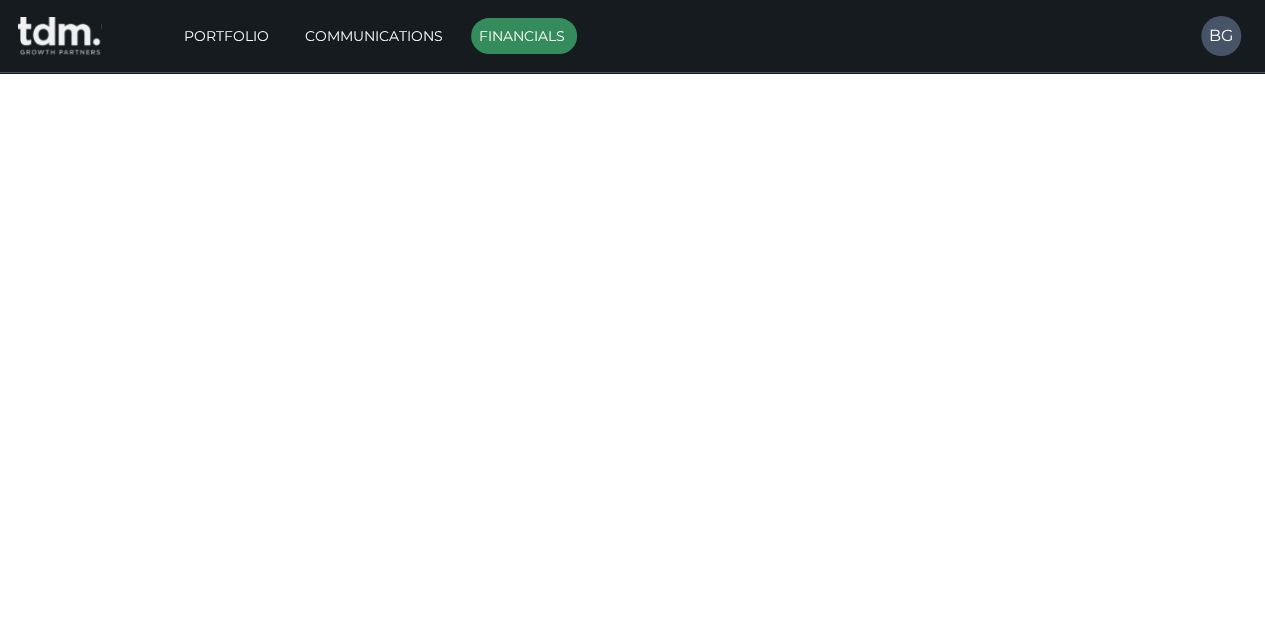 click on "**********" at bounding box center (632, 779) 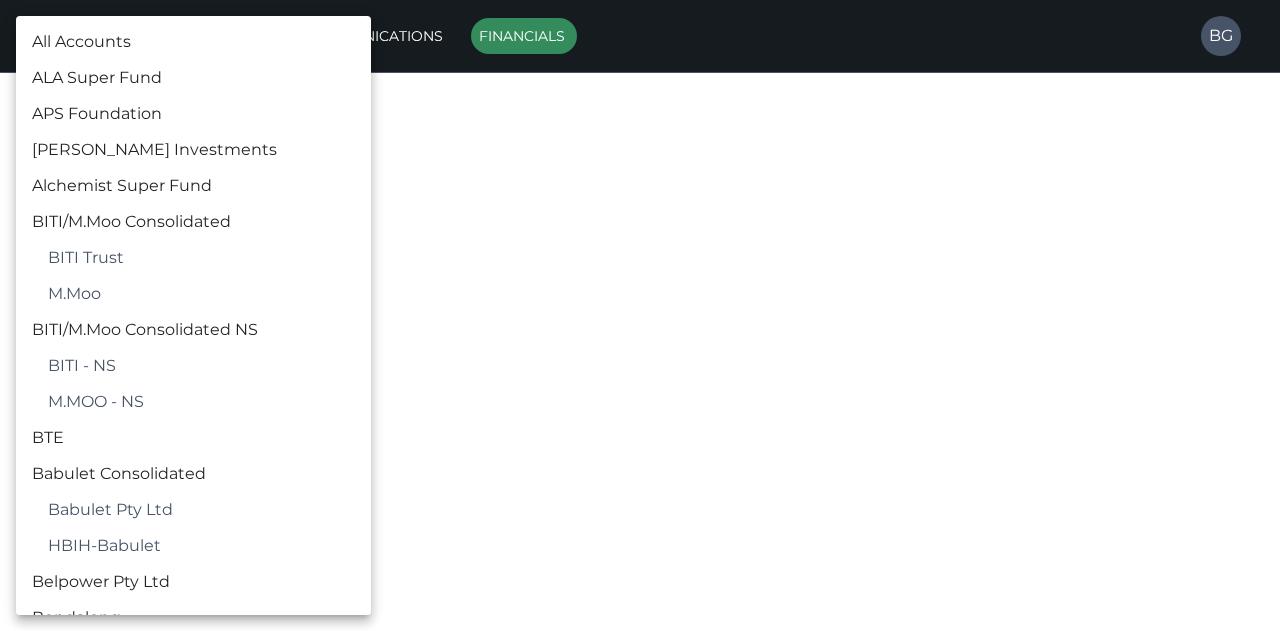 scroll, scrollTop: 554, scrollLeft: 0, axis: vertical 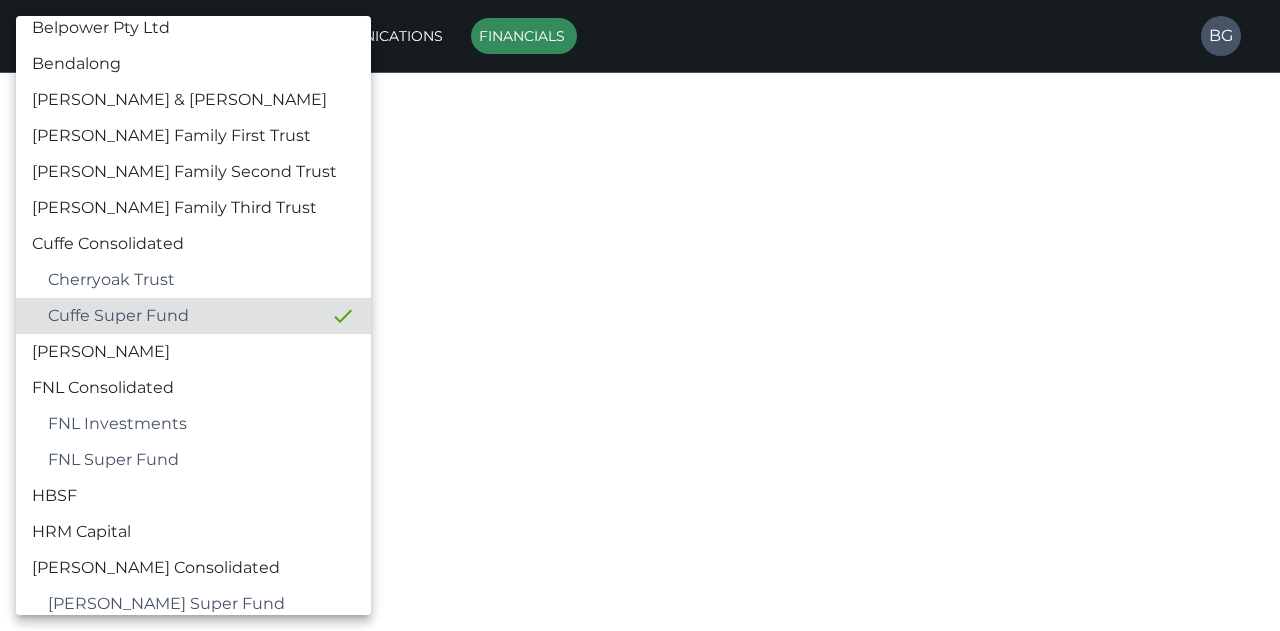 click on "[PERSON_NAME] Family Third Trust" at bounding box center [193, 208] 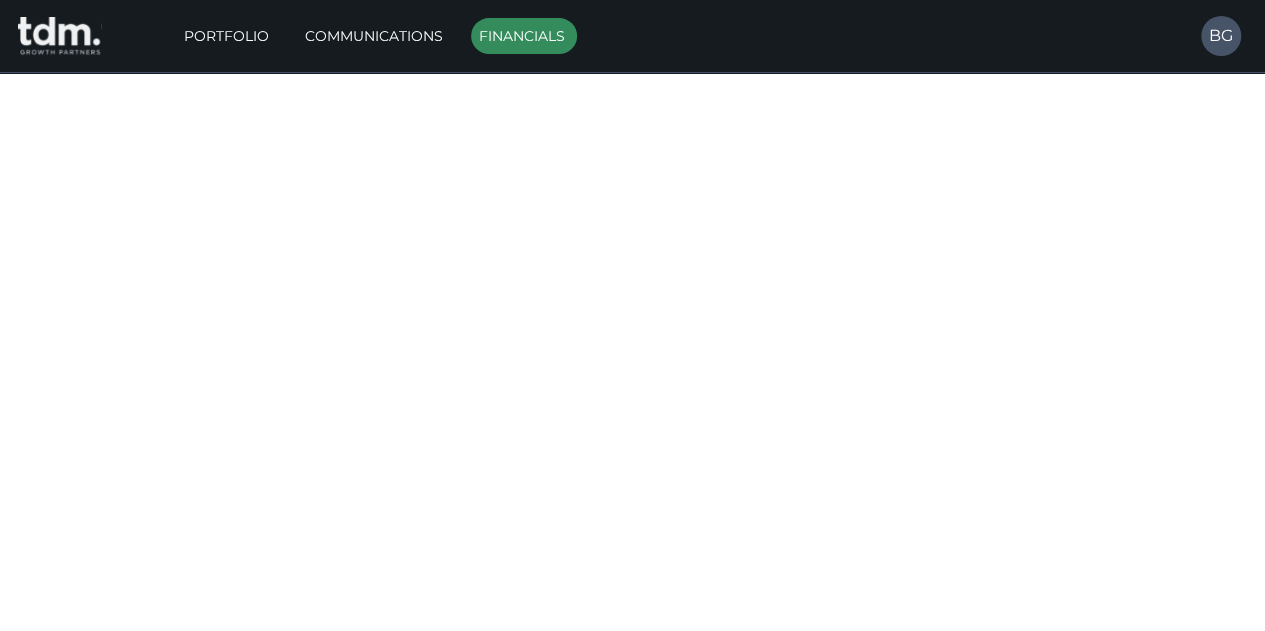 click on "**********" at bounding box center (632, 881) 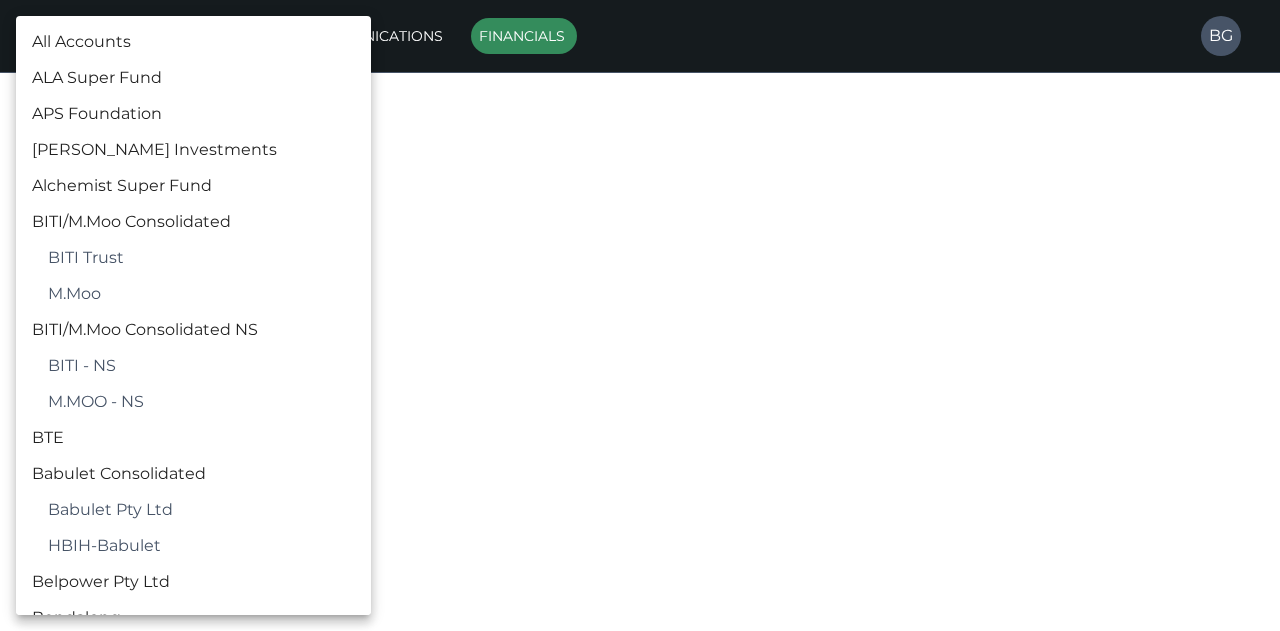 scroll, scrollTop: 446, scrollLeft: 0, axis: vertical 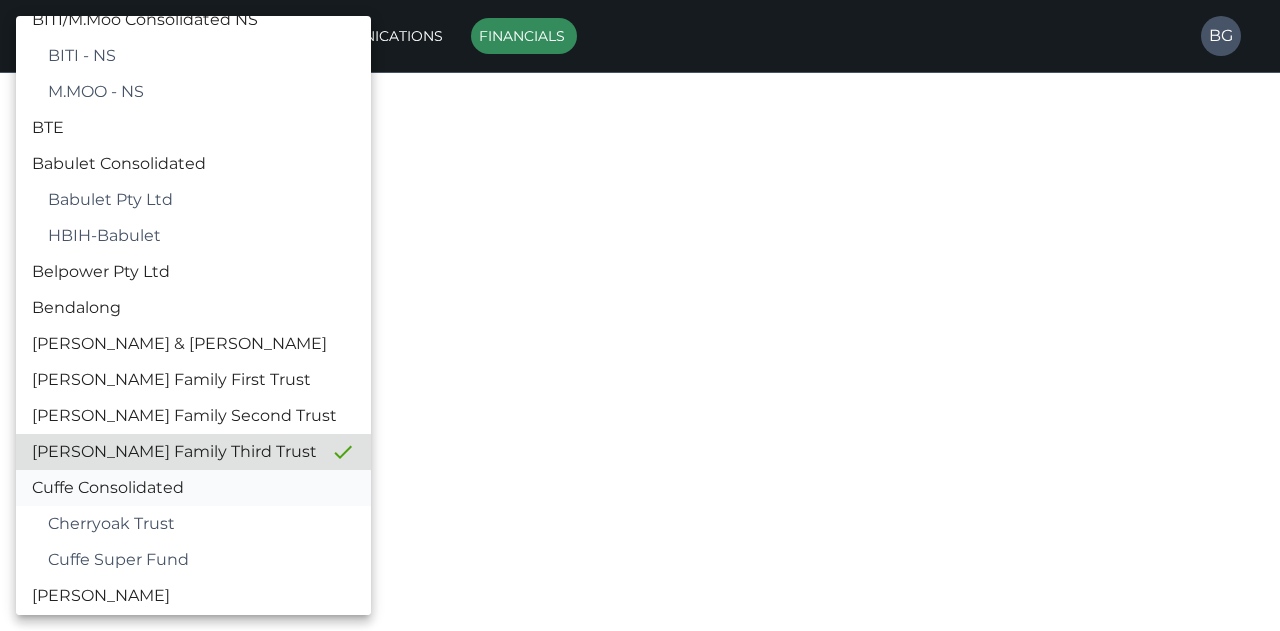 click on "Cuffe Consolidated" at bounding box center [193, 488] 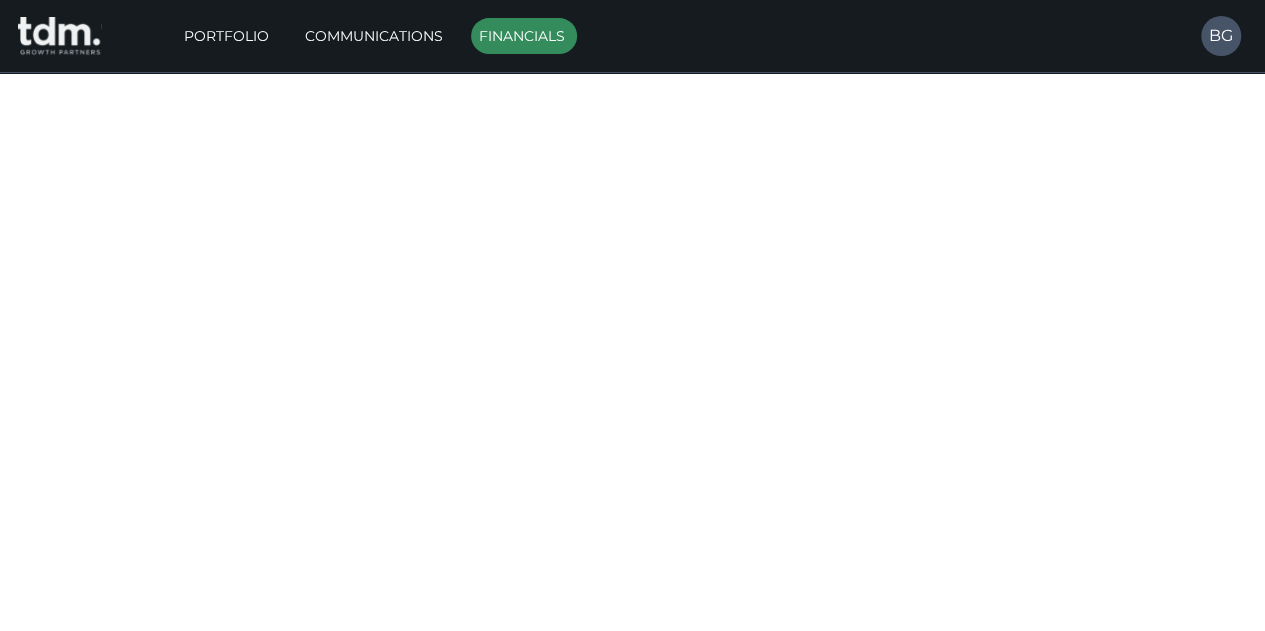 click on "View" at bounding box center [1181, 346] 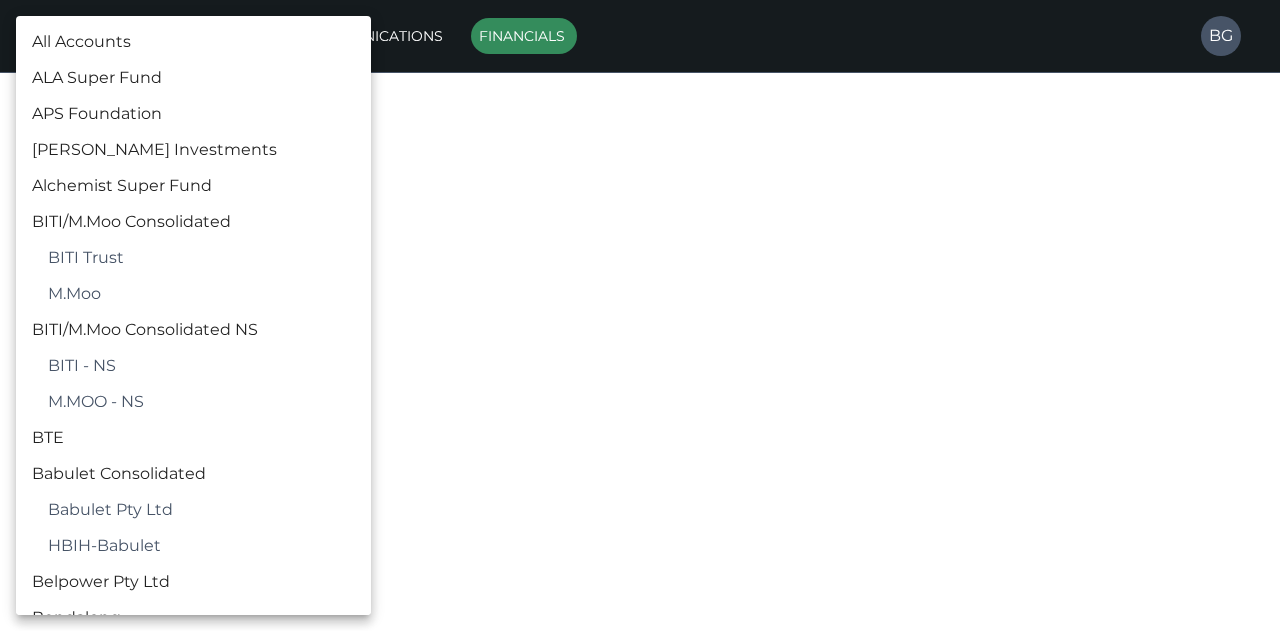 scroll, scrollTop: 482, scrollLeft: 0, axis: vertical 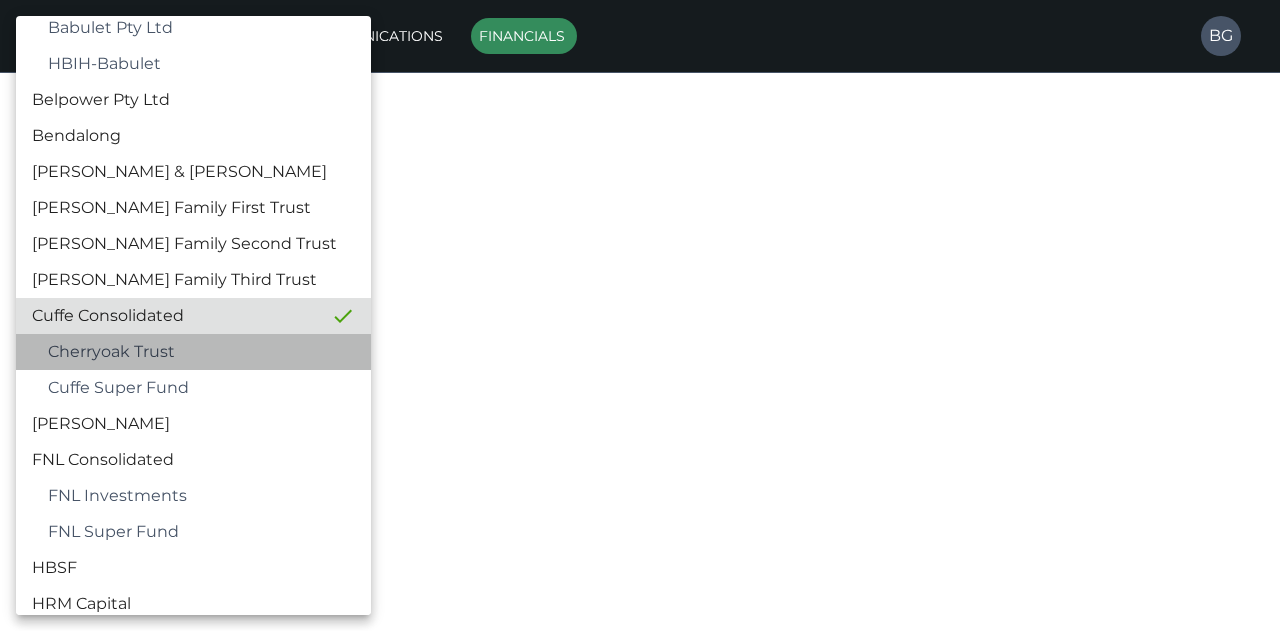click on "Cherryoak Trust" at bounding box center (201, 352) 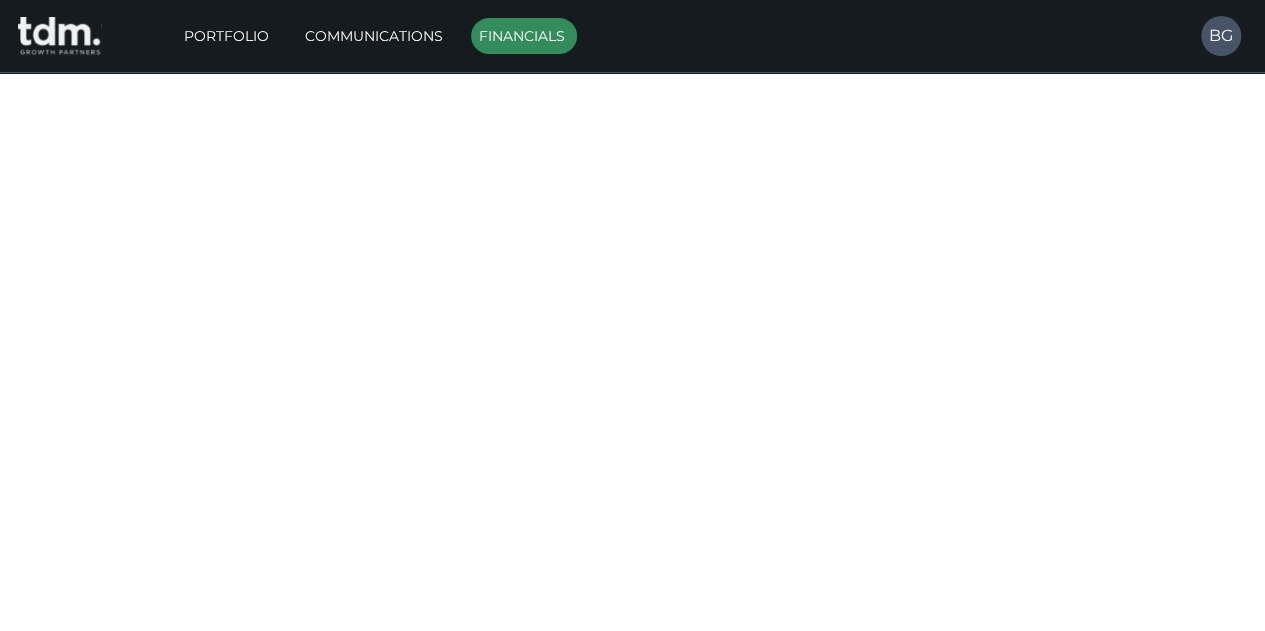 click on "**********" at bounding box center [632, 506] 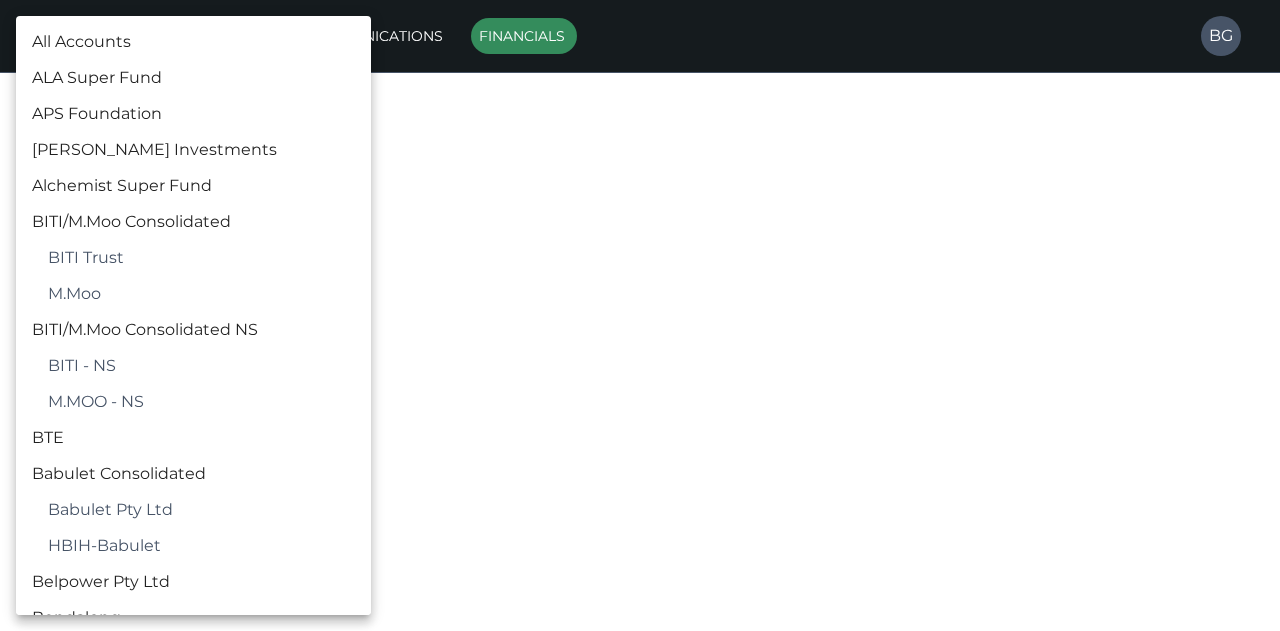 scroll, scrollTop: 518, scrollLeft: 0, axis: vertical 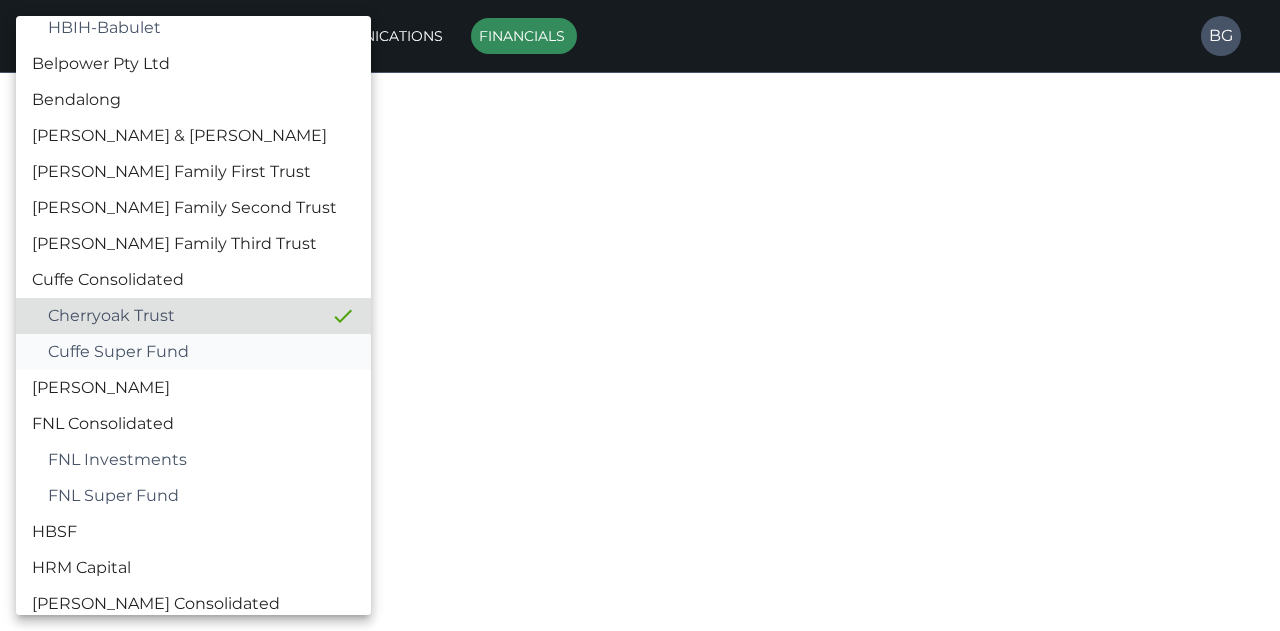 click on "Cuffe Super Fund" at bounding box center (201, 352) 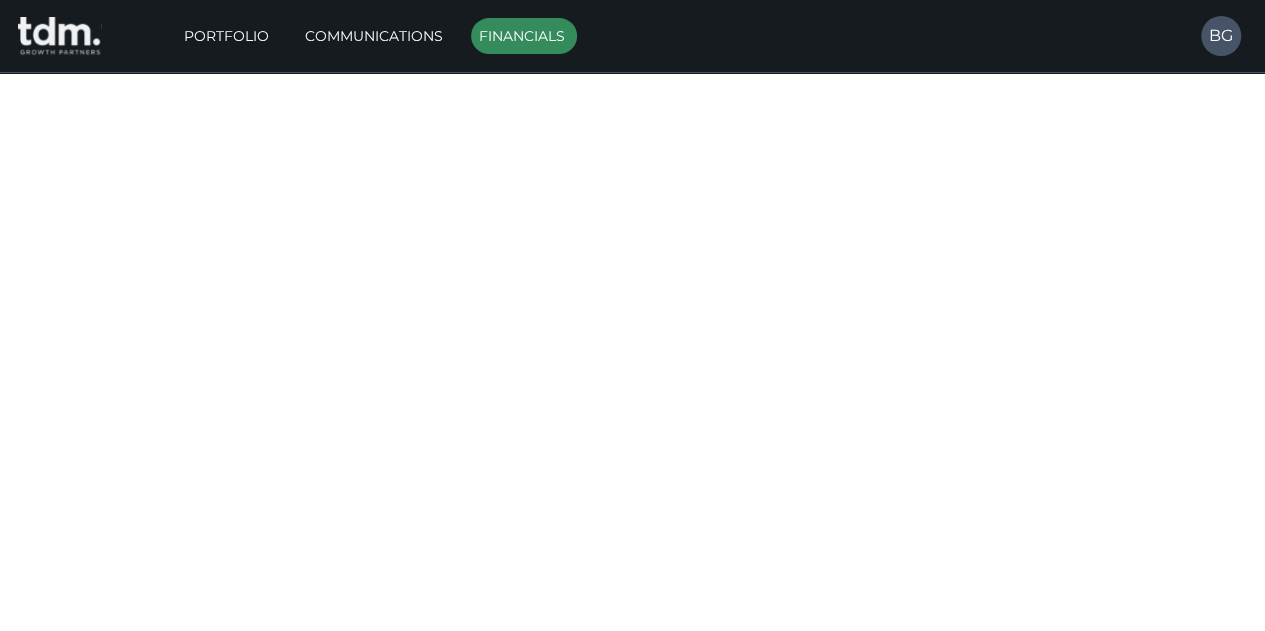 click on "View" at bounding box center (1181, 346) 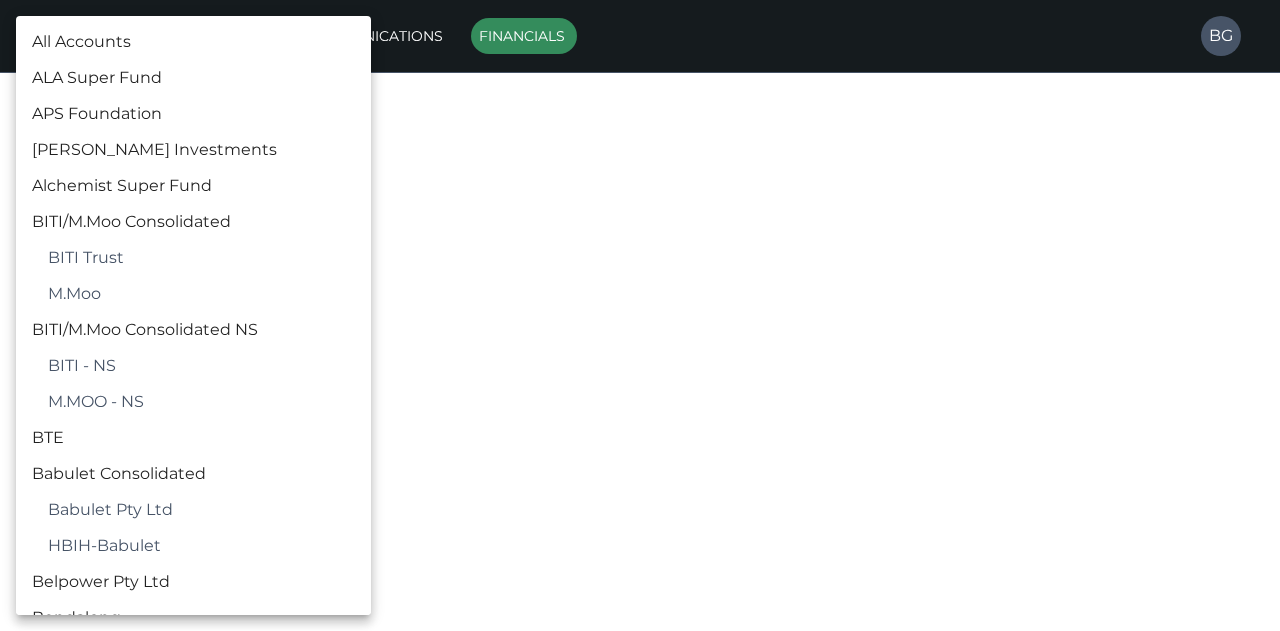 scroll, scrollTop: 554, scrollLeft: 0, axis: vertical 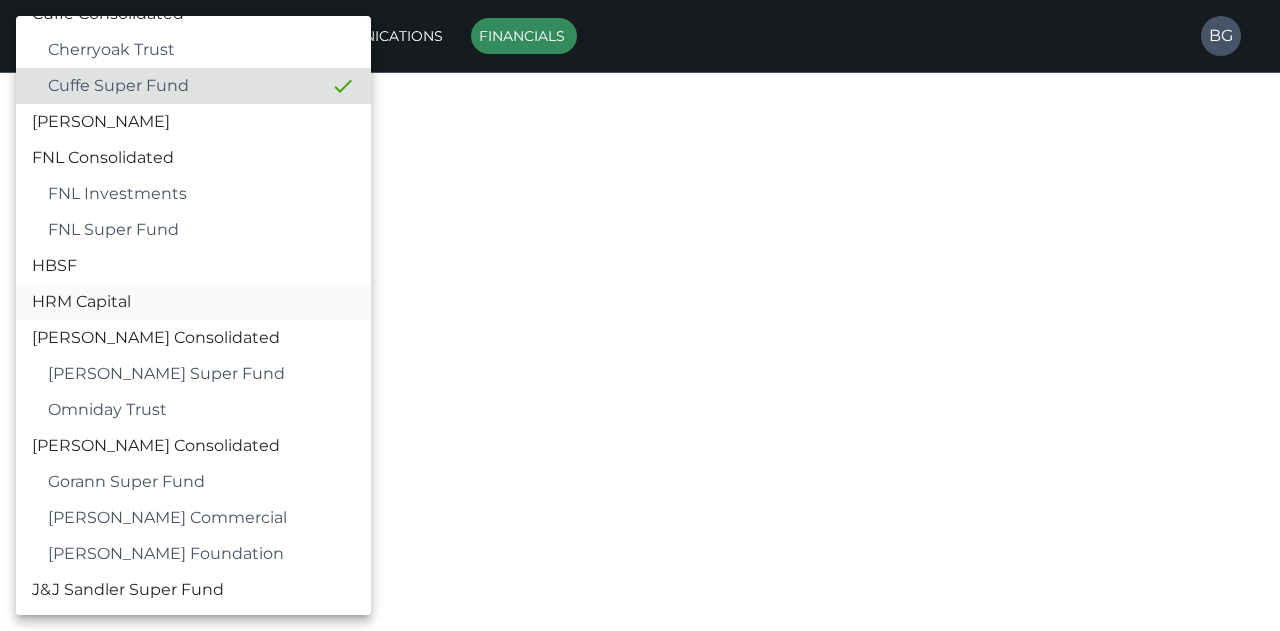 click on "HRM Capital" at bounding box center (193, 302) 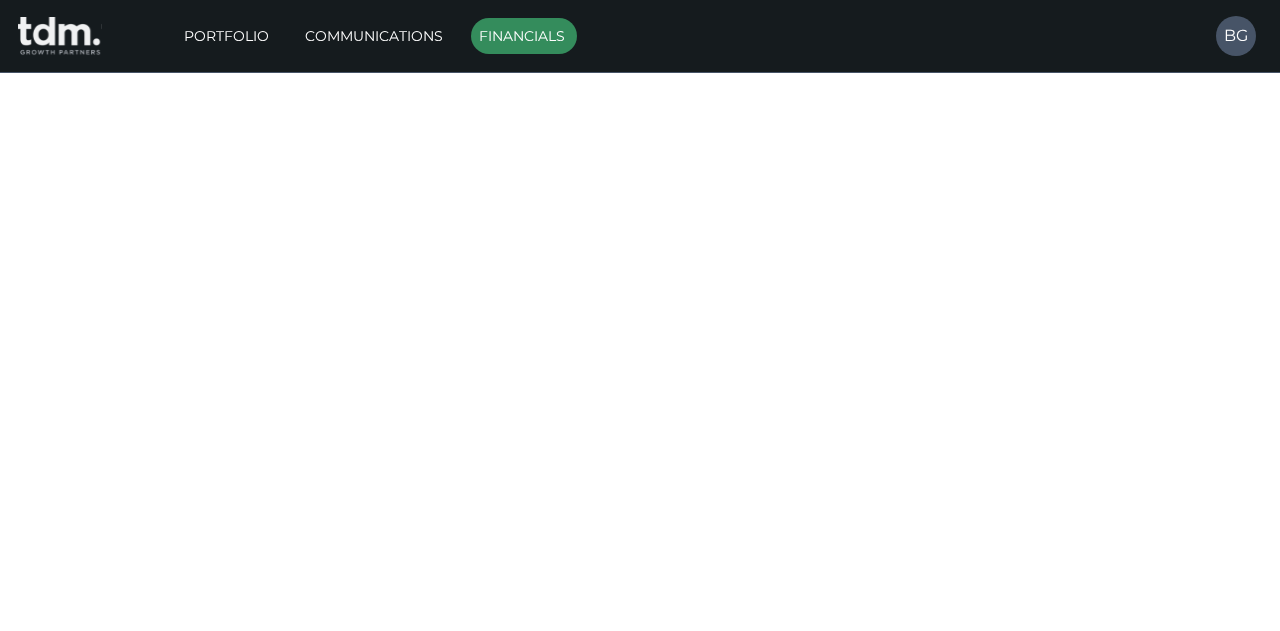 click on "**********" at bounding box center (640, 335) 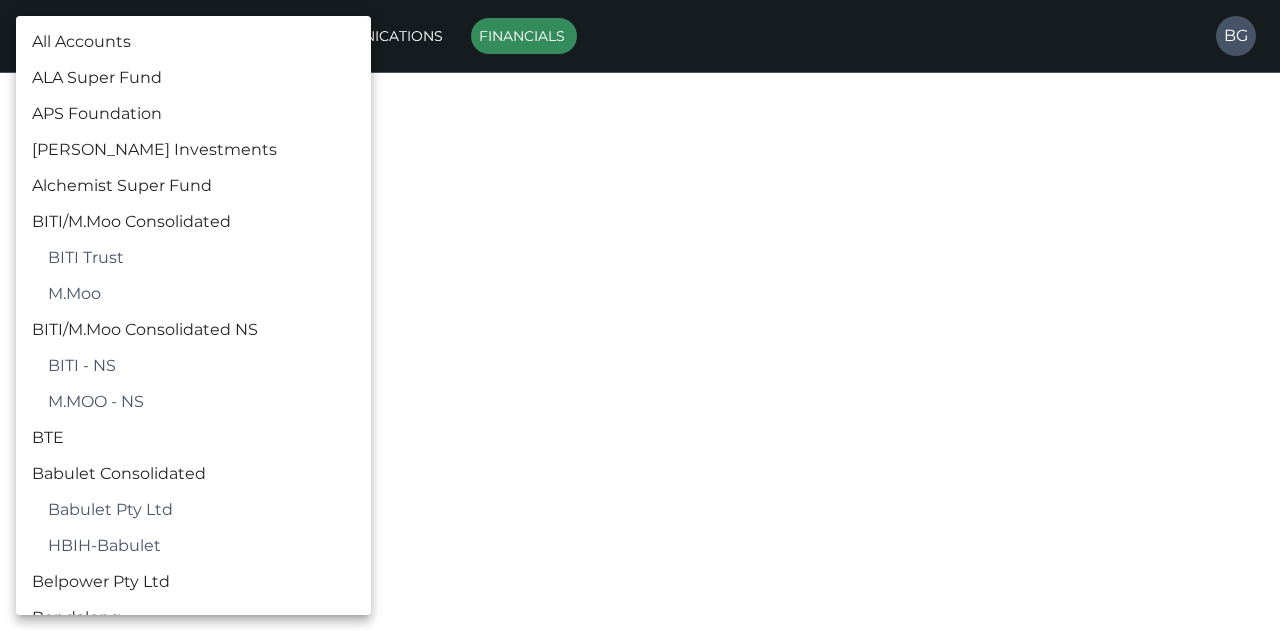 scroll, scrollTop: 770, scrollLeft: 0, axis: vertical 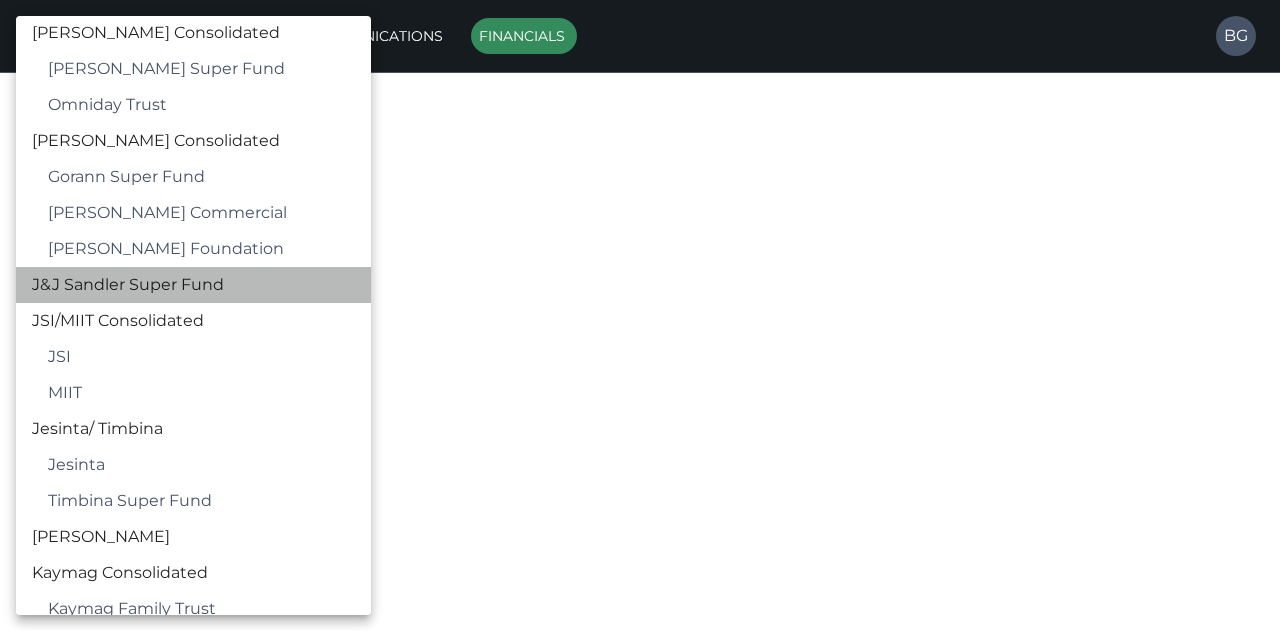 click on "J&J Sandler Super Fund" at bounding box center [193, 285] 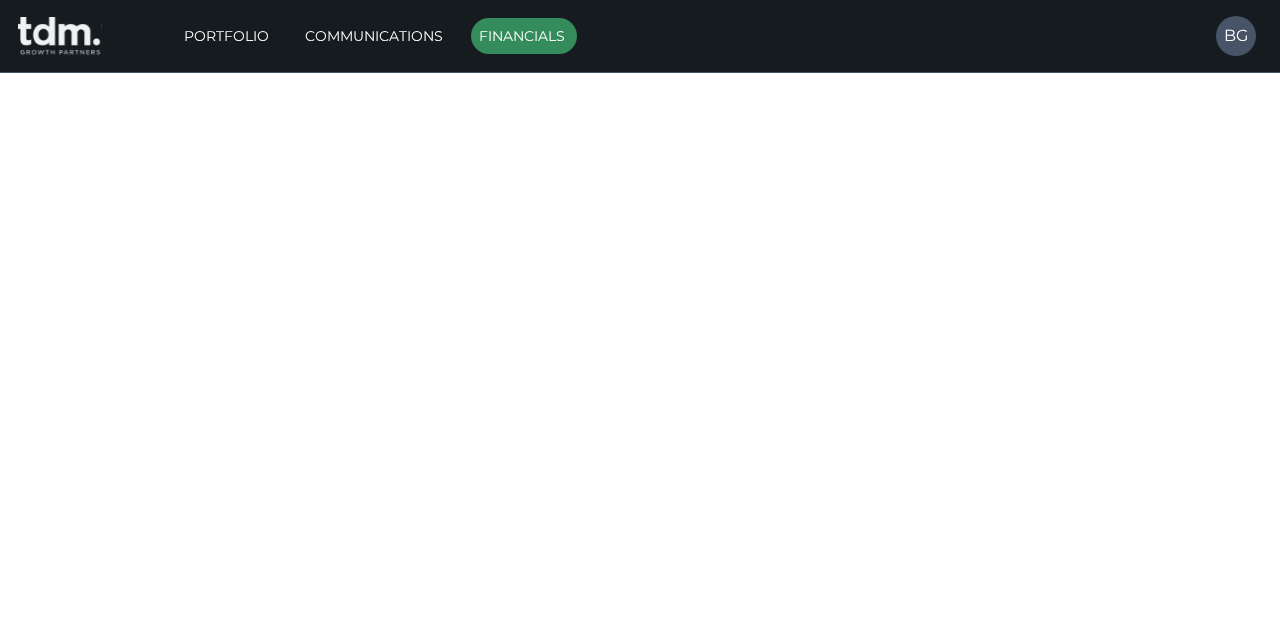 click on "**********" at bounding box center (640, 301) 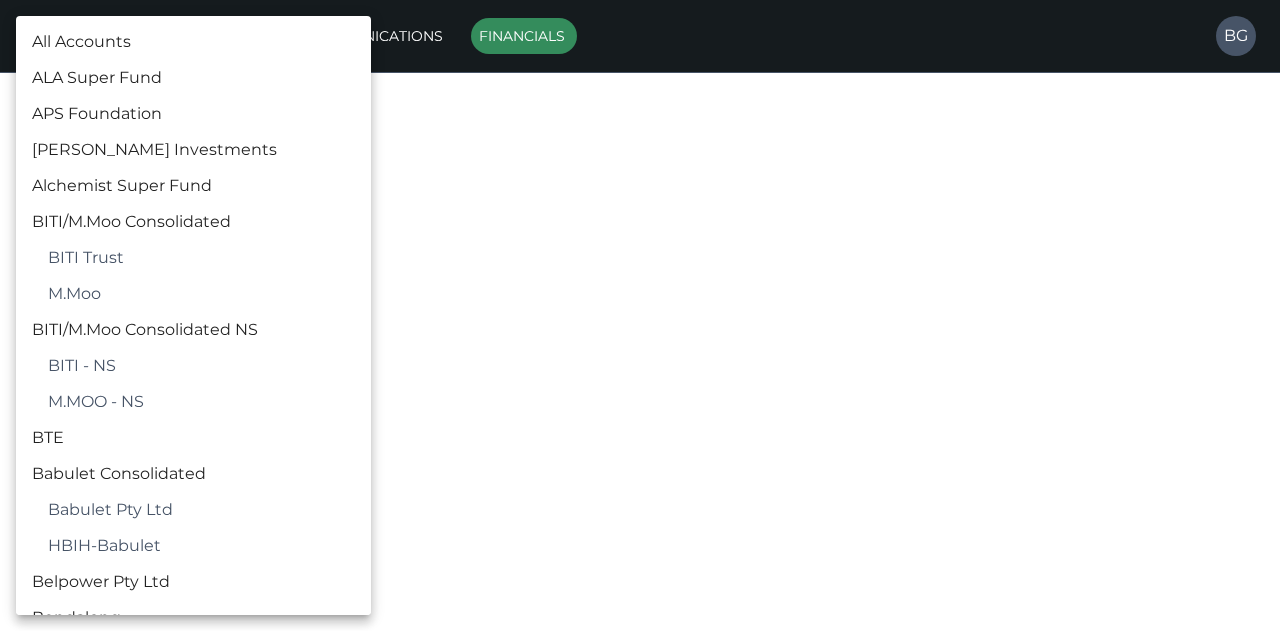 scroll, scrollTop: 1058, scrollLeft: 0, axis: vertical 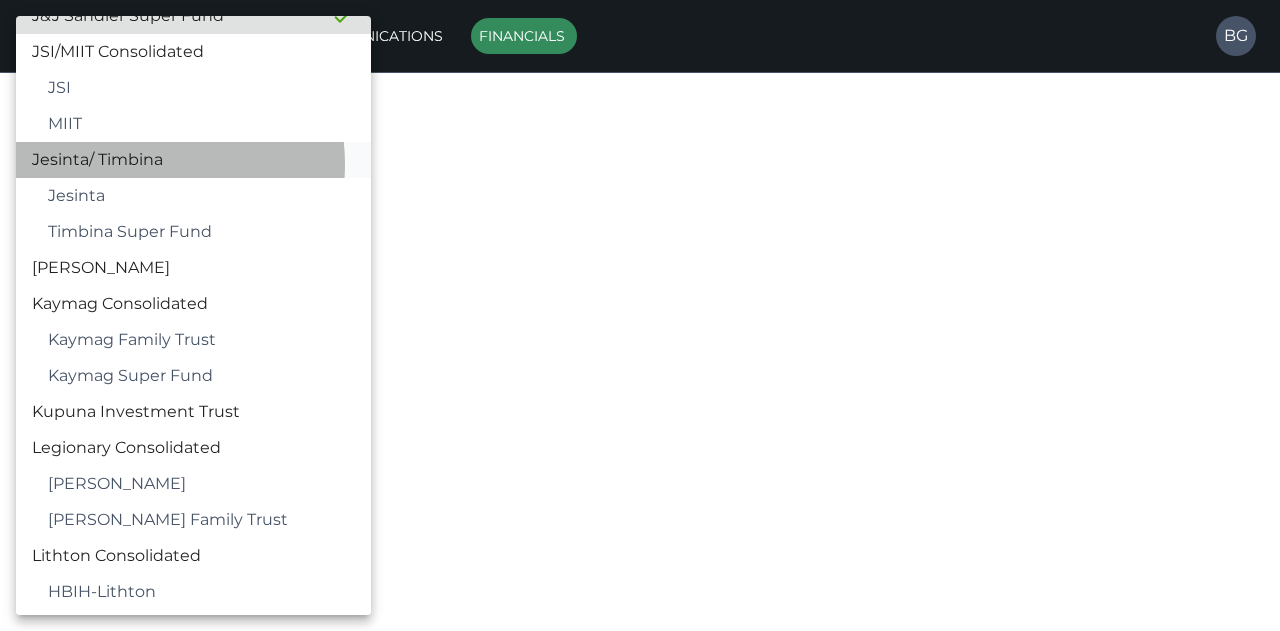 click on "Jesinta/ Timbina" at bounding box center (193, 160) 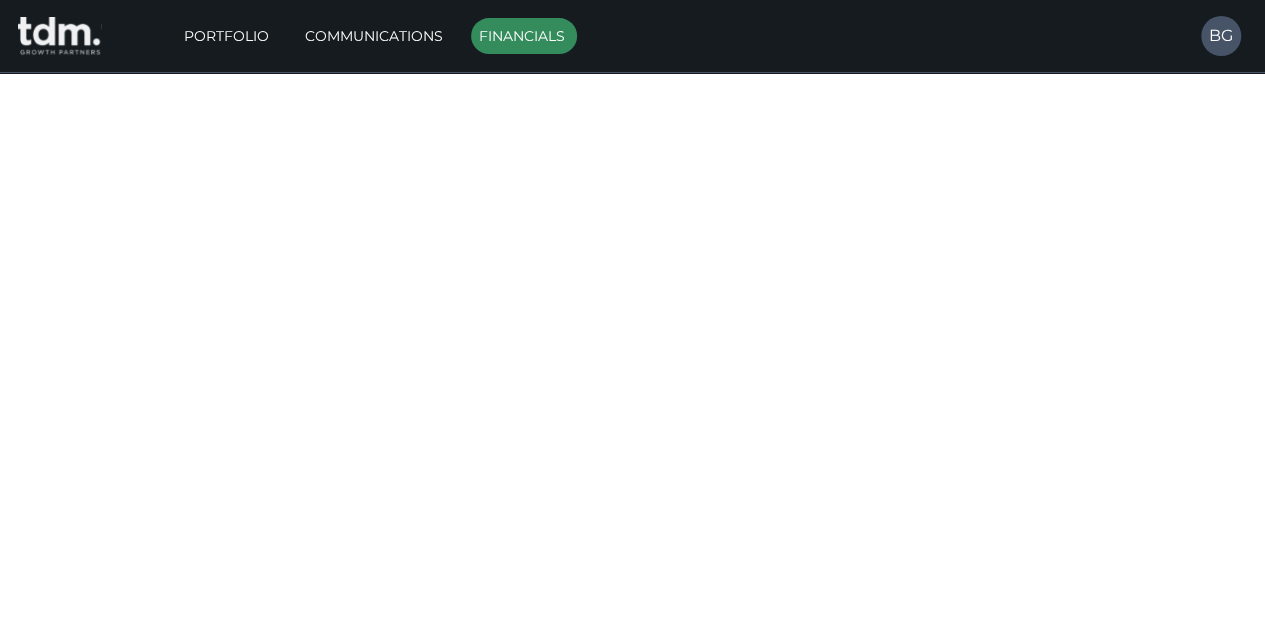 click on "View" at bounding box center [1181, 346] 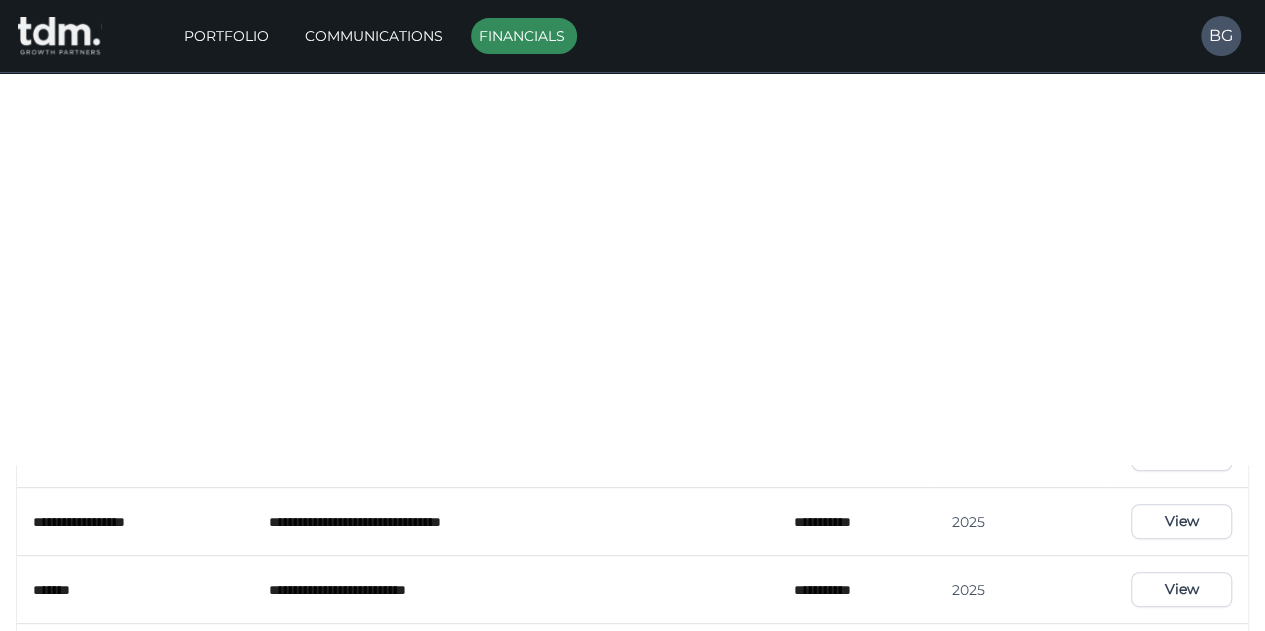 scroll, scrollTop: 170, scrollLeft: 0, axis: vertical 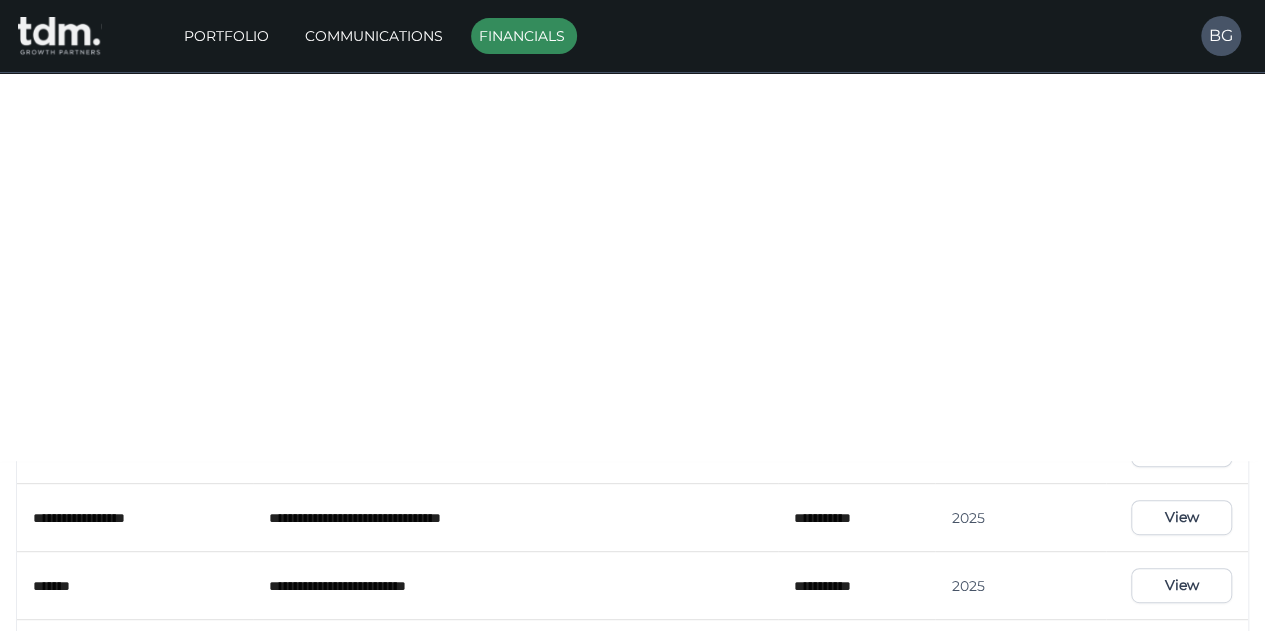 click on "View" at bounding box center [1181, 381] 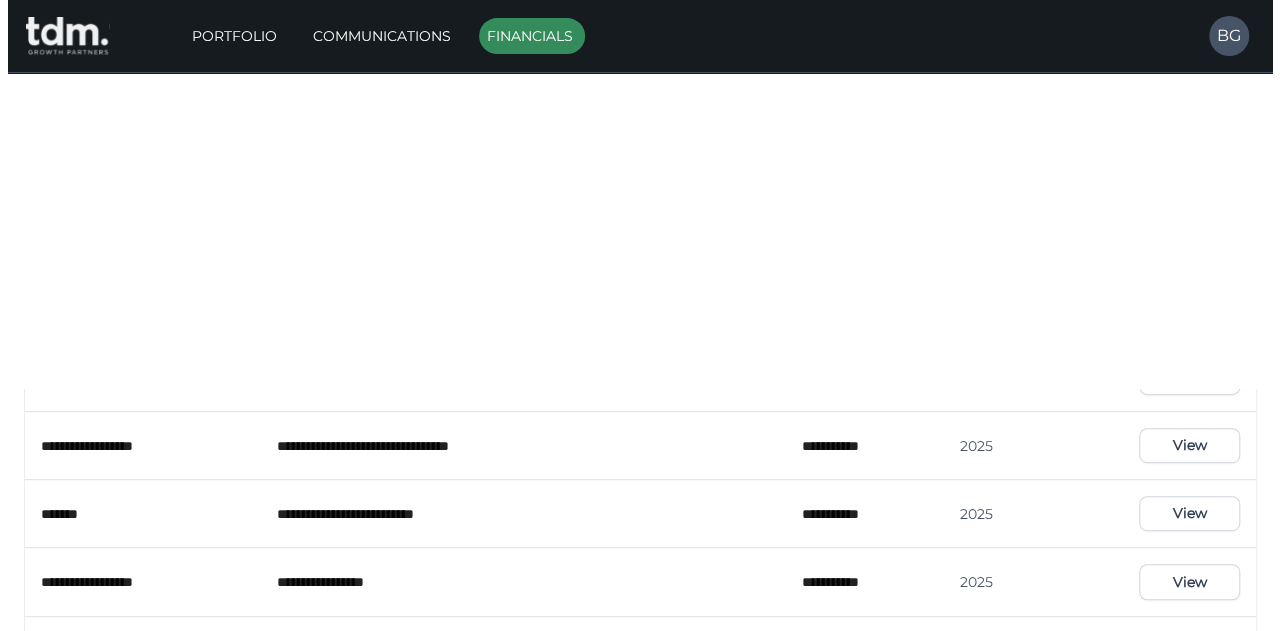 scroll, scrollTop: 0, scrollLeft: 0, axis: both 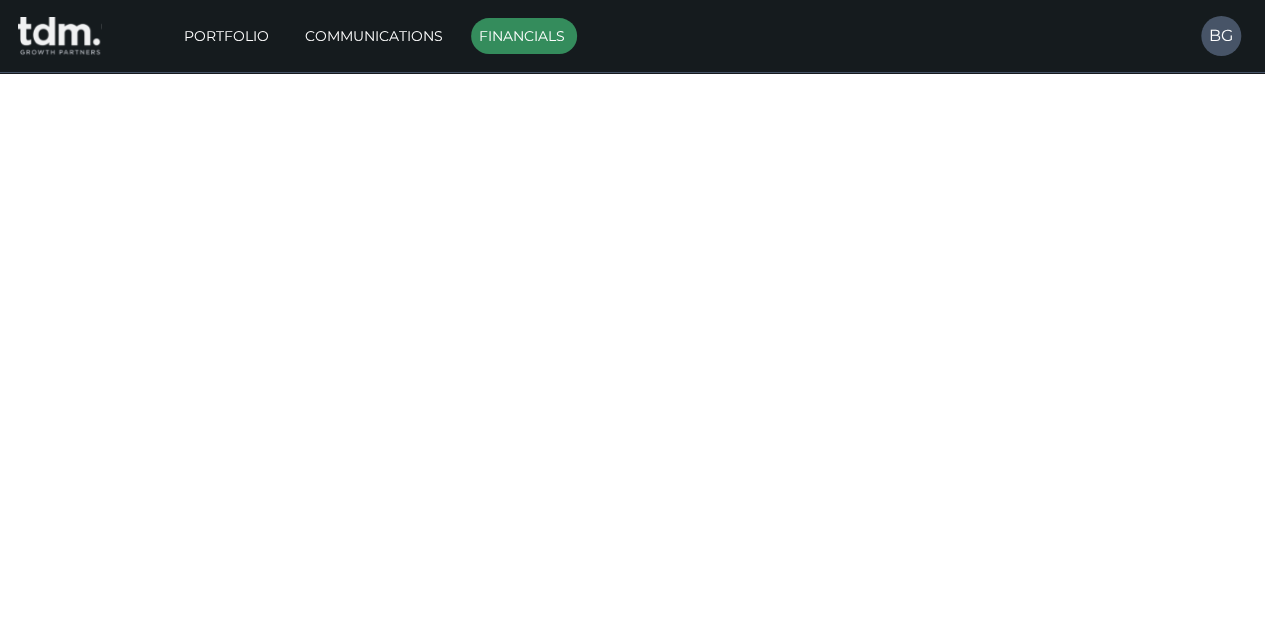 click on "**********" at bounding box center [632, 949] 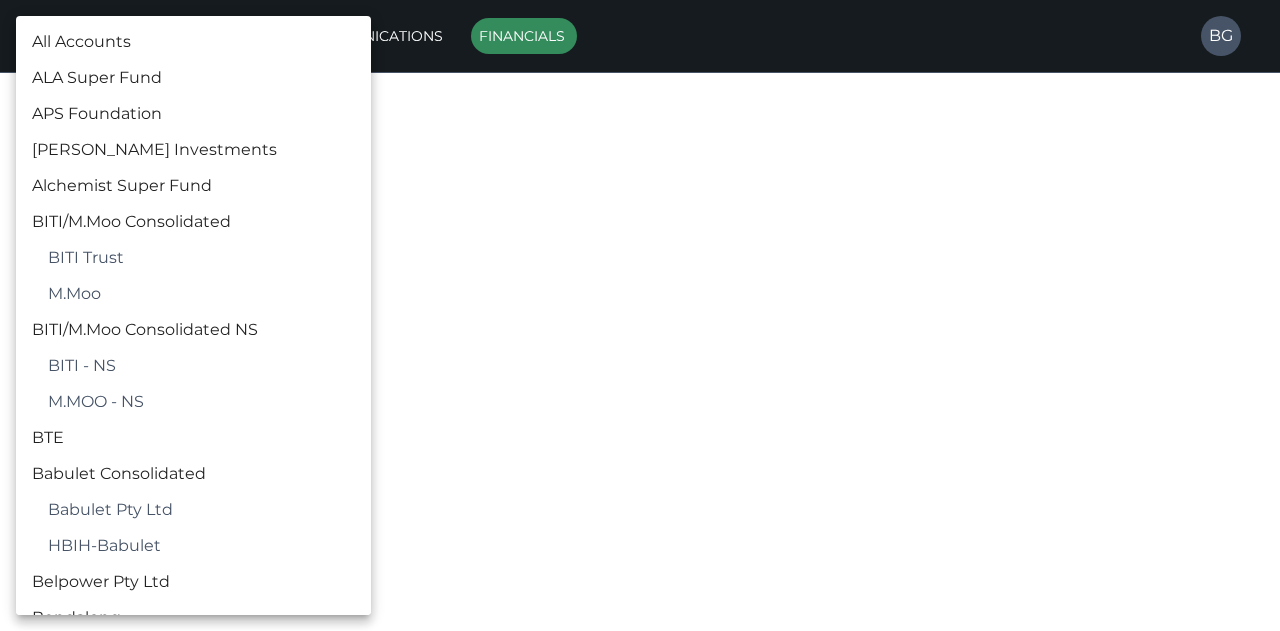 scroll, scrollTop: 1202, scrollLeft: 0, axis: vertical 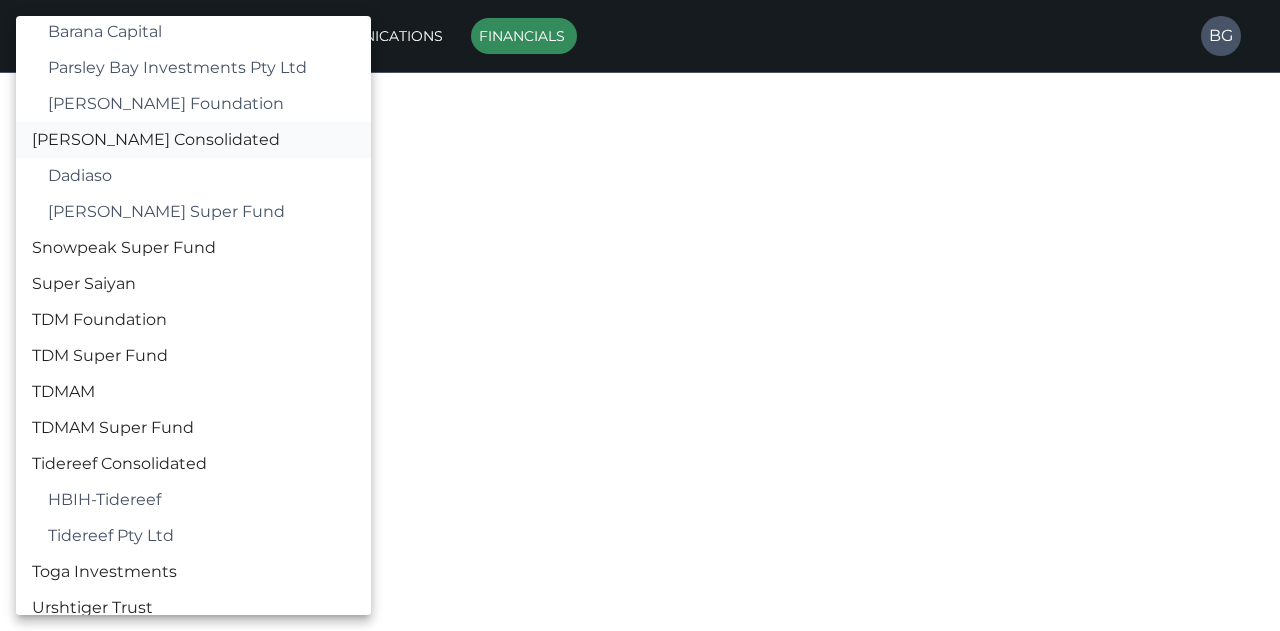 click on "[PERSON_NAME] Consolidated" at bounding box center [193, 140] 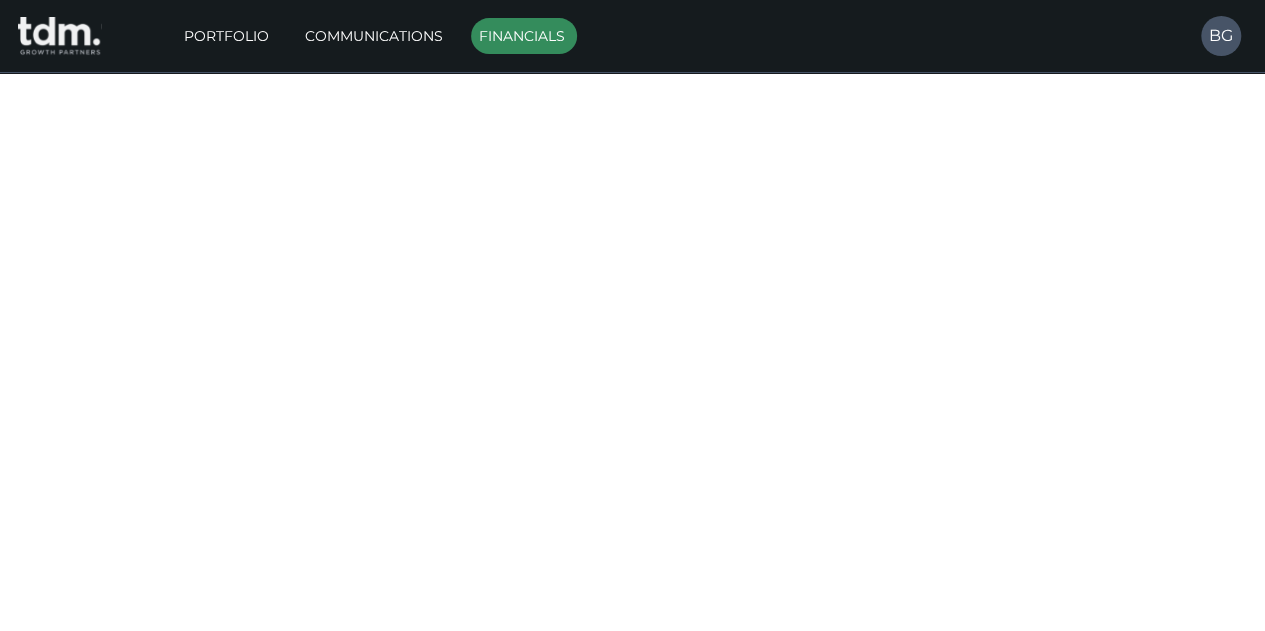 click on "View" at bounding box center (1181, 346) 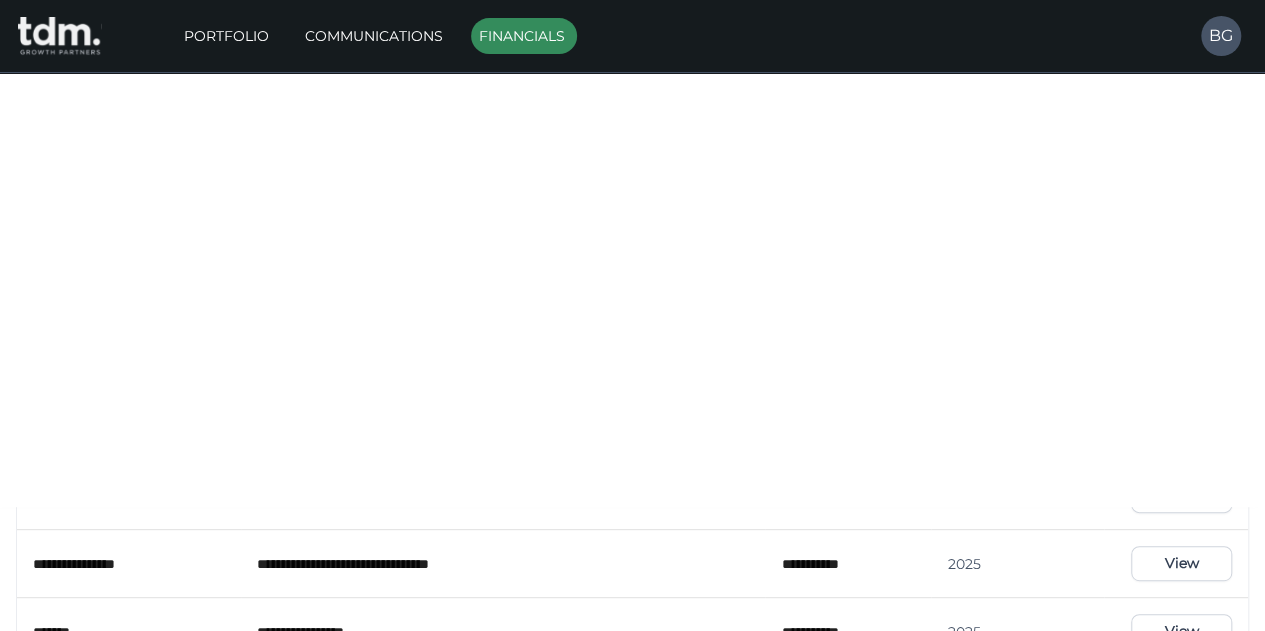 scroll, scrollTop: 130, scrollLeft: 0, axis: vertical 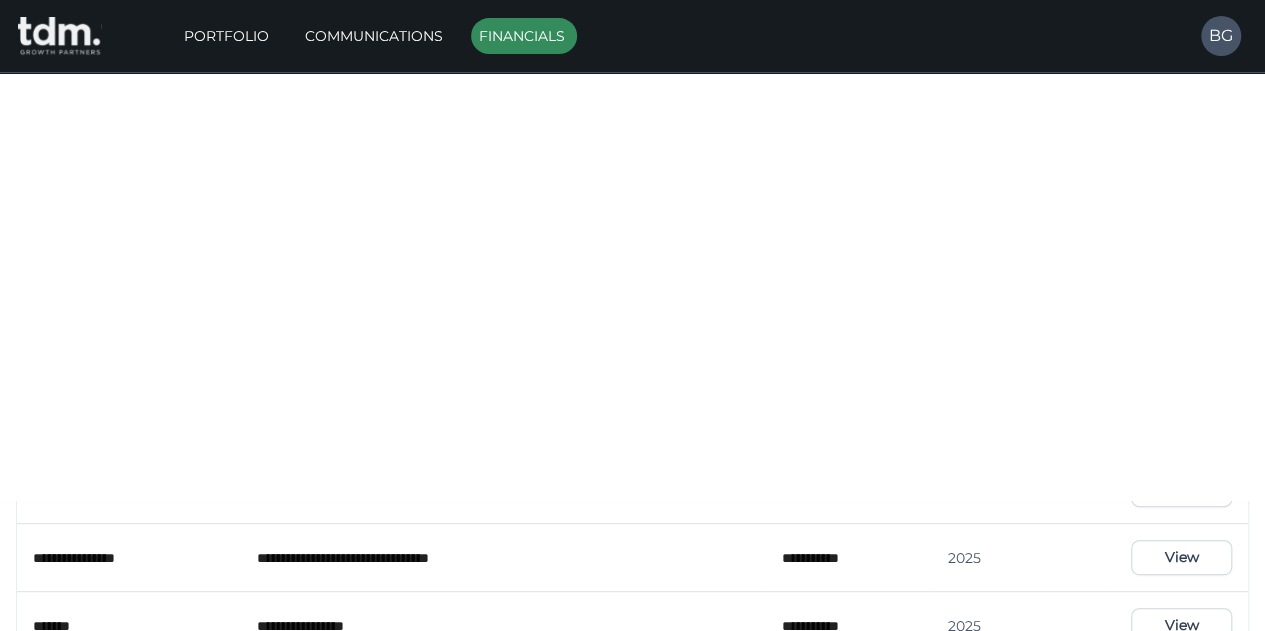 click on "View" at bounding box center [1181, 352] 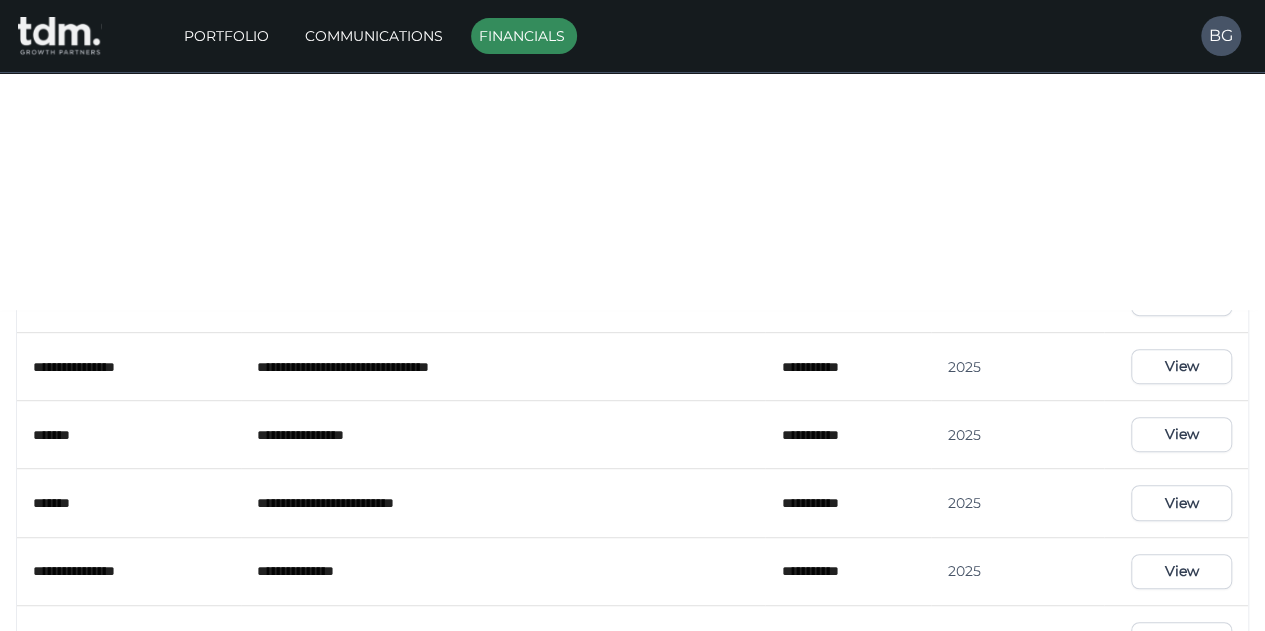 scroll, scrollTop: 327, scrollLeft: 0, axis: vertical 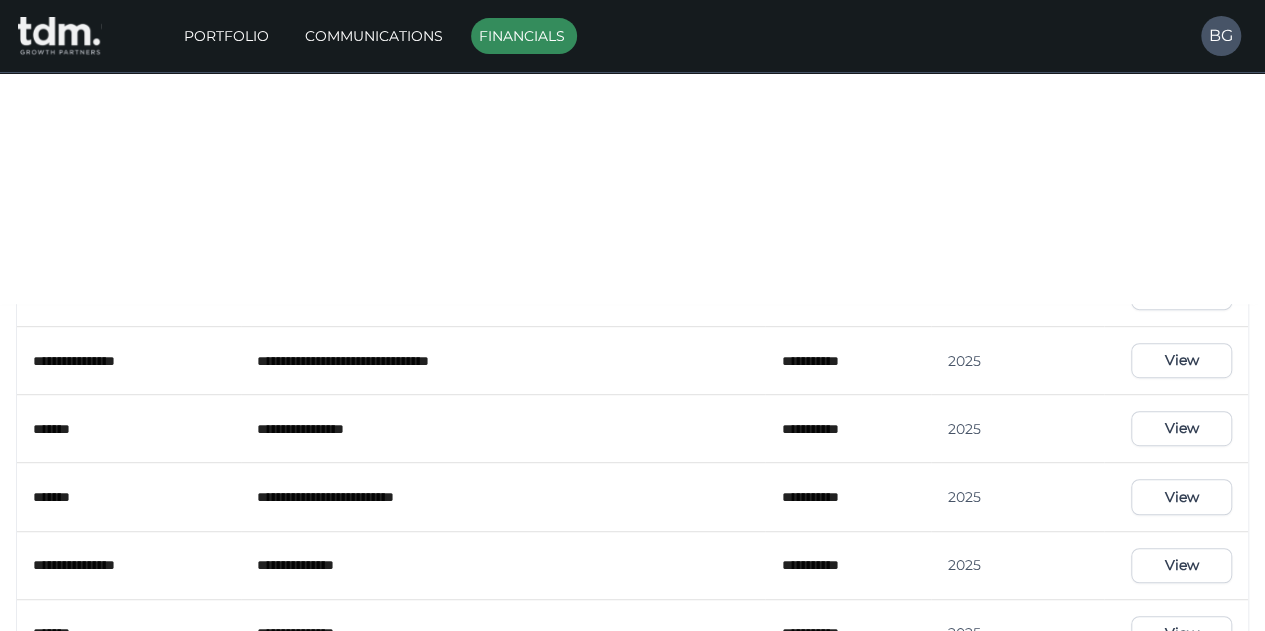click on "View" at bounding box center [1181, 224] 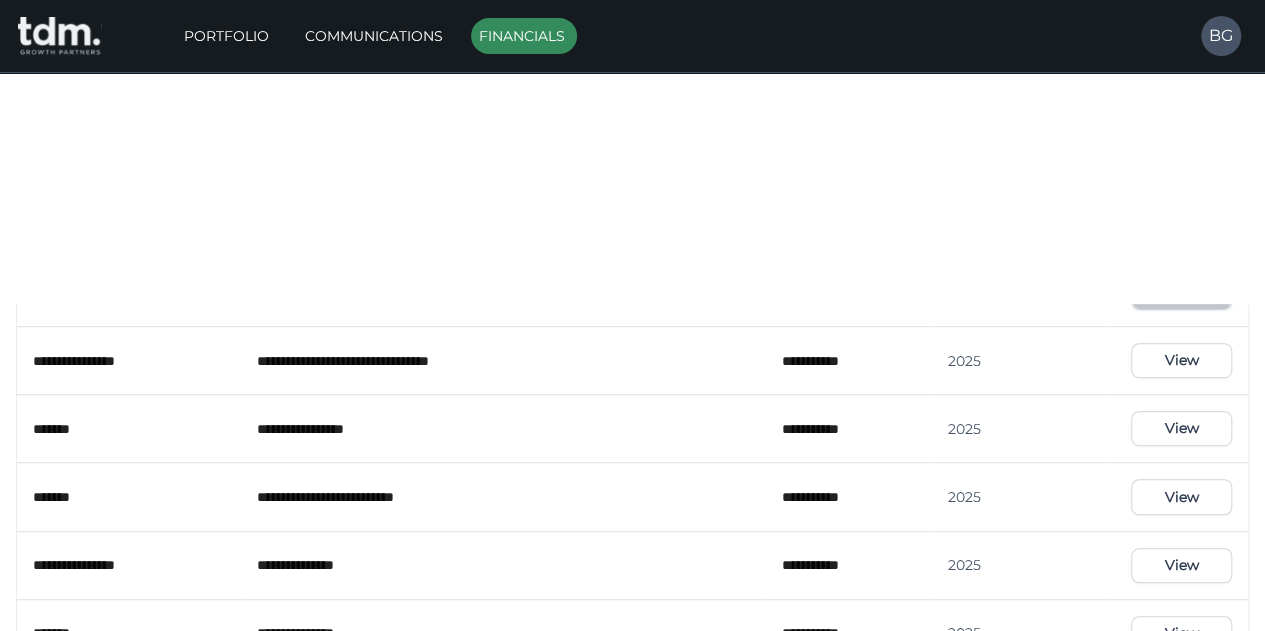 click on "View" at bounding box center (1181, 292) 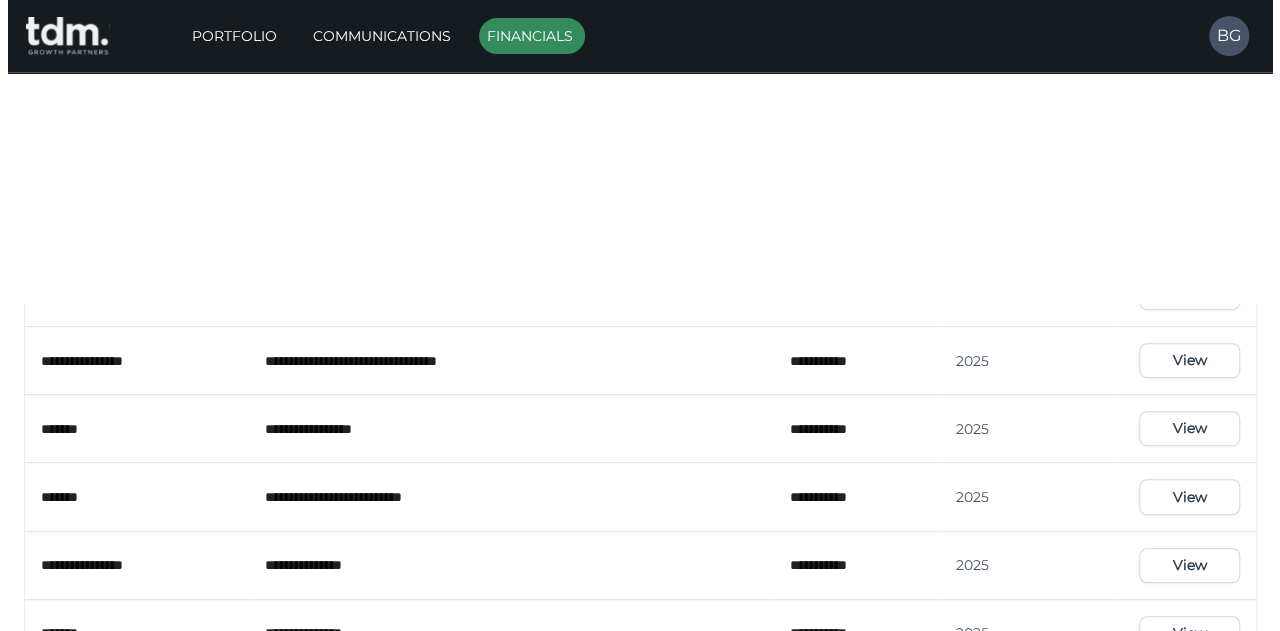 scroll, scrollTop: 0, scrollLeft: 0, axis: both 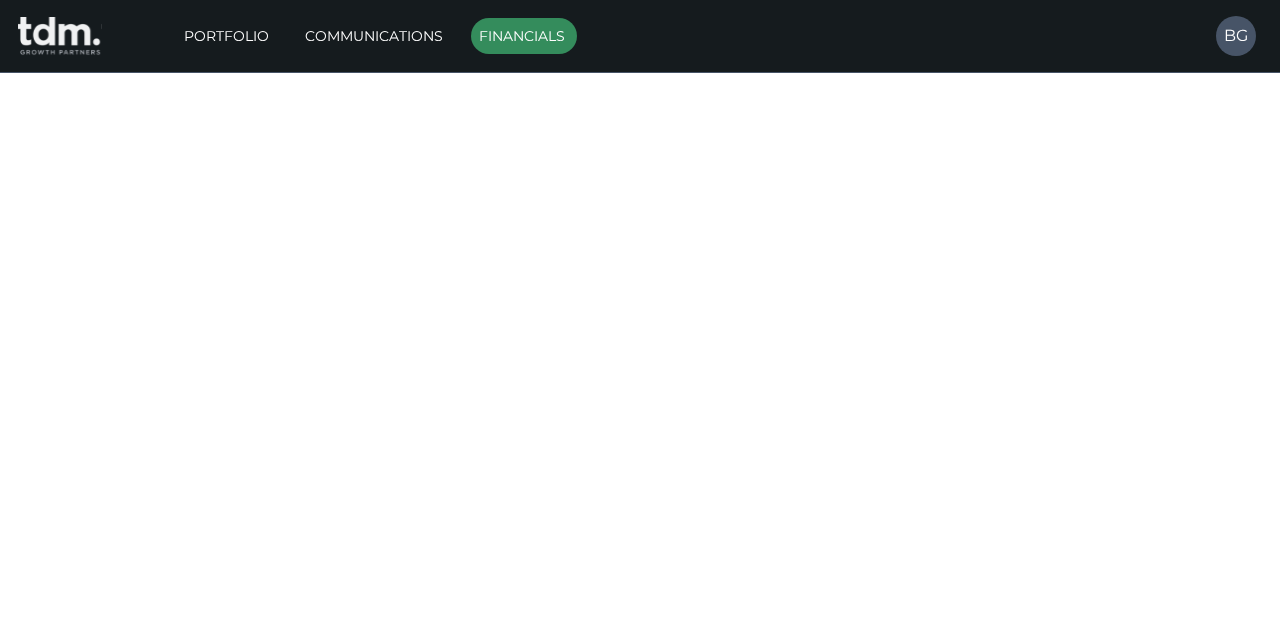 click on "**********" at bounding box center (640, 949) 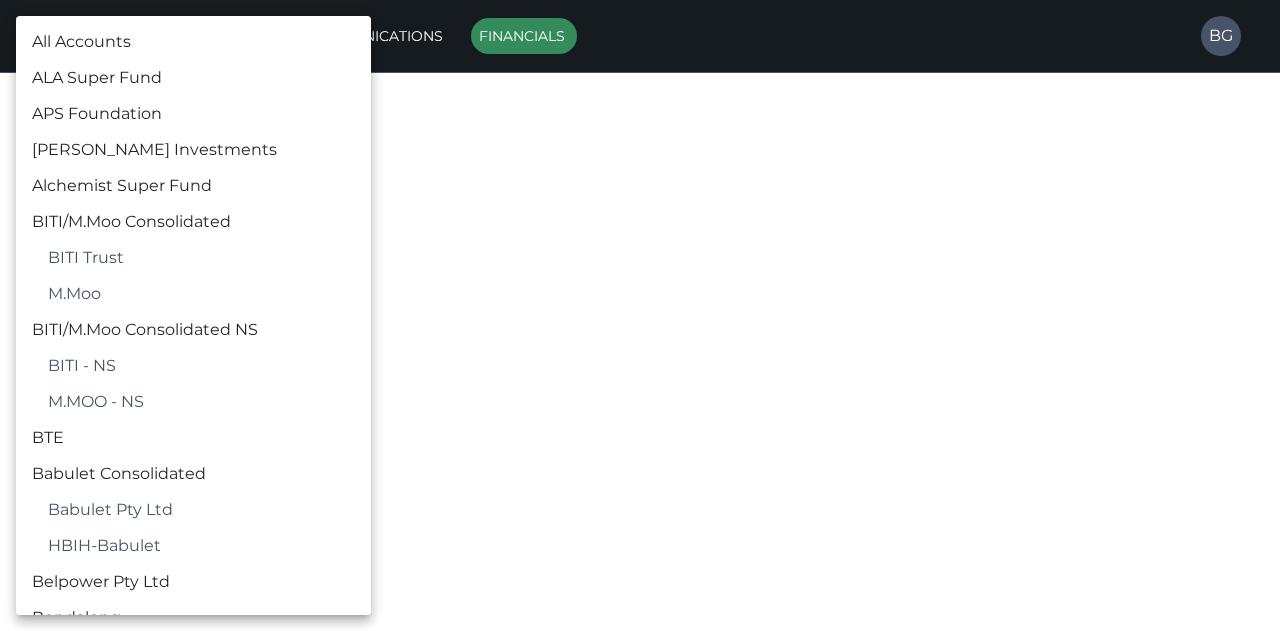 scroll, scrollTop: 2786, scrollLeft: 0, axis: vertical 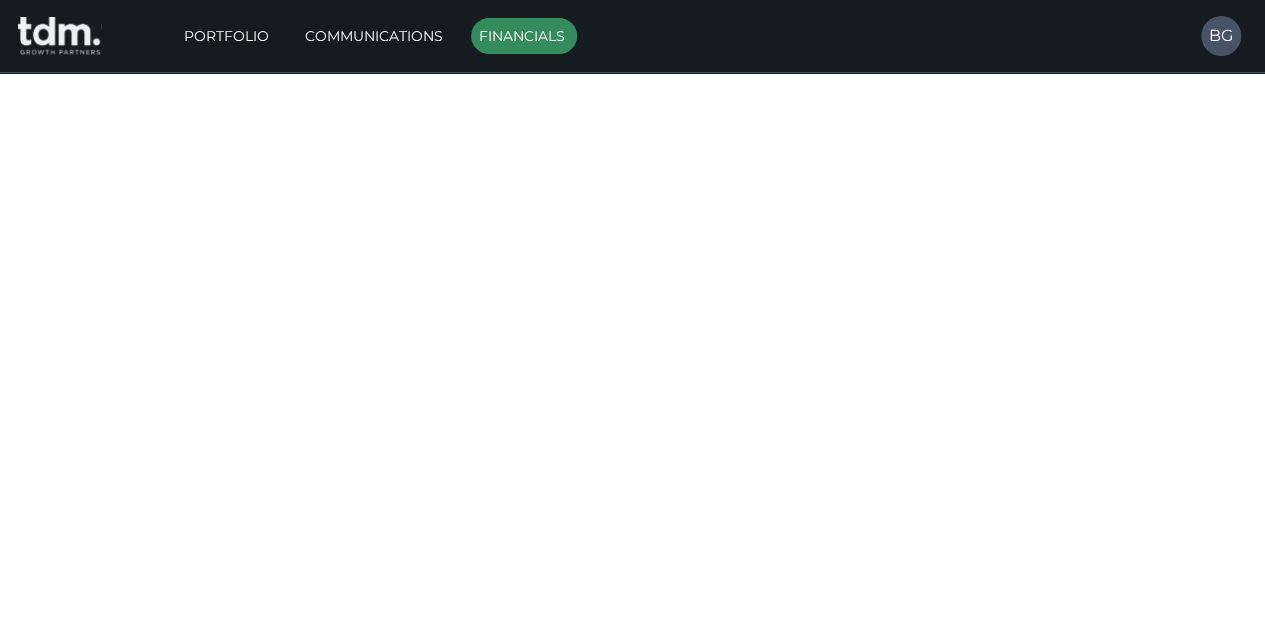 click on "**********" at bounding box center (632, 949) 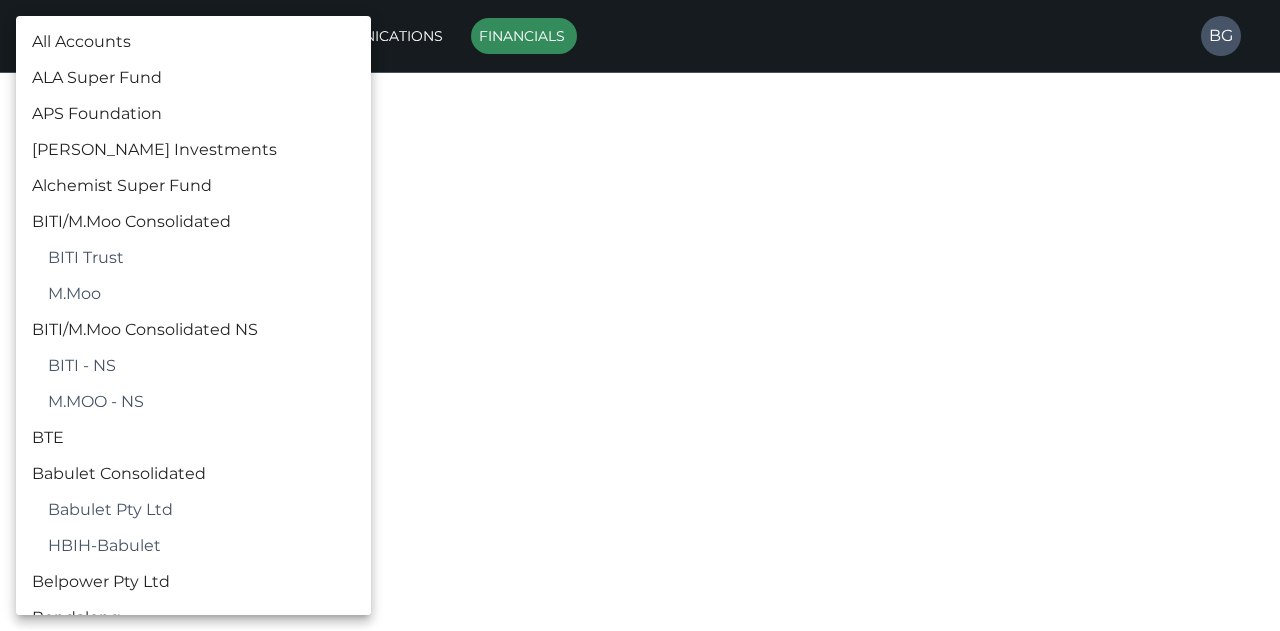 scroll, scrollTop: 2786, scrollLeft: 0, axis: vertical 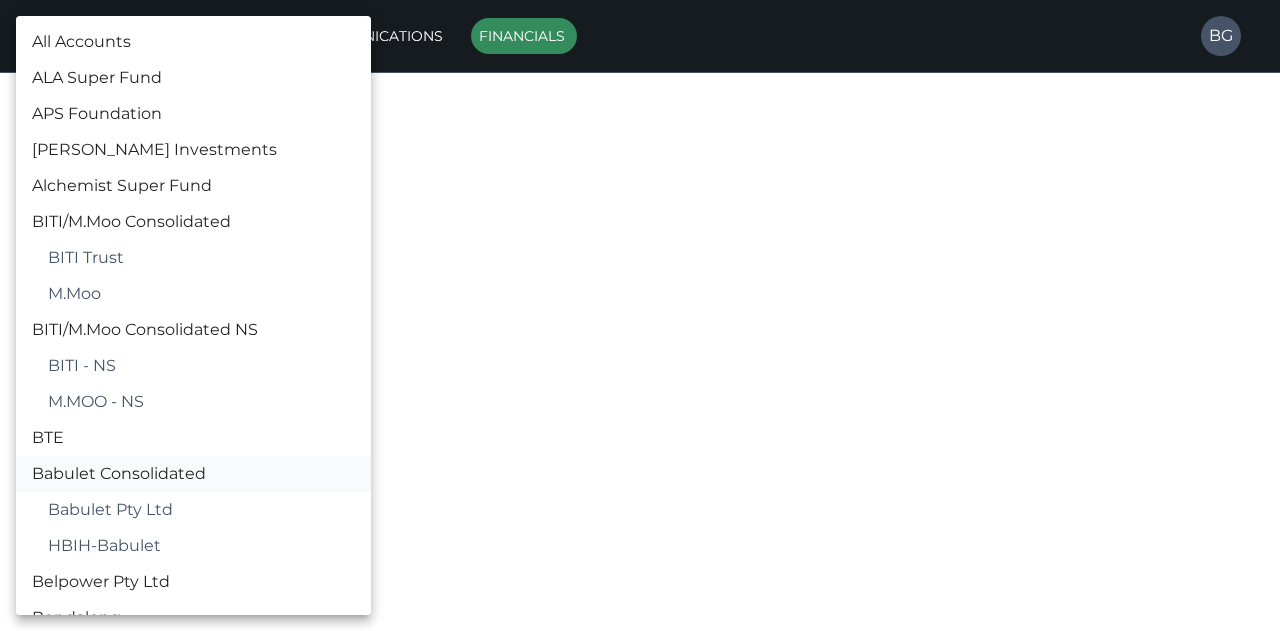 click on "Babulet Consolidated" at bounding box center [193, 474] 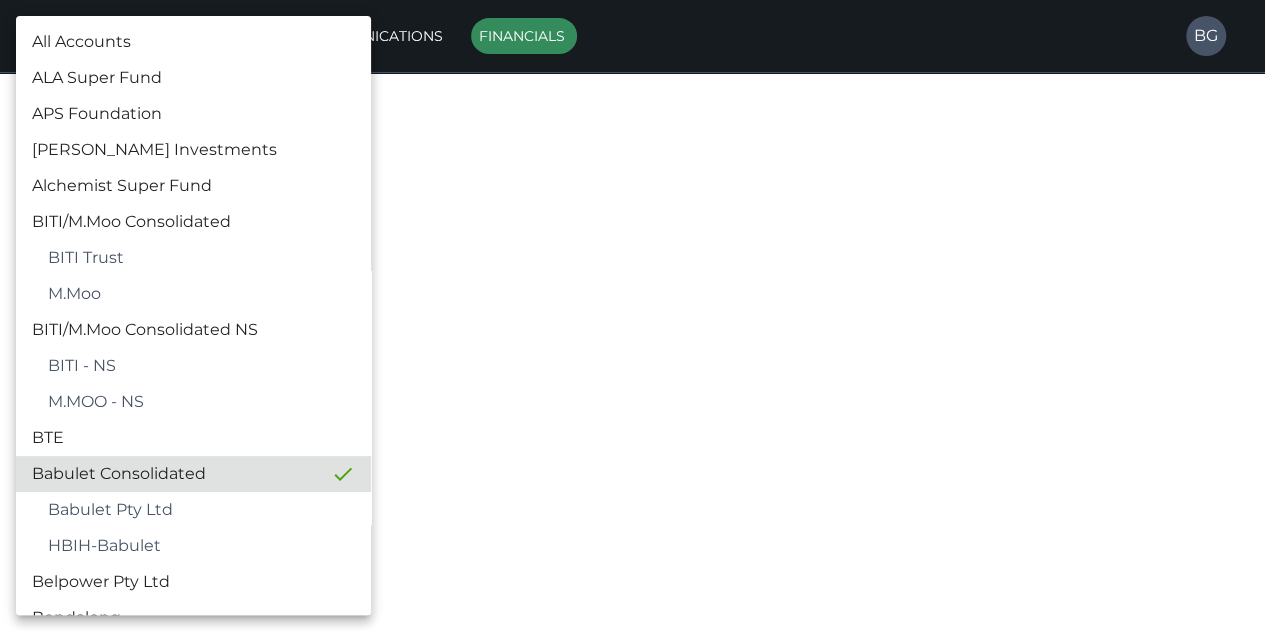 click on "**********" at bounding box center [632, 608] 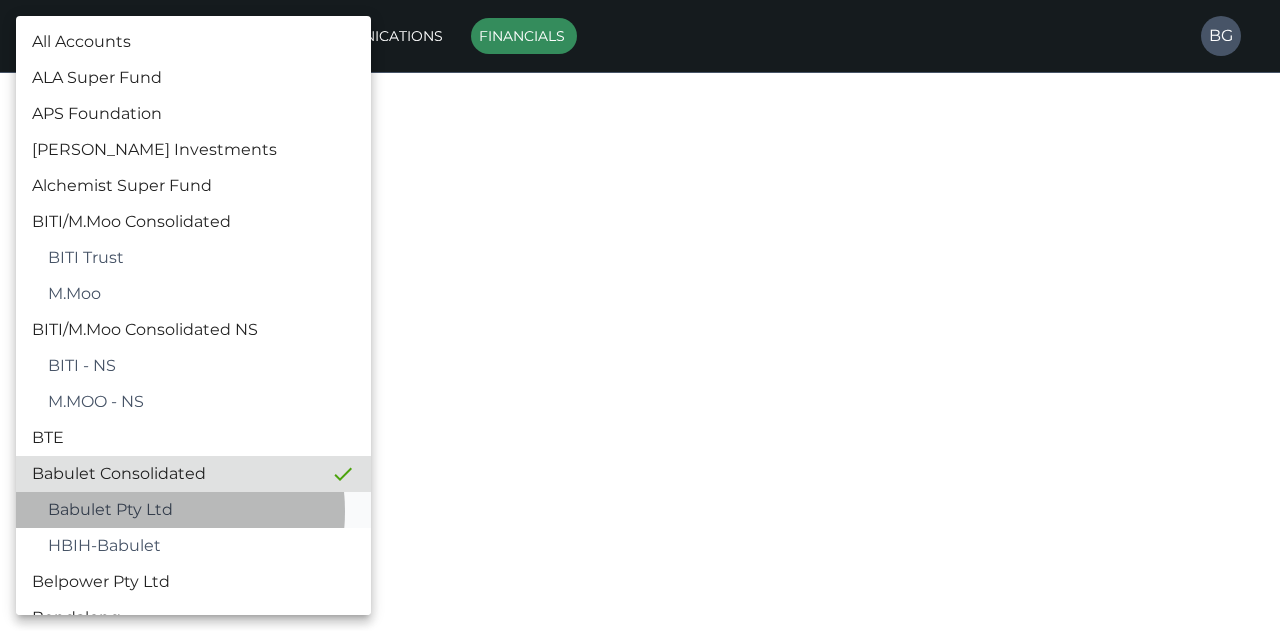 click on "Babulet Pty Ltd" at bounding box center (201, 510) 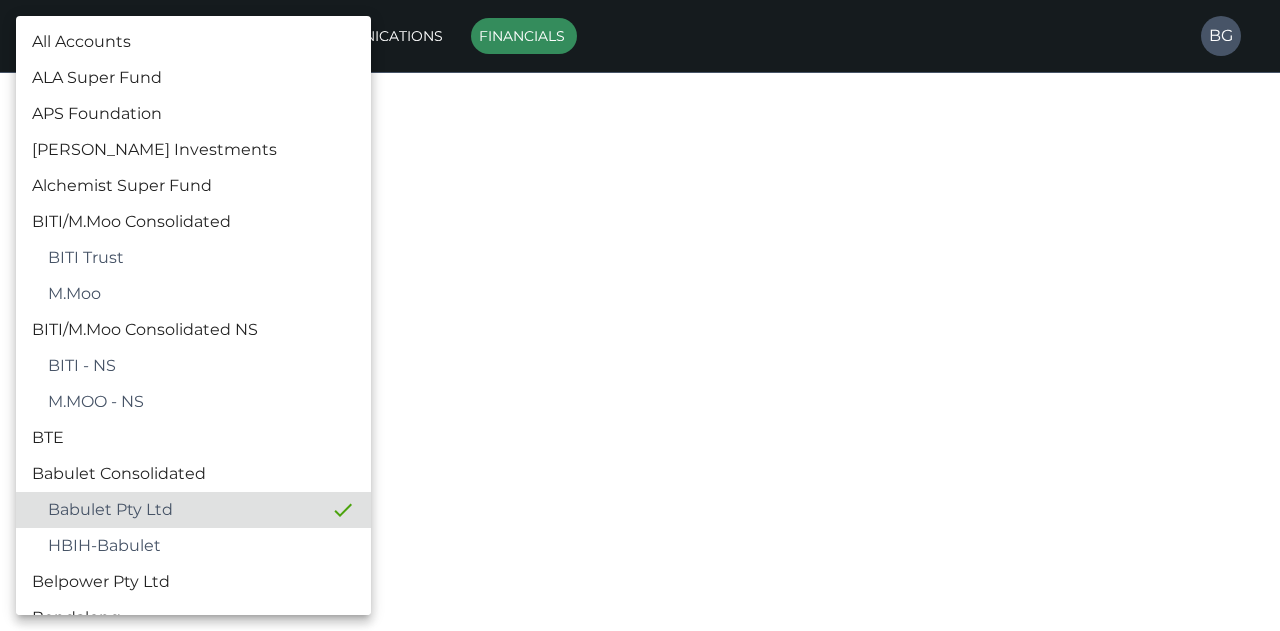 click on "**********" at bounding box center (640, 506) 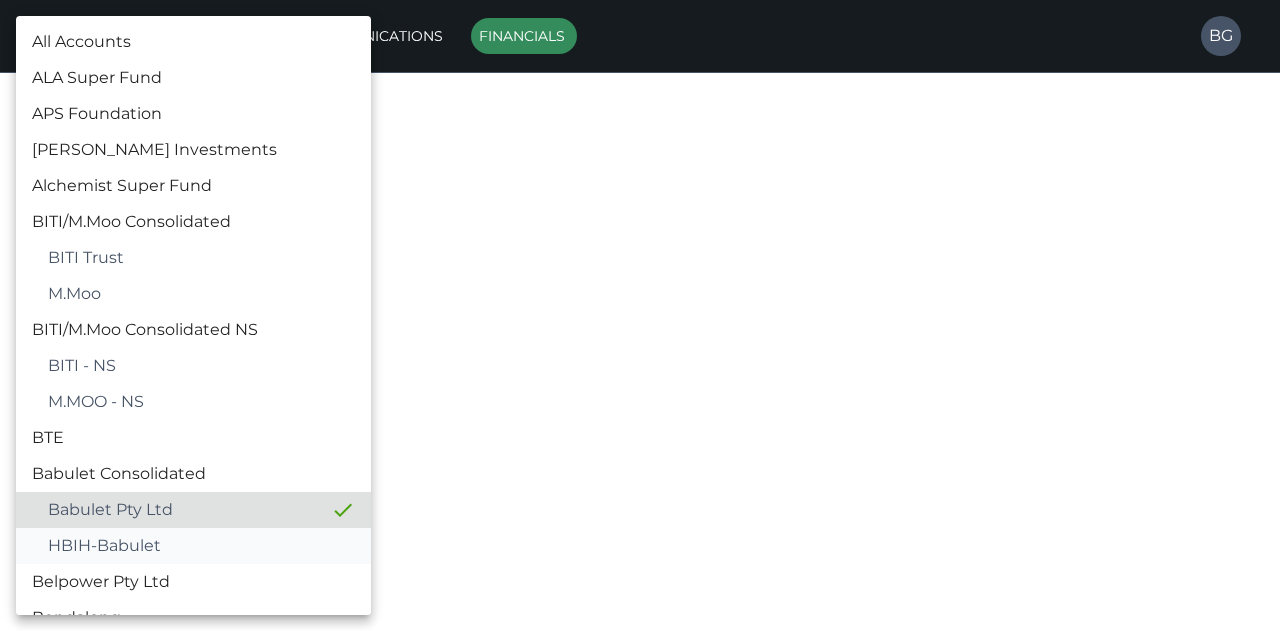 click on "HBIH-Babulet" at bounding box center [201, 546] 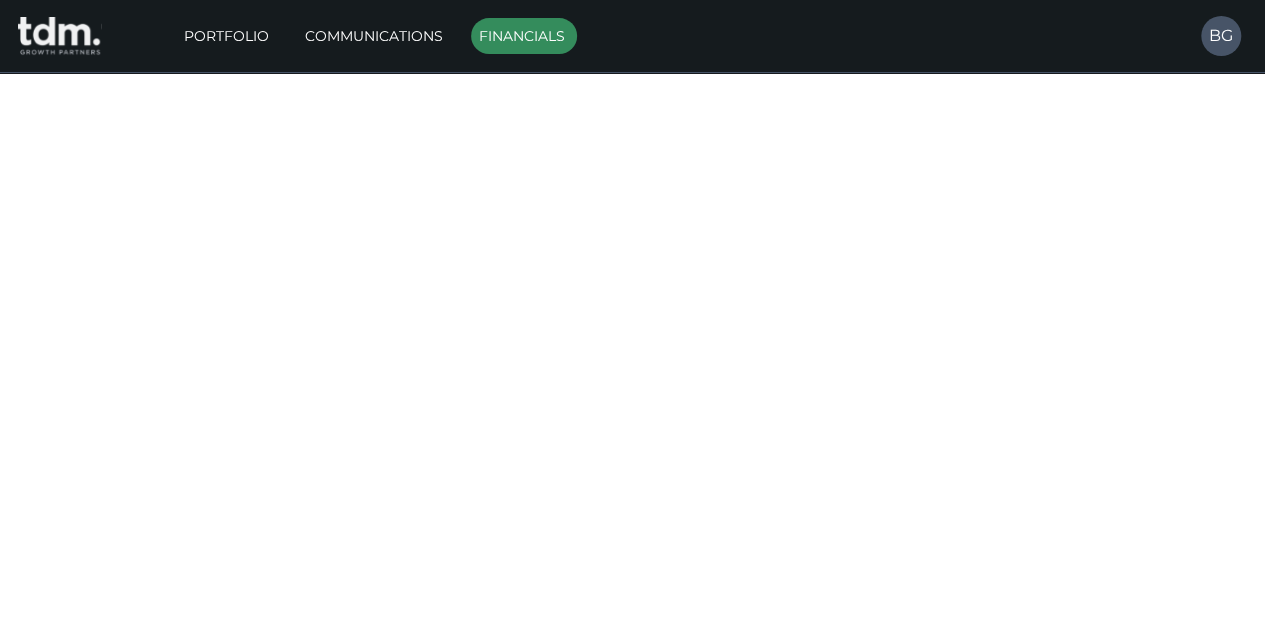 click on "**********" at bounding box center (632, 369) 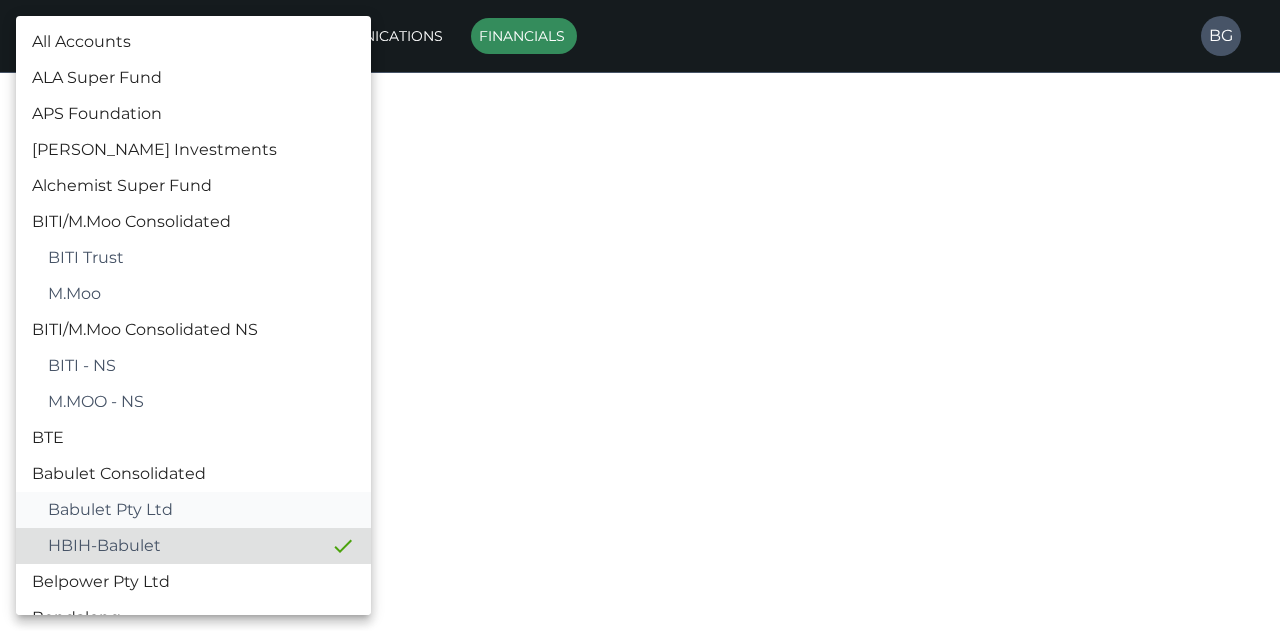 click on "Babulet Pty Ltd" at bounding box center [201, 510] 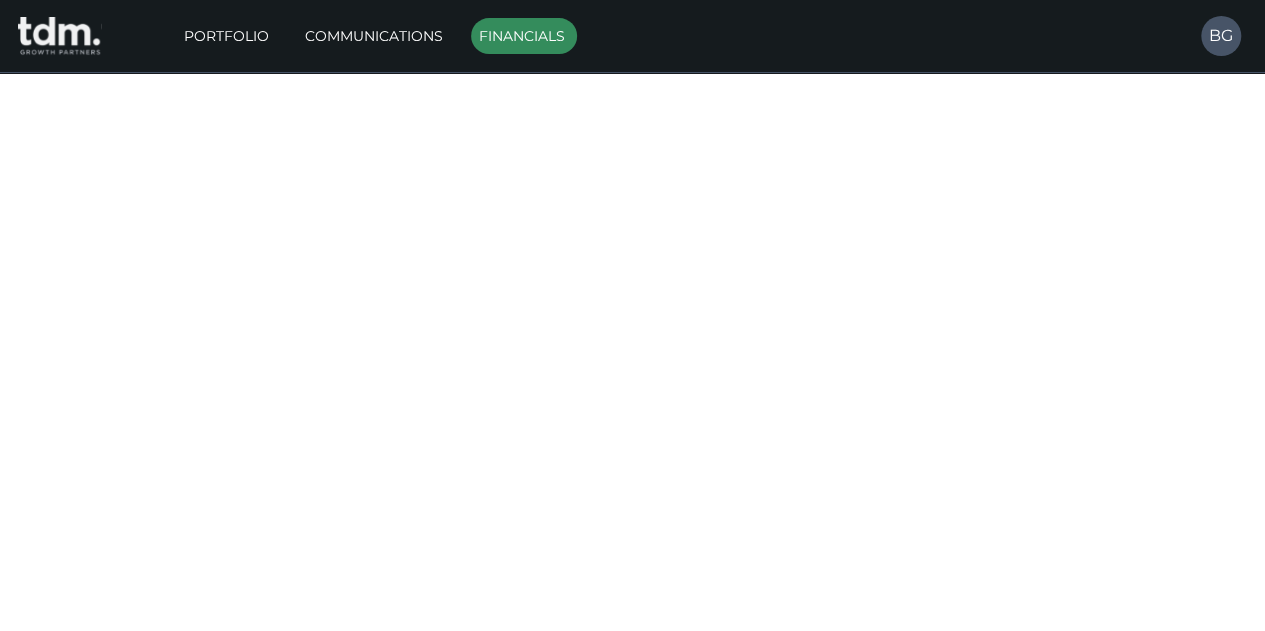 click on "**********" at bounding box center [632, 506] 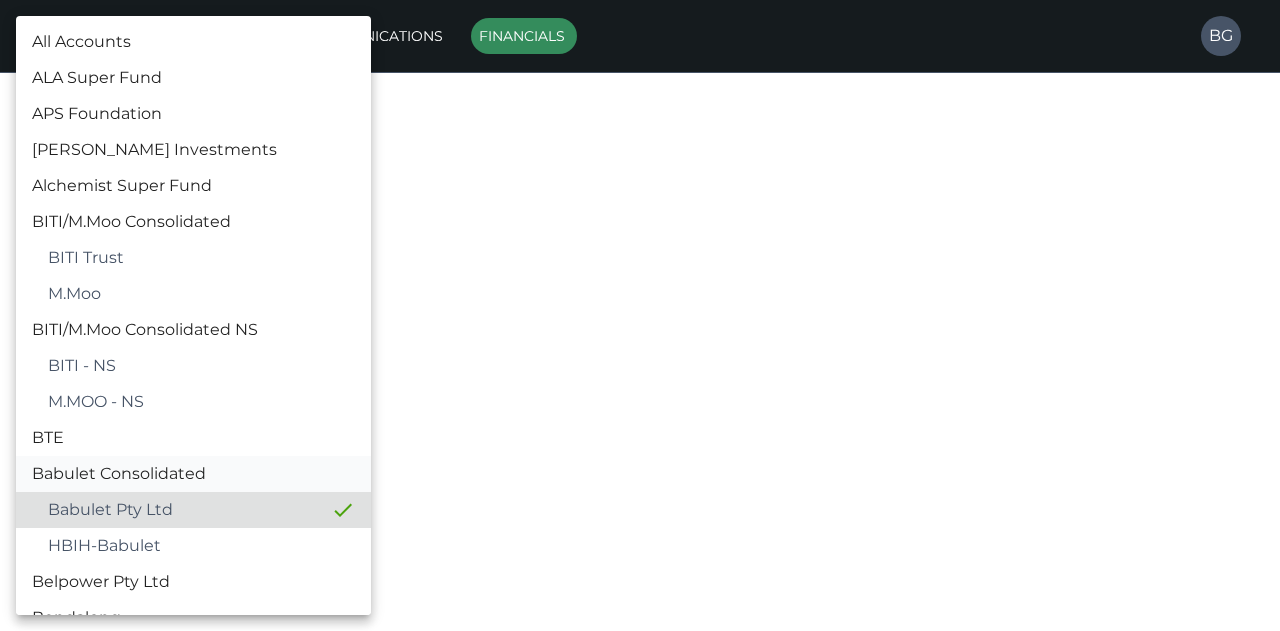 click on "Babulet Consolidated" at bounding box center [193, 474] 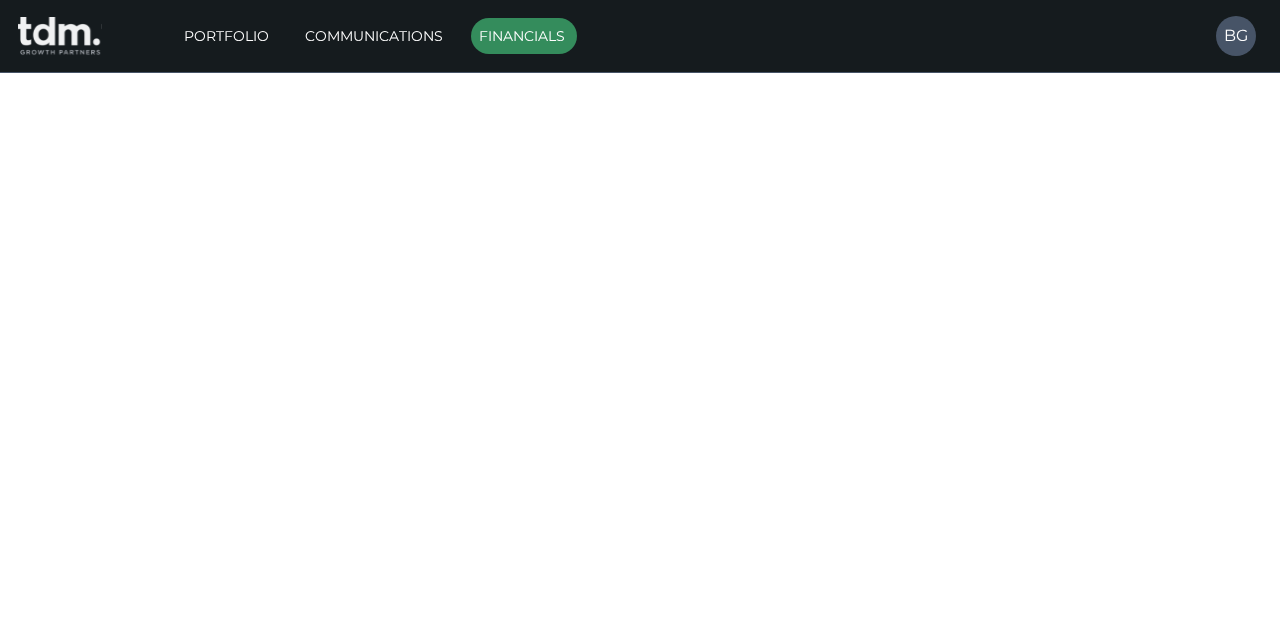 click on "**********" at bounding box center (640, 608) 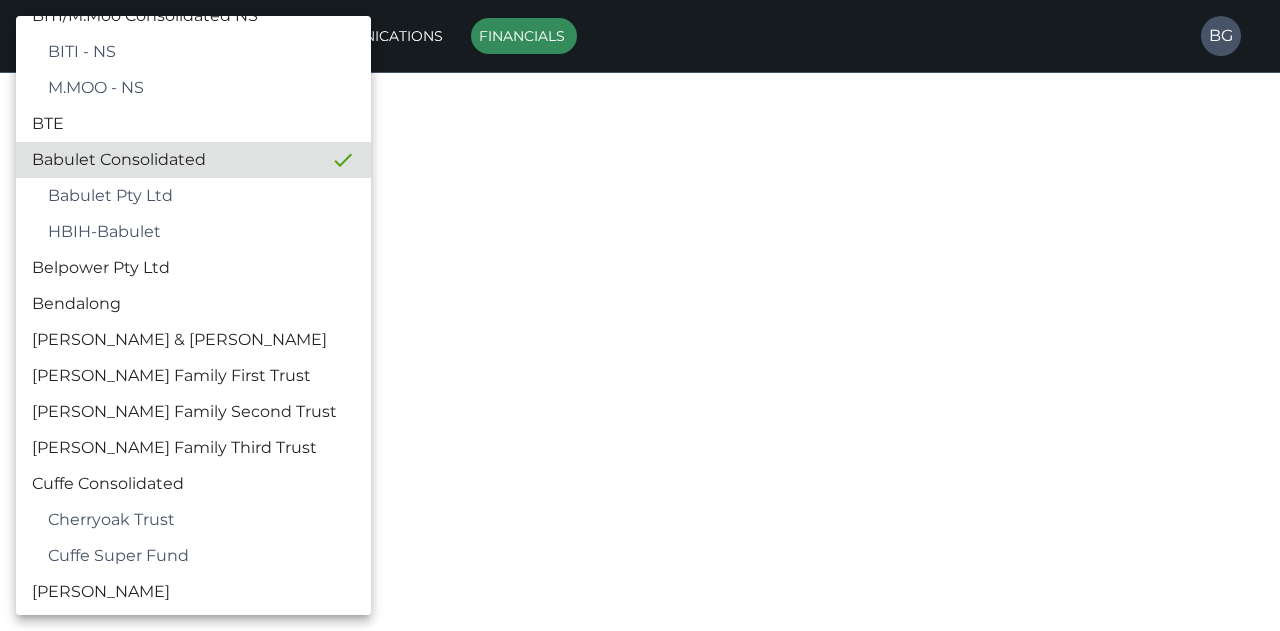 scroll, scrollTop: 322, scrollLeft: 0, axis: vertical 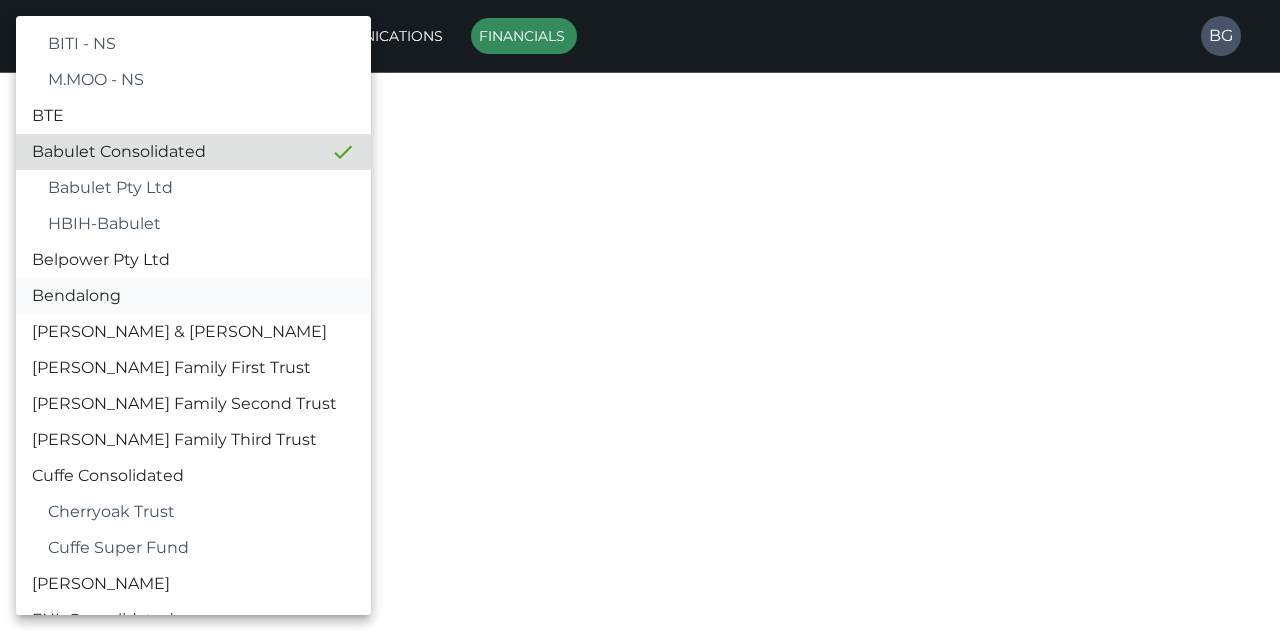 click on "Bendalong" at bounding box center [193, 296] 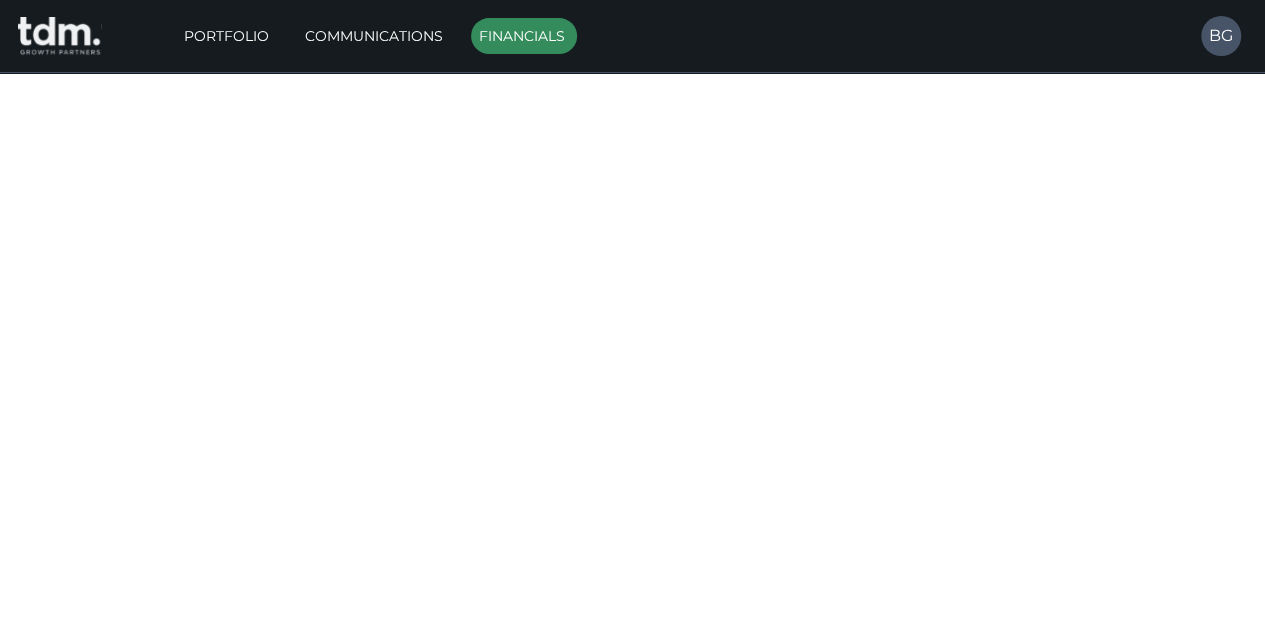 click on "View" at bounding box center [1181, 346] 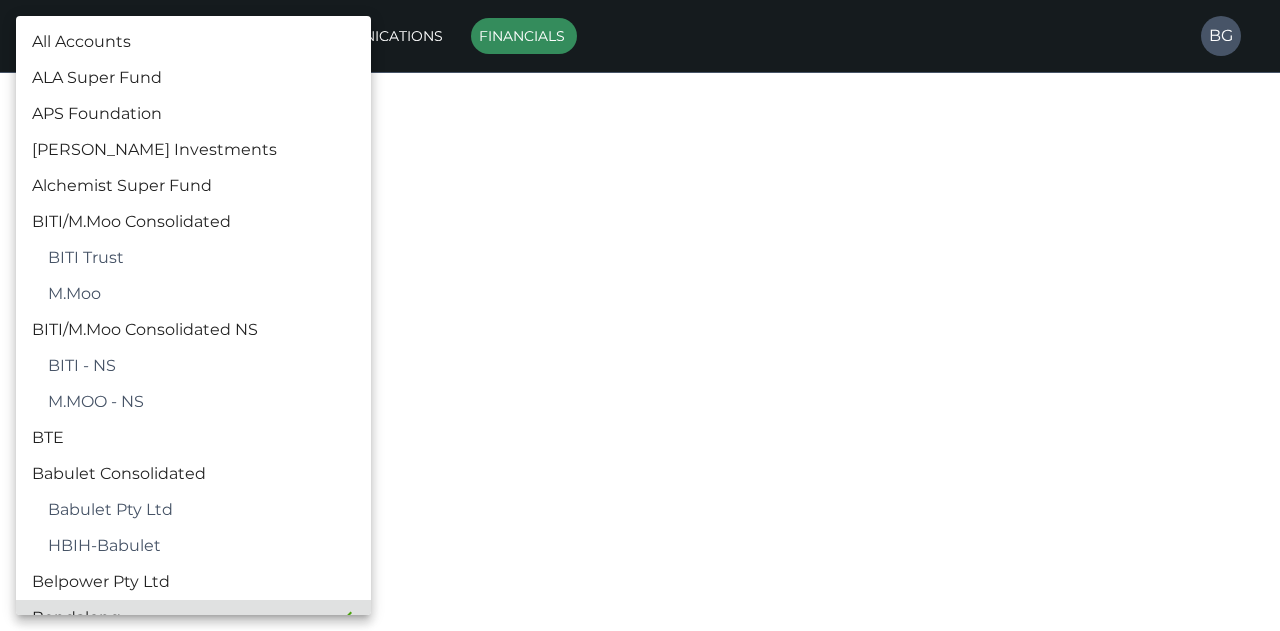 scroll, scrollTop: 20, scrollLeft: 0, axis: vertical 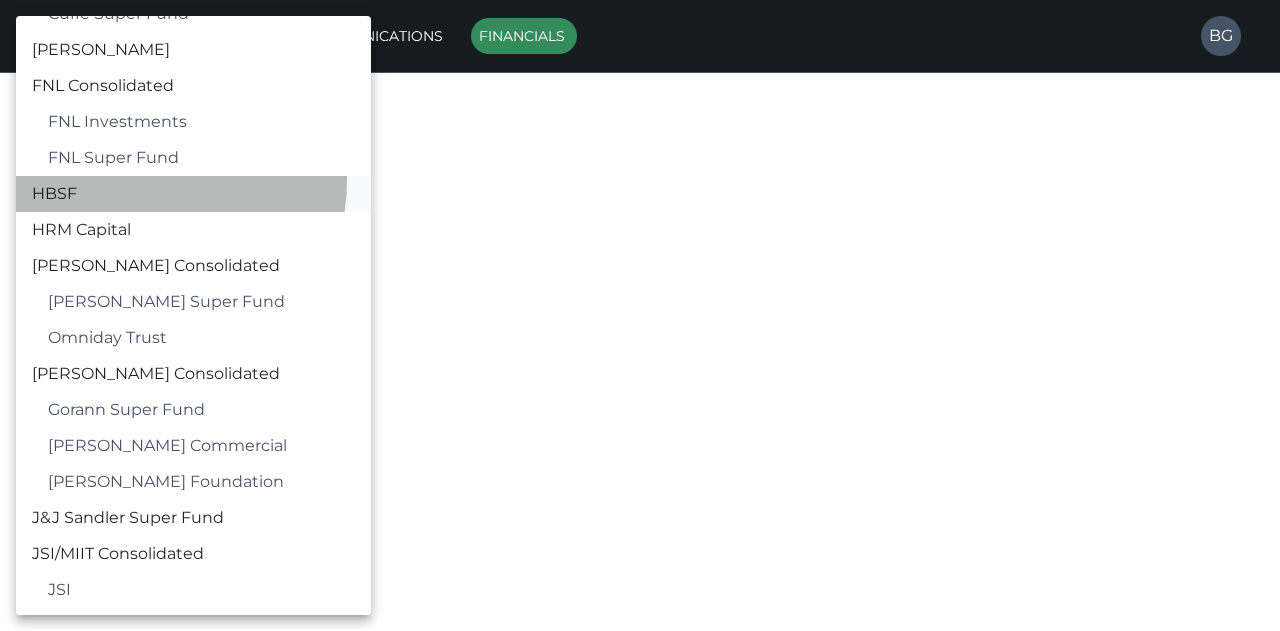 click on "HBSF" at bounding box center [193, 194] 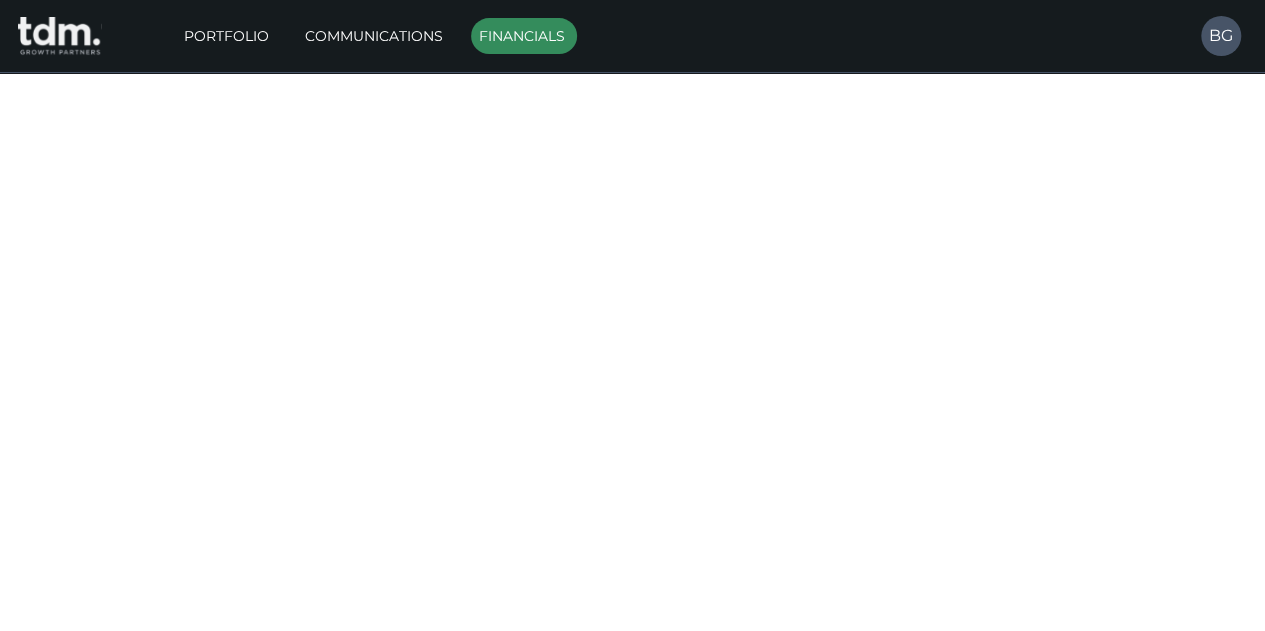 click on "View" at bounding box center [1181, 414] 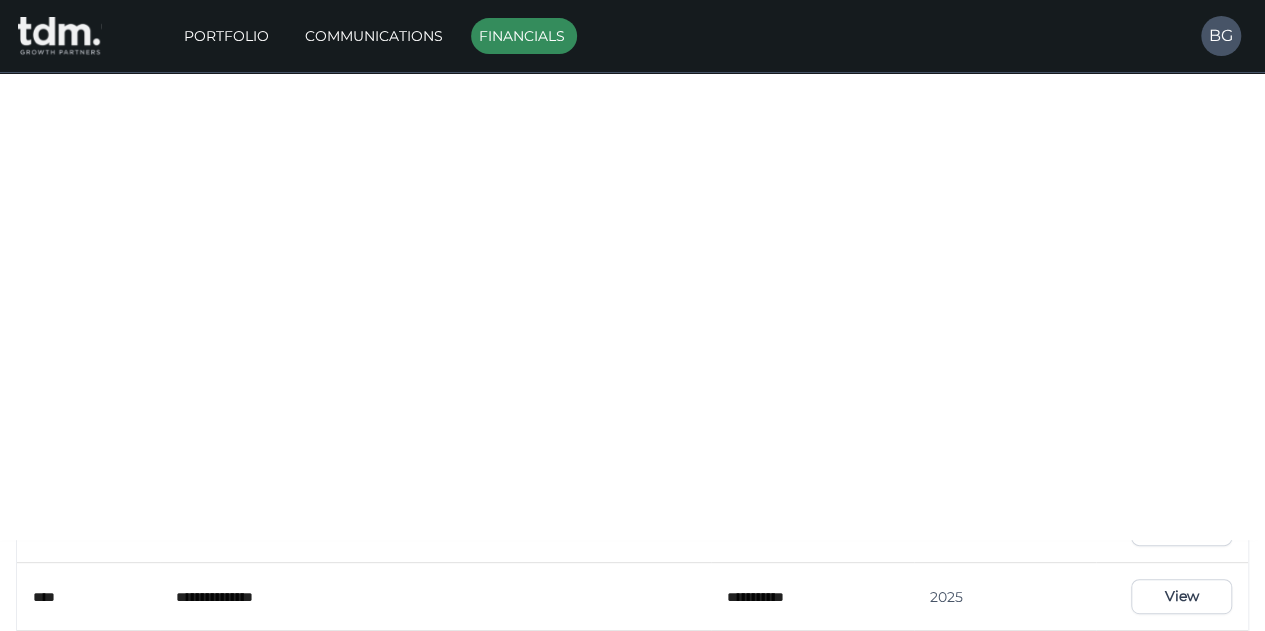 scroll, scrollTop: 108, scrollLeft: 0, axis: vertical 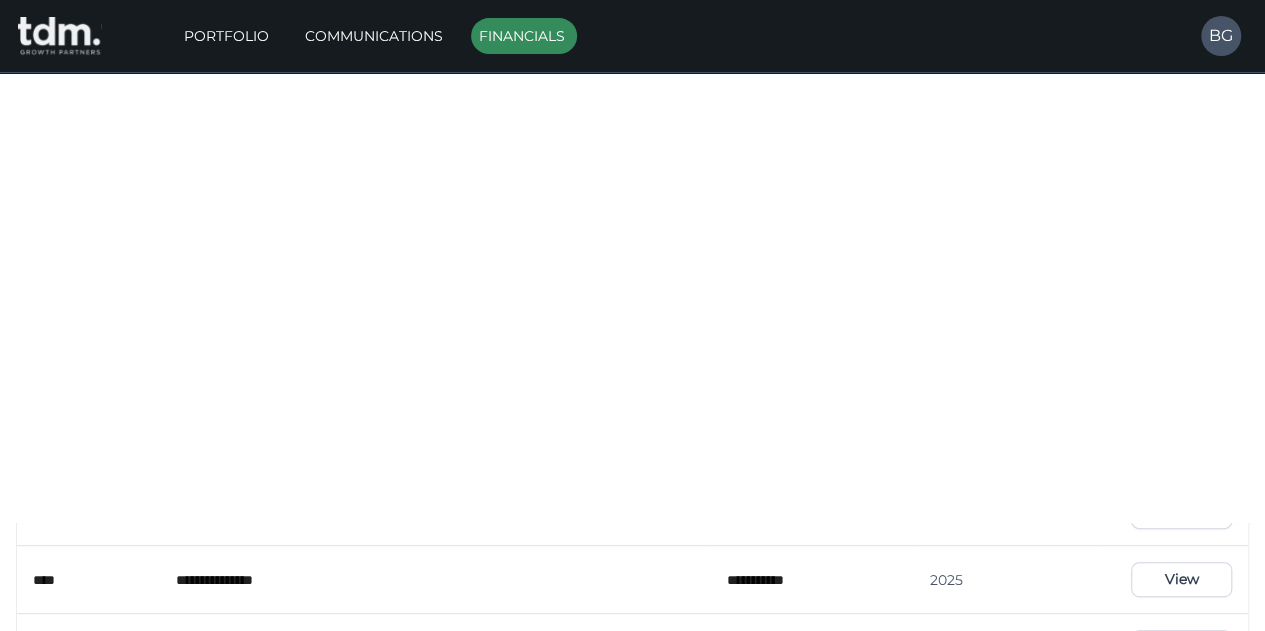 click on "View" at bounding box center (1181, 306) 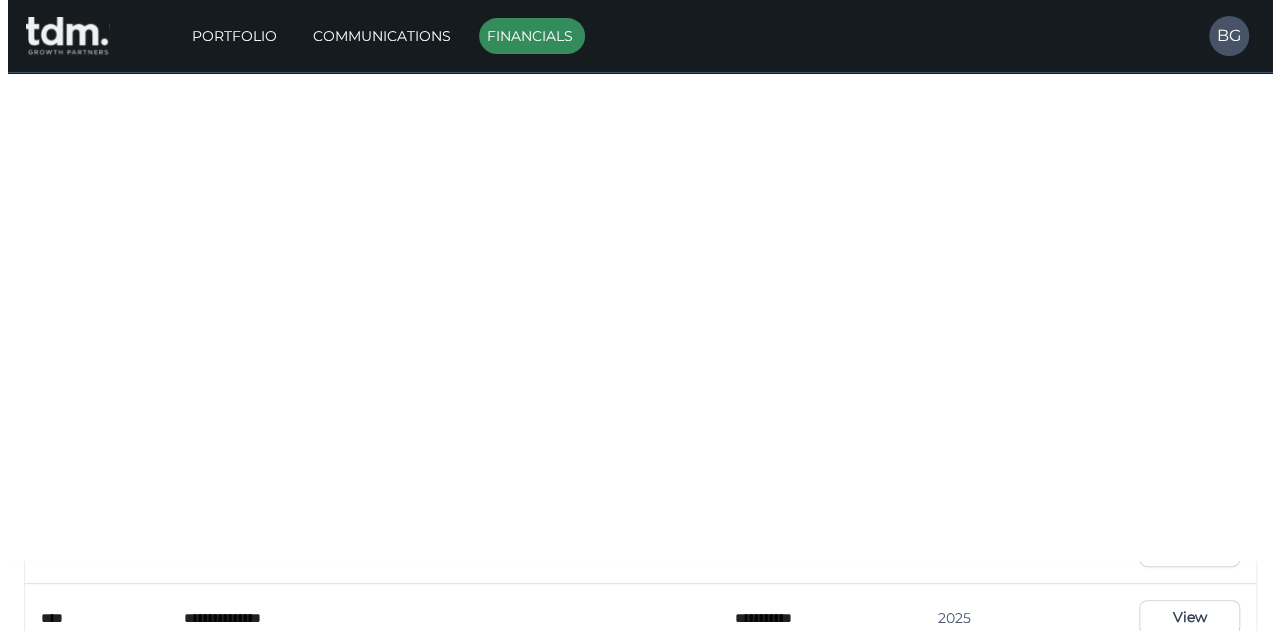 scroll, scrollTop: 0, scrollLeft: 0, axis: both 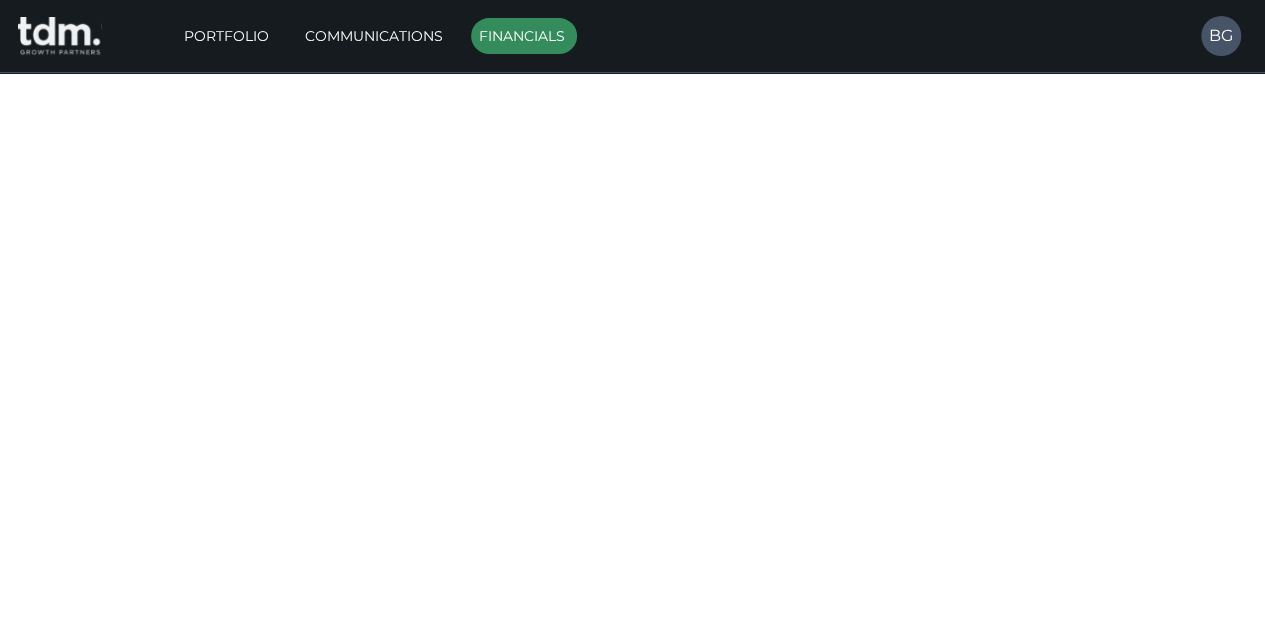 type 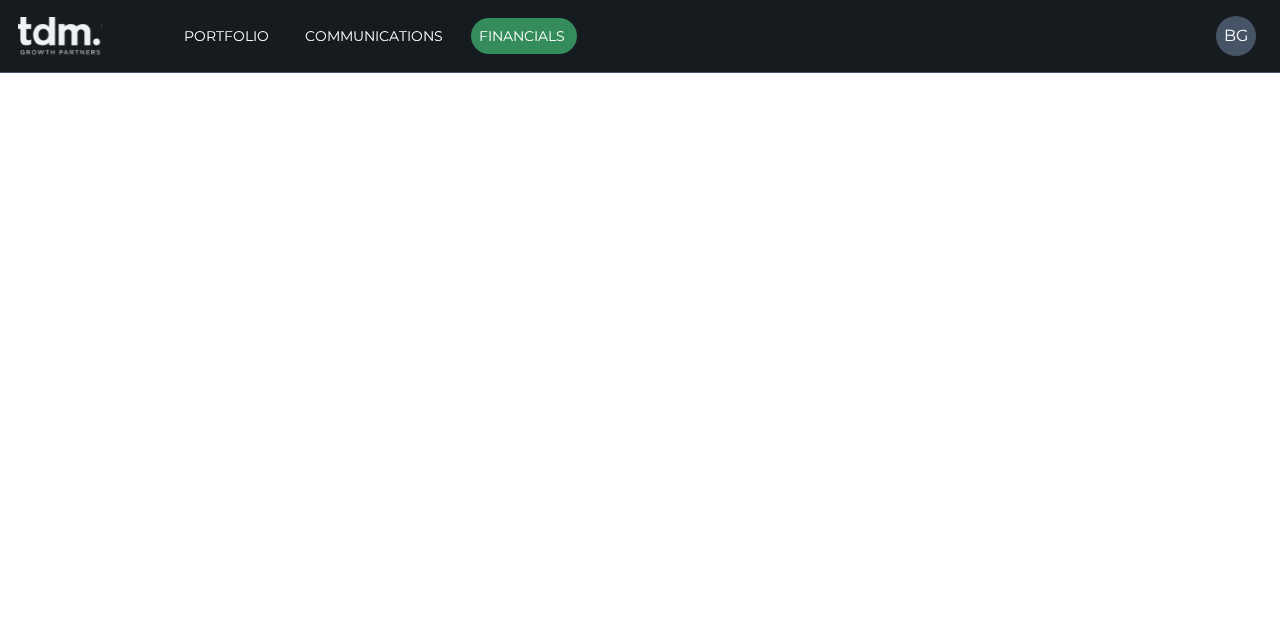 click on "**********" at bounding box center [640, 949] 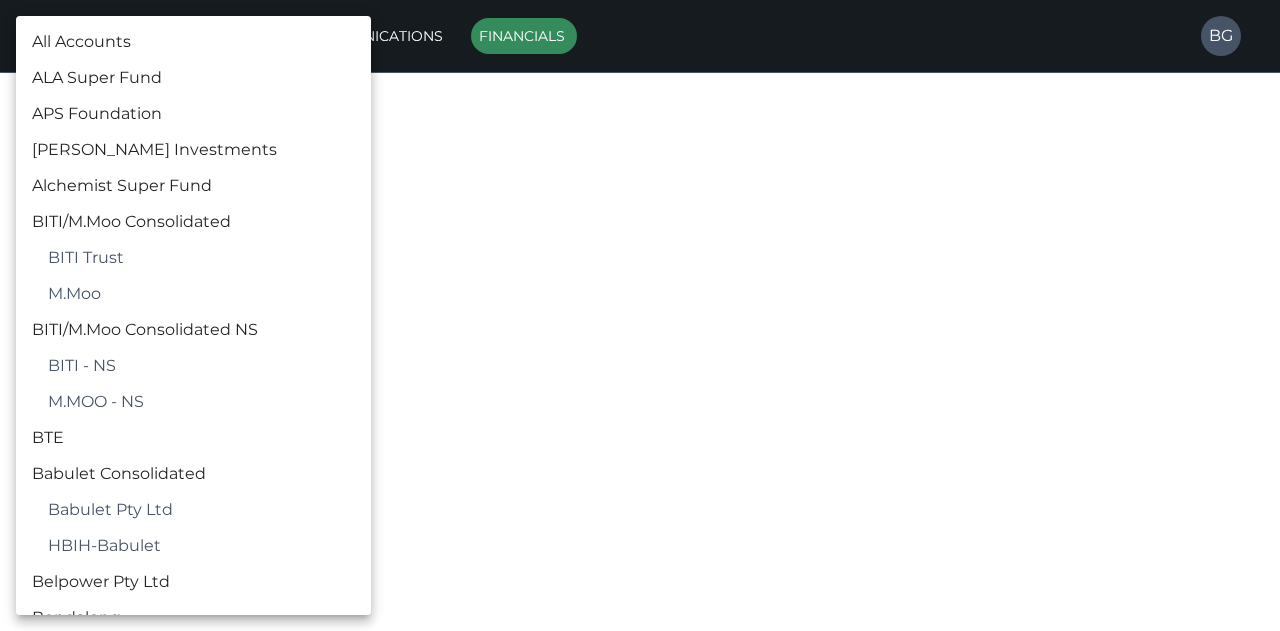 scroll, scrollTop: 734, scrollLeft: 0, axis: vertical 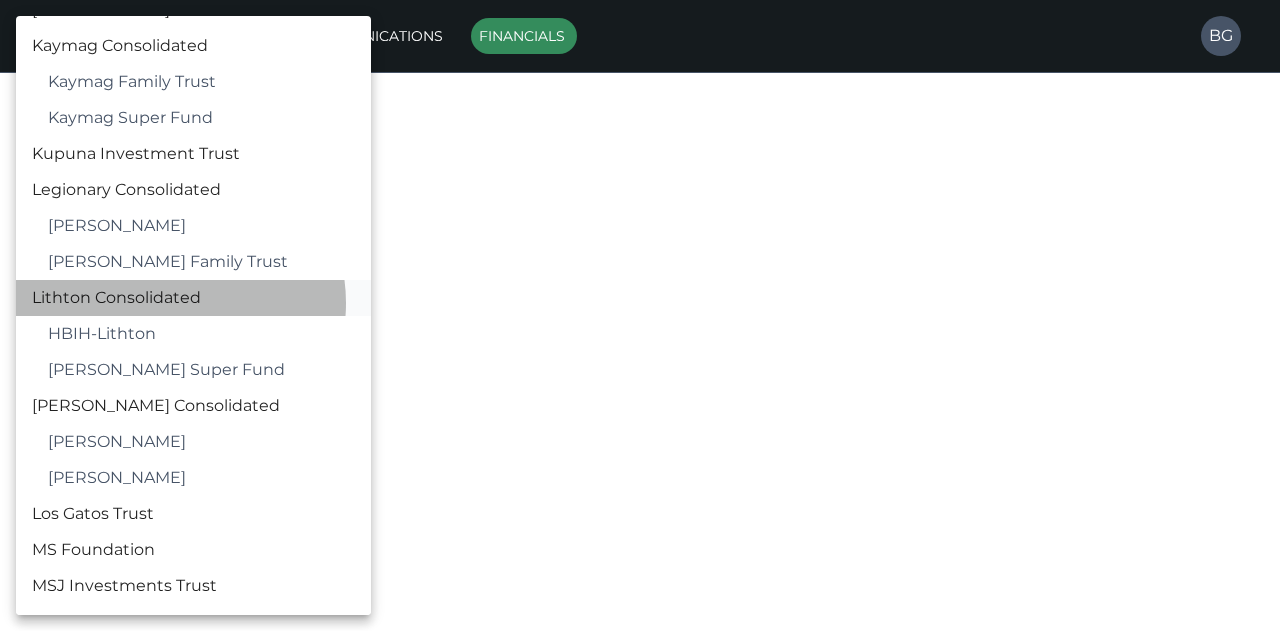 click on "Lithton Consolidated" at bounding box center (193, 298) 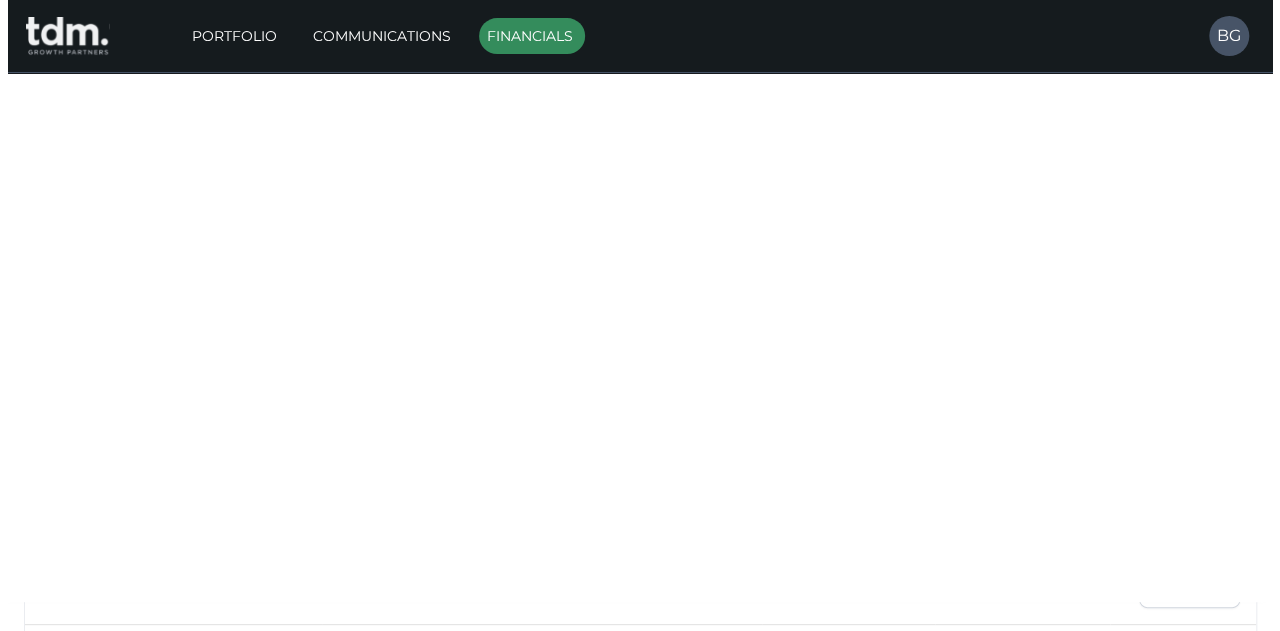 scroll, scrollTop: 30, scrollLeft: 0, axis: vertical 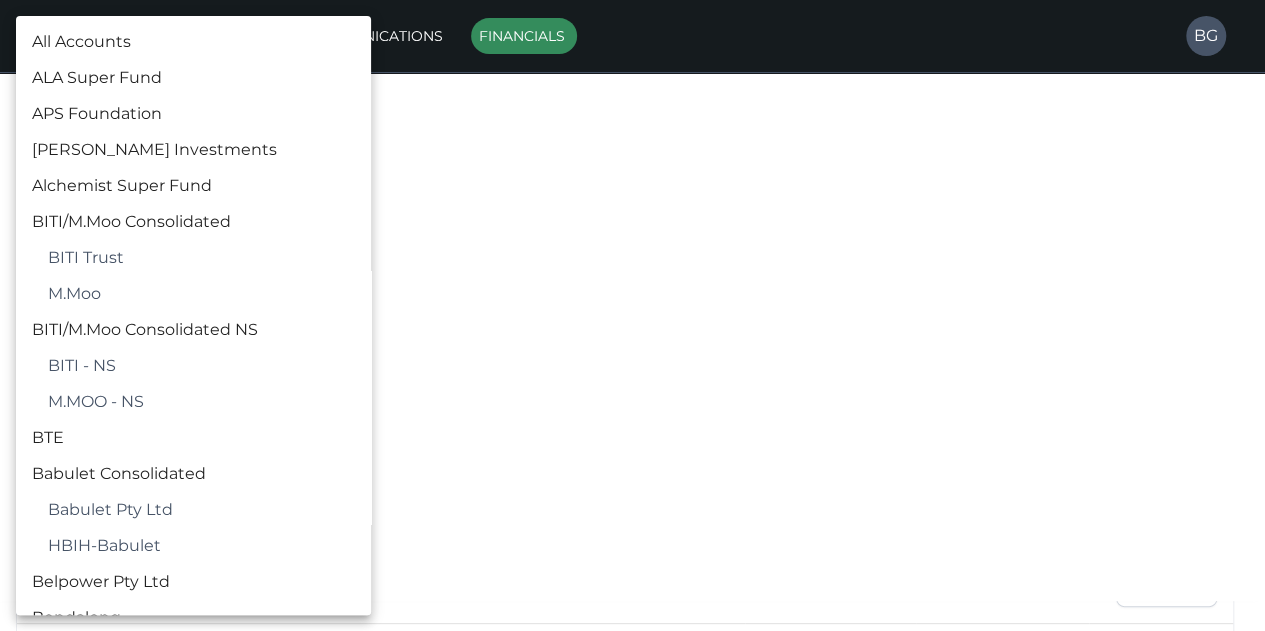 click on "**********" at bounding box center (632, 476) 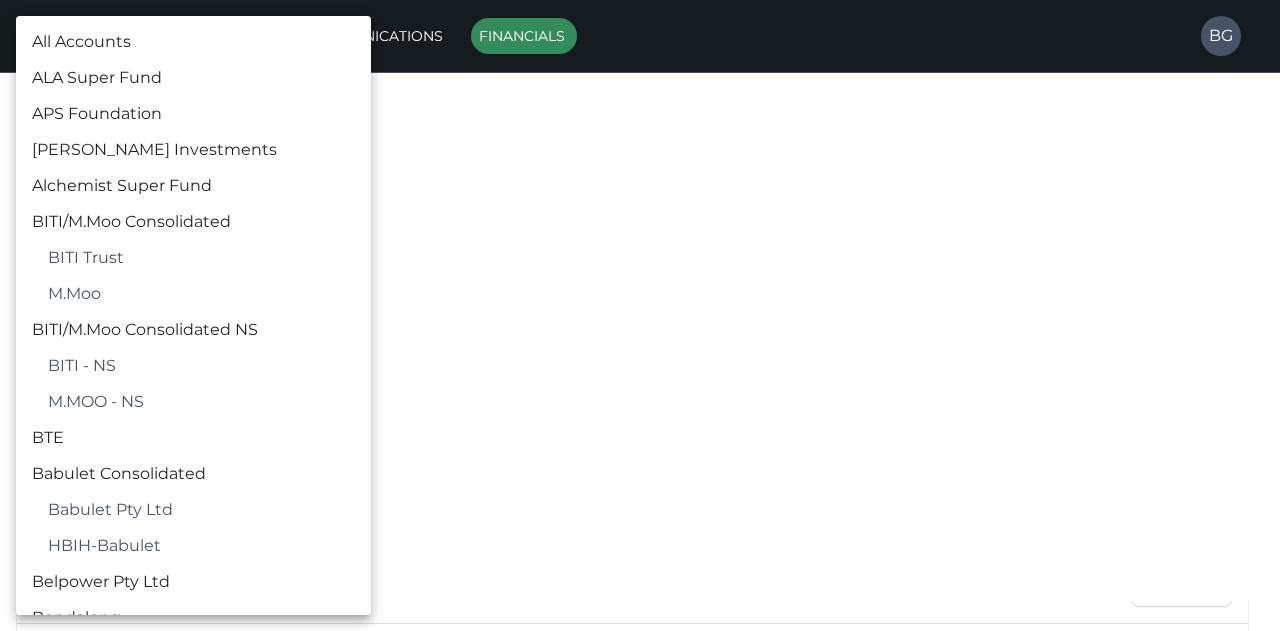 scroll, scrollTop: 1598, scrollLeft: 0, axis: vertical 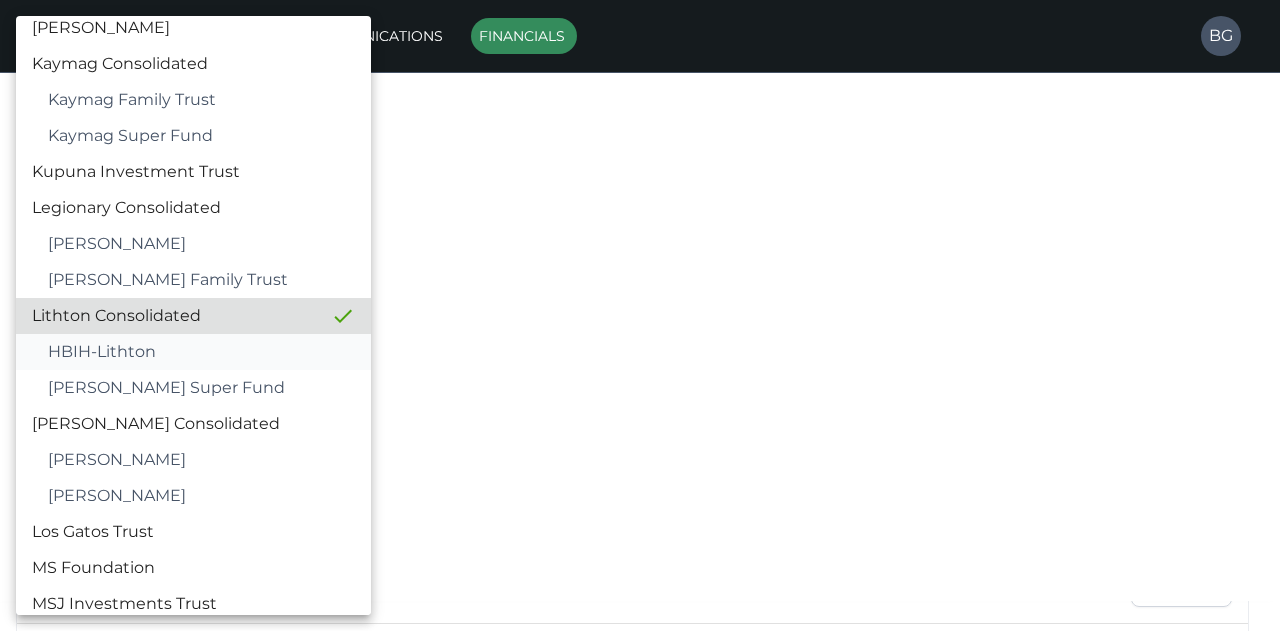 click on "HBIH-Lithton" at bounding box center [201, 352] 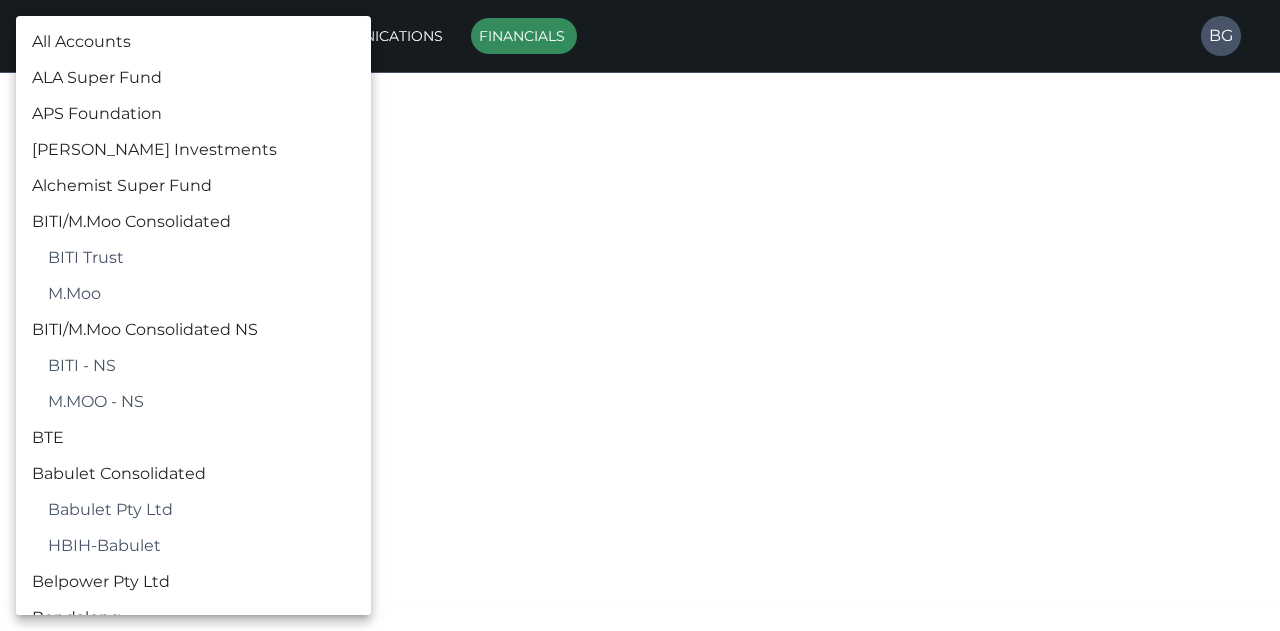 click on "**********" at bounding box center [640, 339] 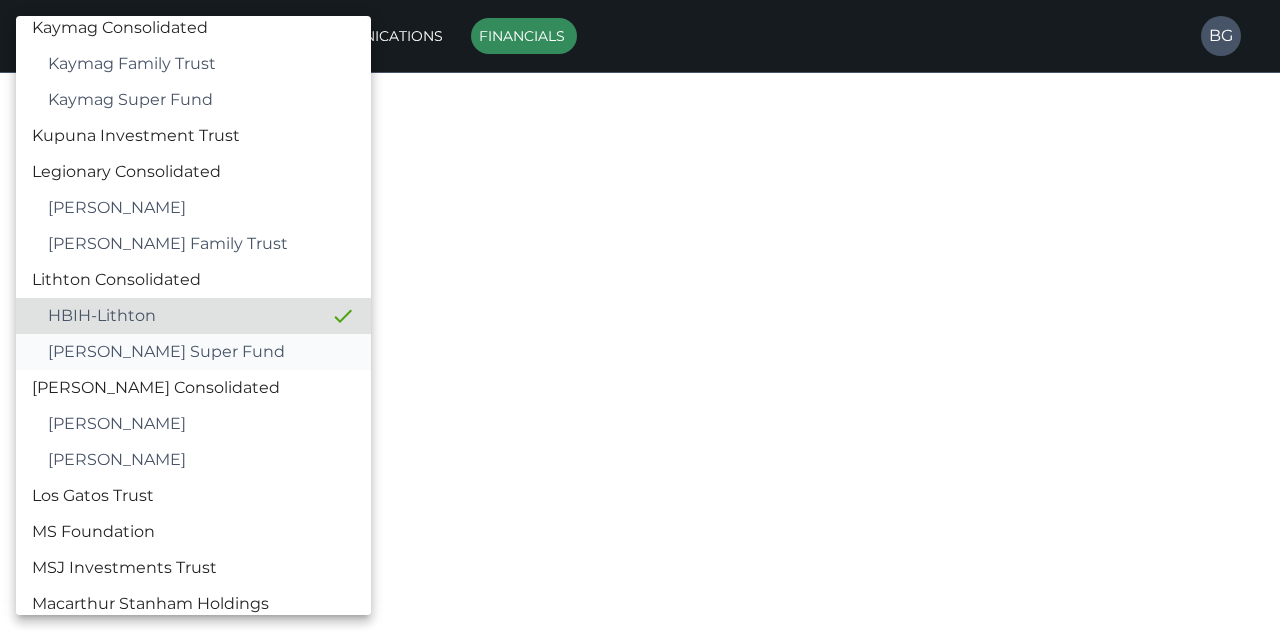 click on "[PERSON_NAME] Super Fund" at bounding box center (201, 352) 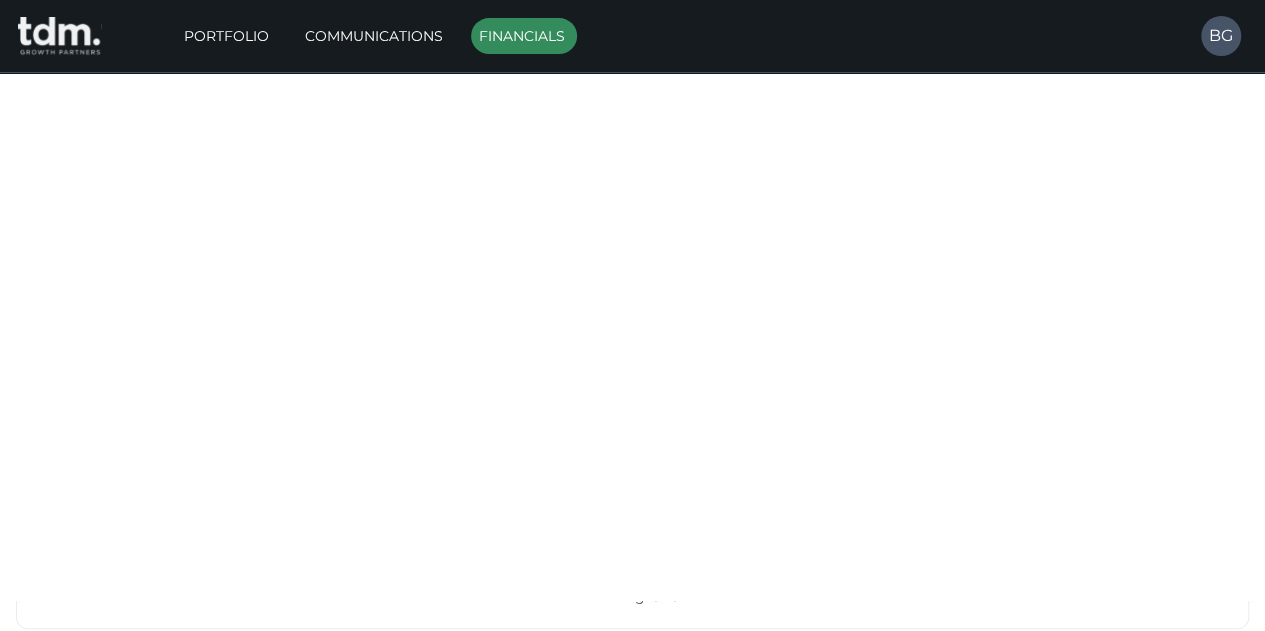 click on "**********" at bounding box center (632, 186) 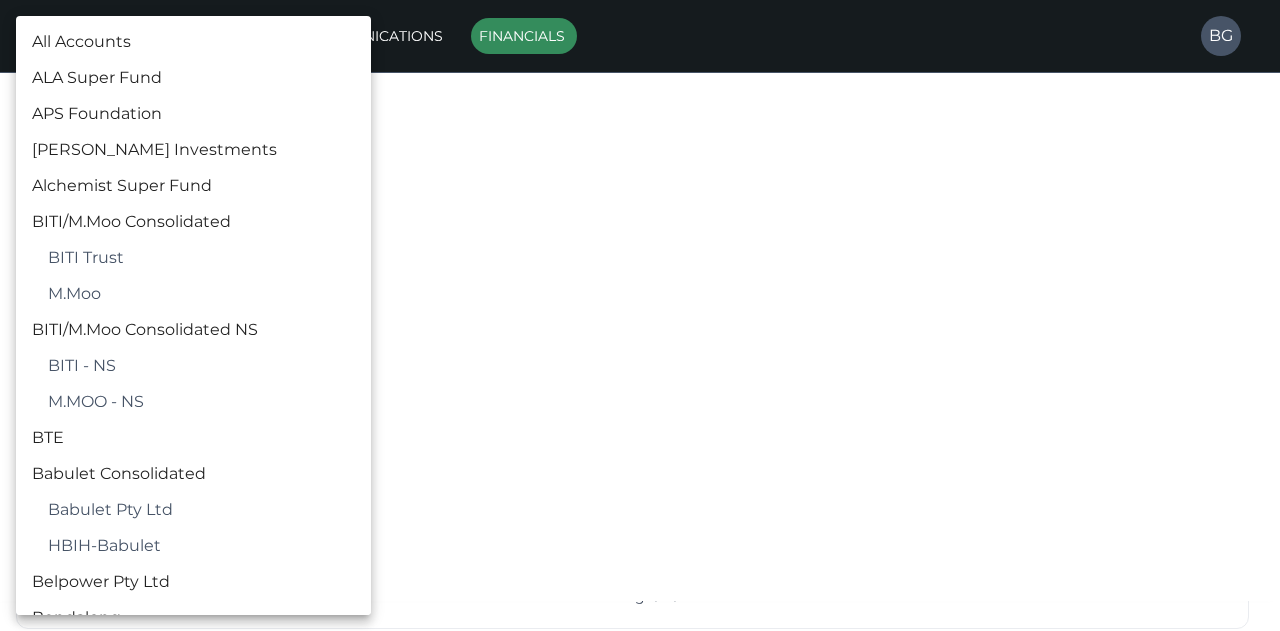 scroll, scrollTop: 1670, scrollLeft: 0, axis: vertical 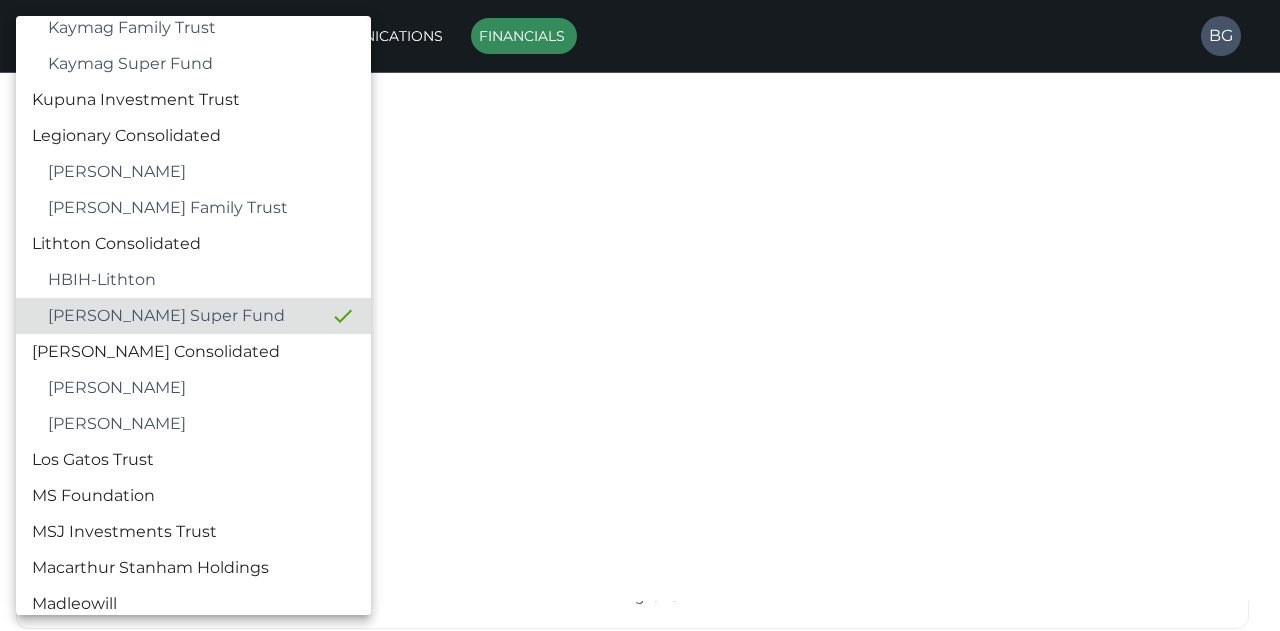 click at bounding box center [640, 315] 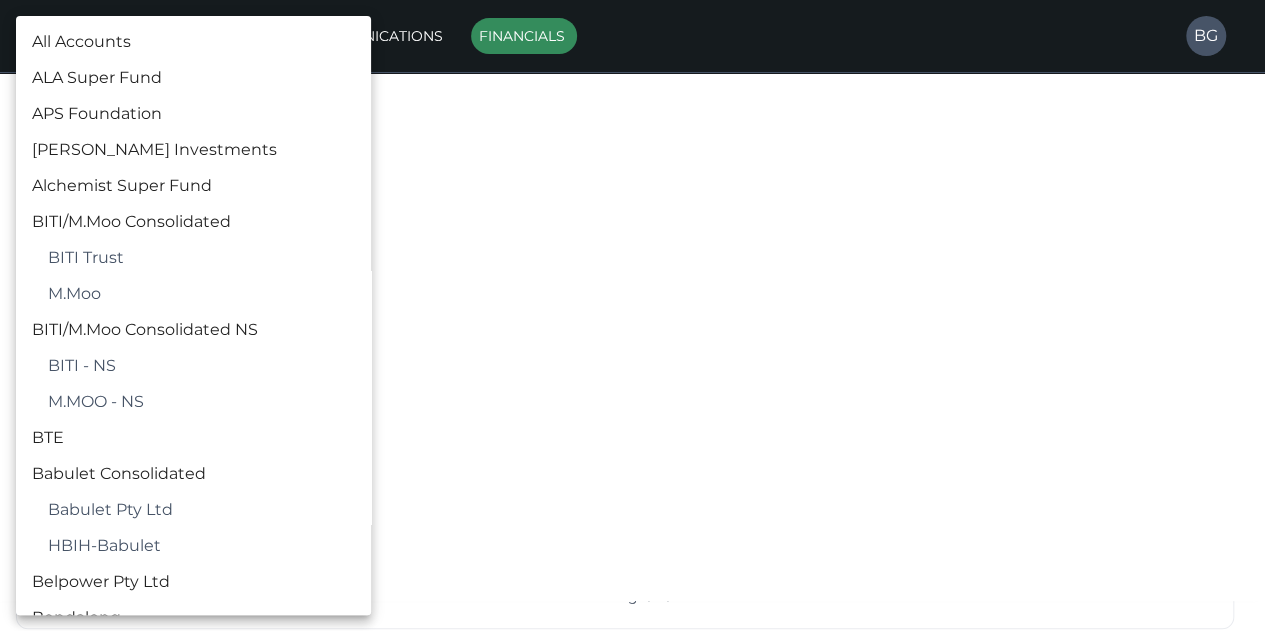 click on "**********" at bounding box center (632, 374) 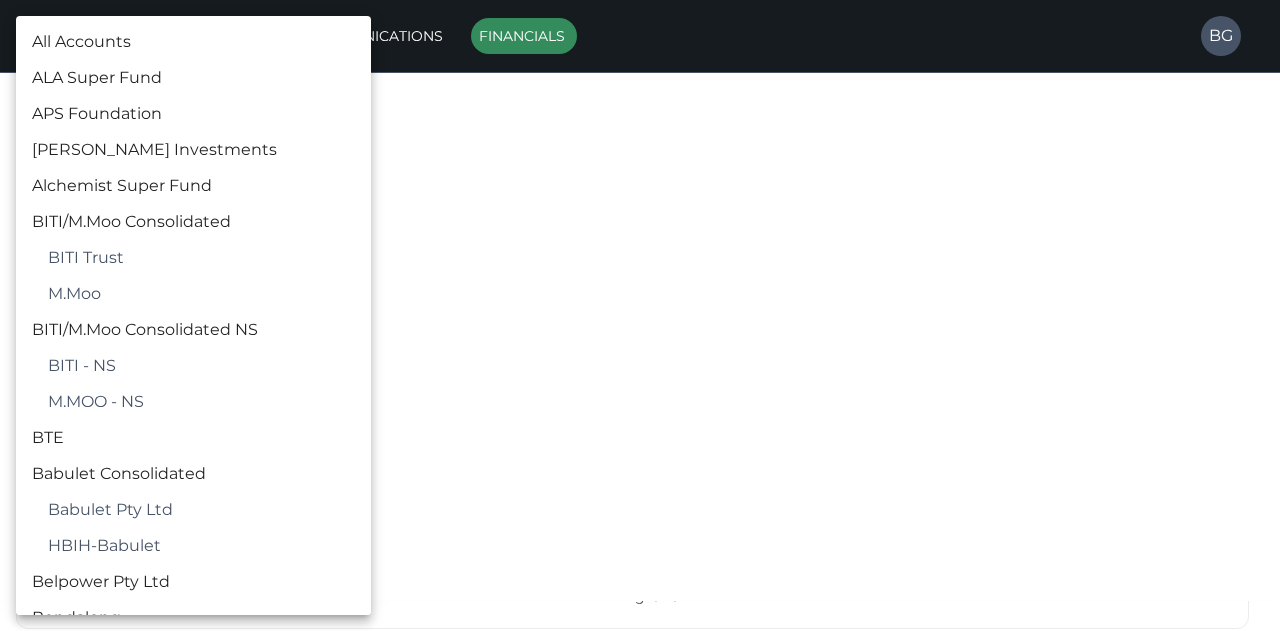 scroll, scrollTop: 1670, scrollLeft: 0, axis: vertical 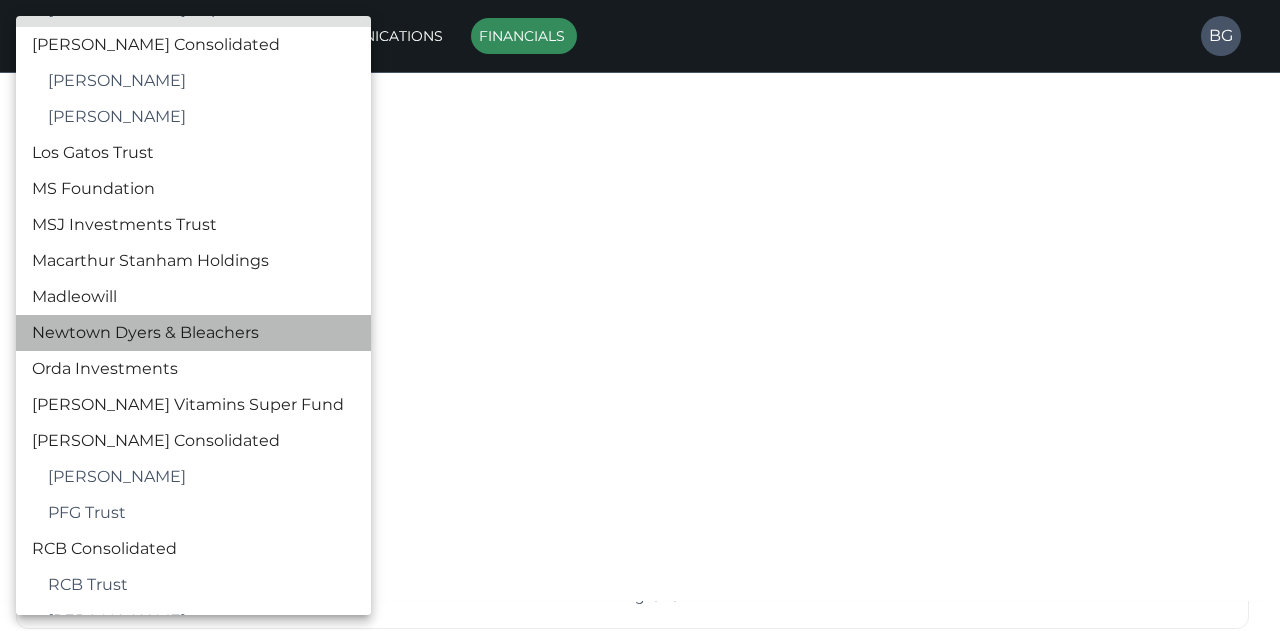 click on "Newtown Dyers & Bleachers" at bounding box center [193, 333] 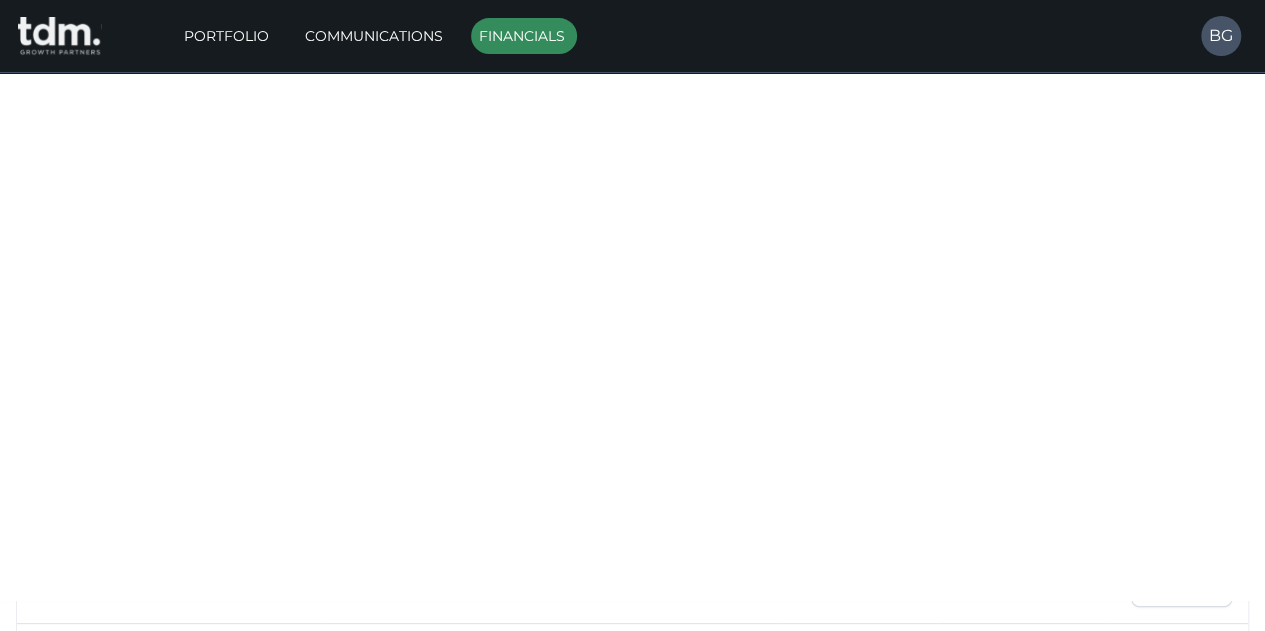 click on "**********" at bounding box center (858, 317) 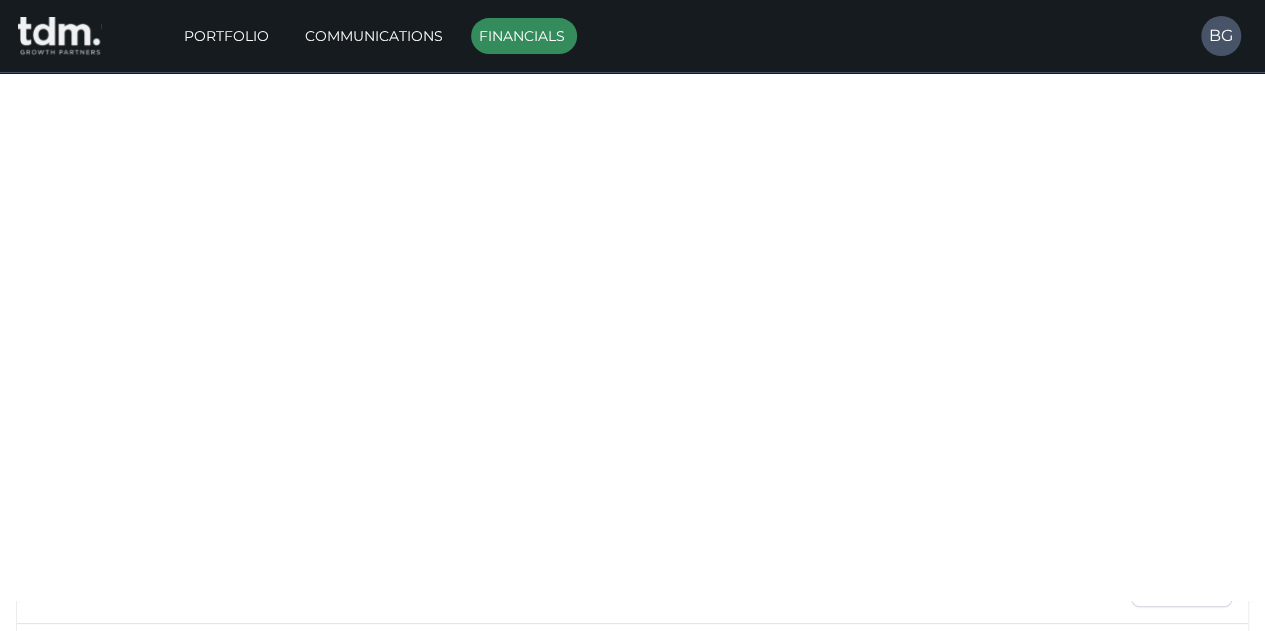 click on "View" at bounding box center [1181, 316] 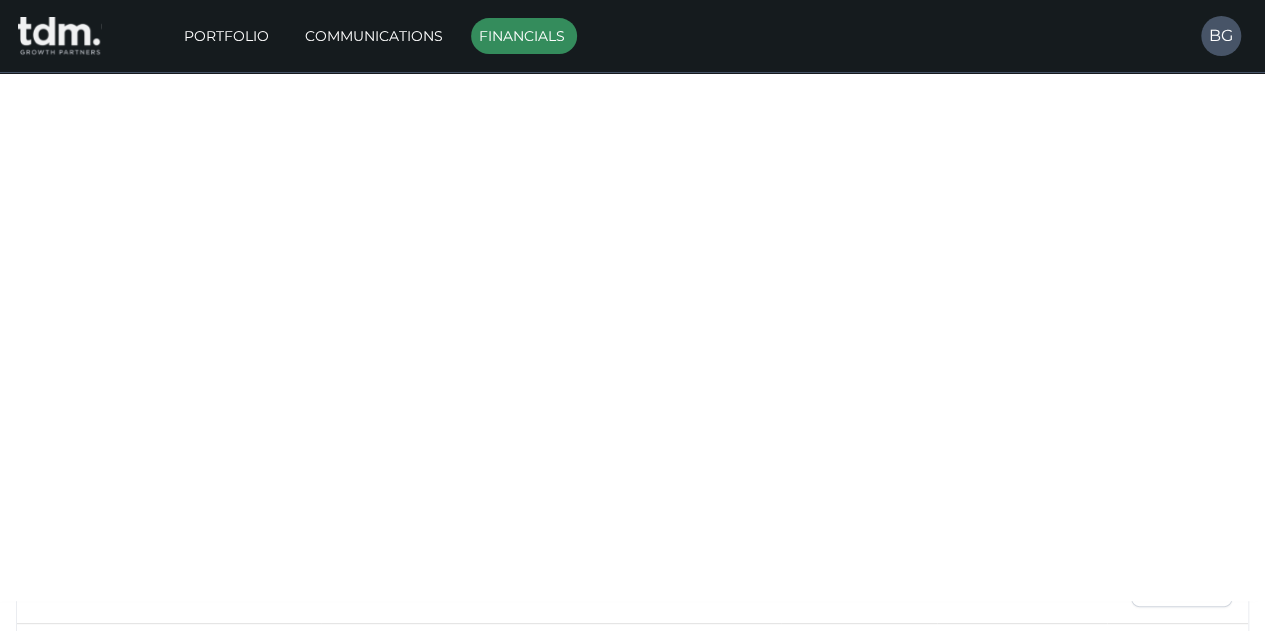 type 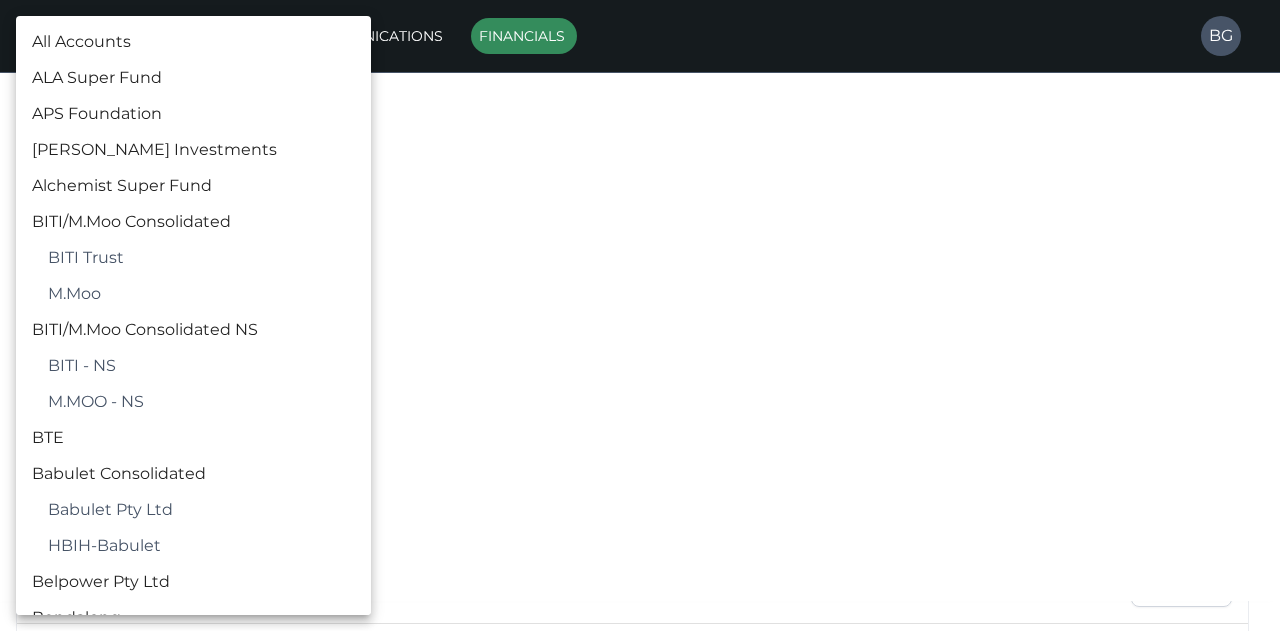 scroll, scrollTop: 1994, scrollLeft: 0, axis: vertical 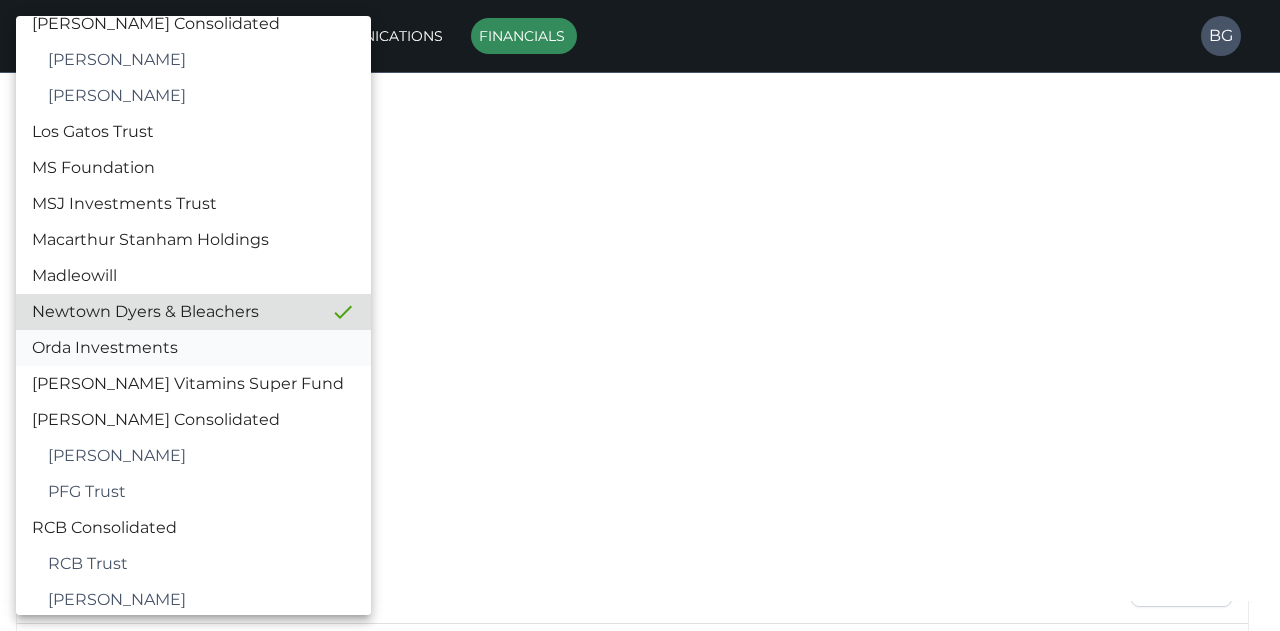 click on "Orda Investments" at bounding box center [193, 348] 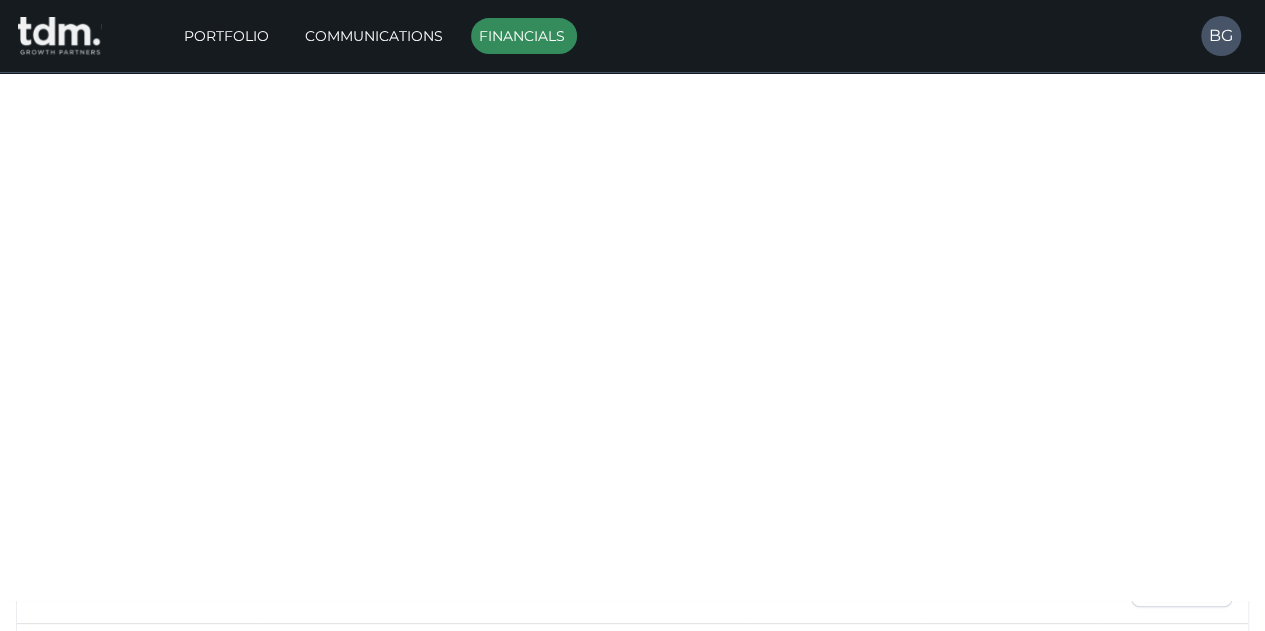 click on "View" at bounding box center [1181, 384] 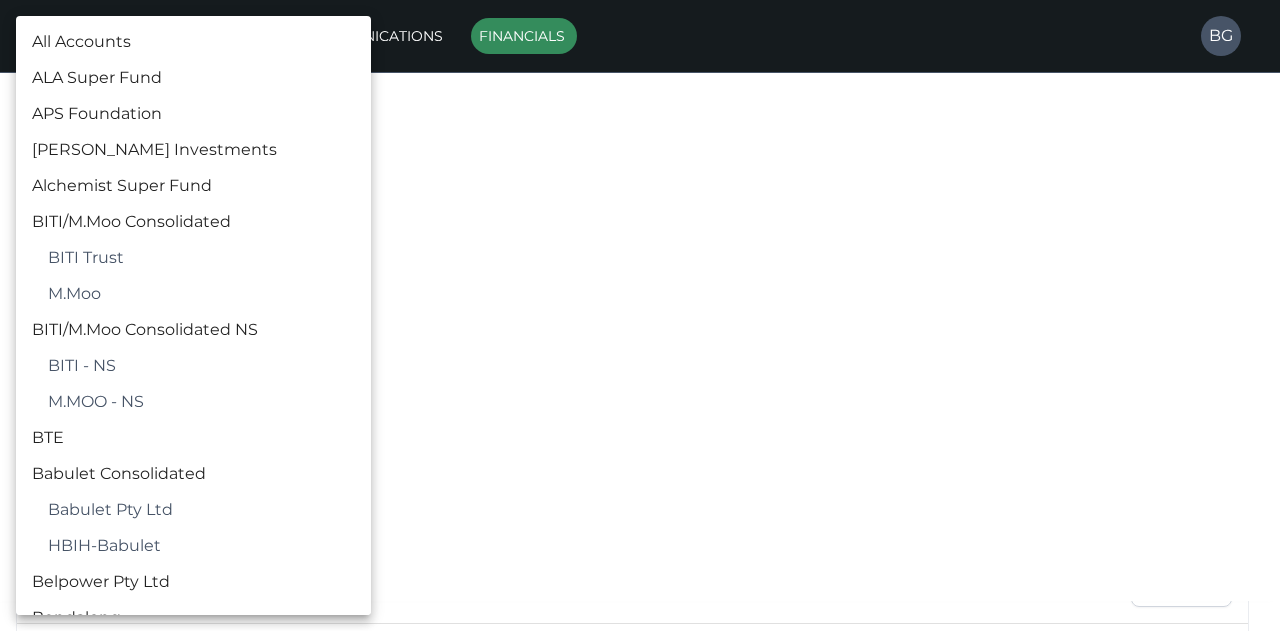 scroll, scrollTop: 2030, scrollLeft: 0, axis: vertical 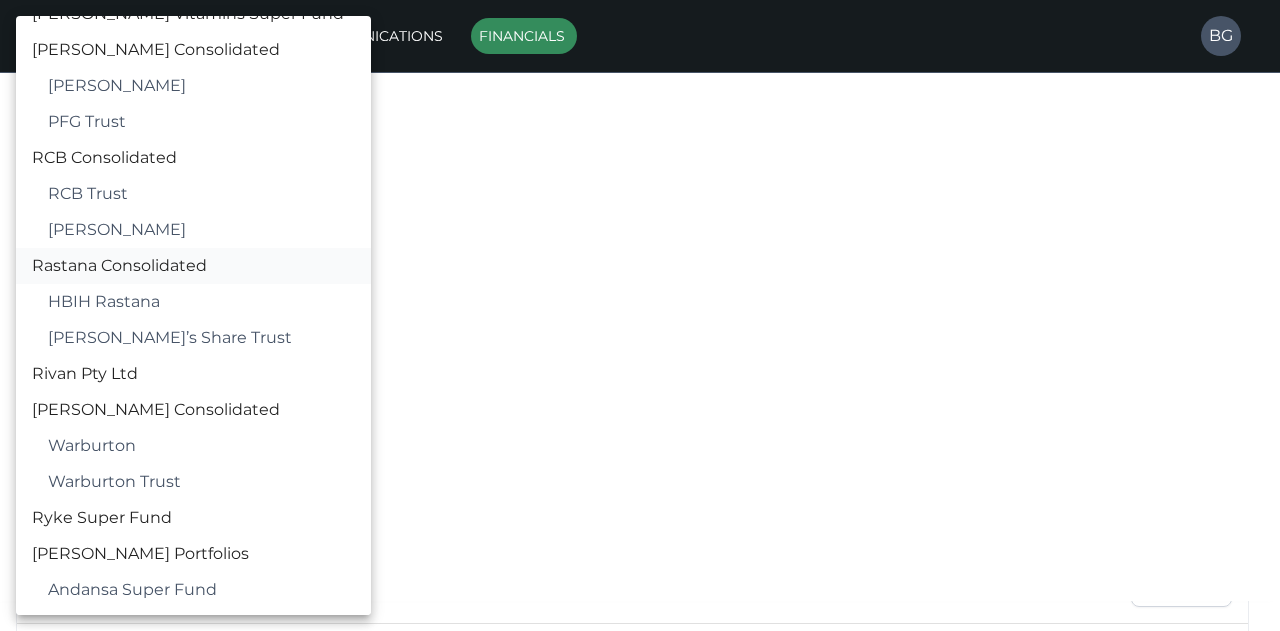 click on "Rastana Consolidated" at bounding box center (193, 266) 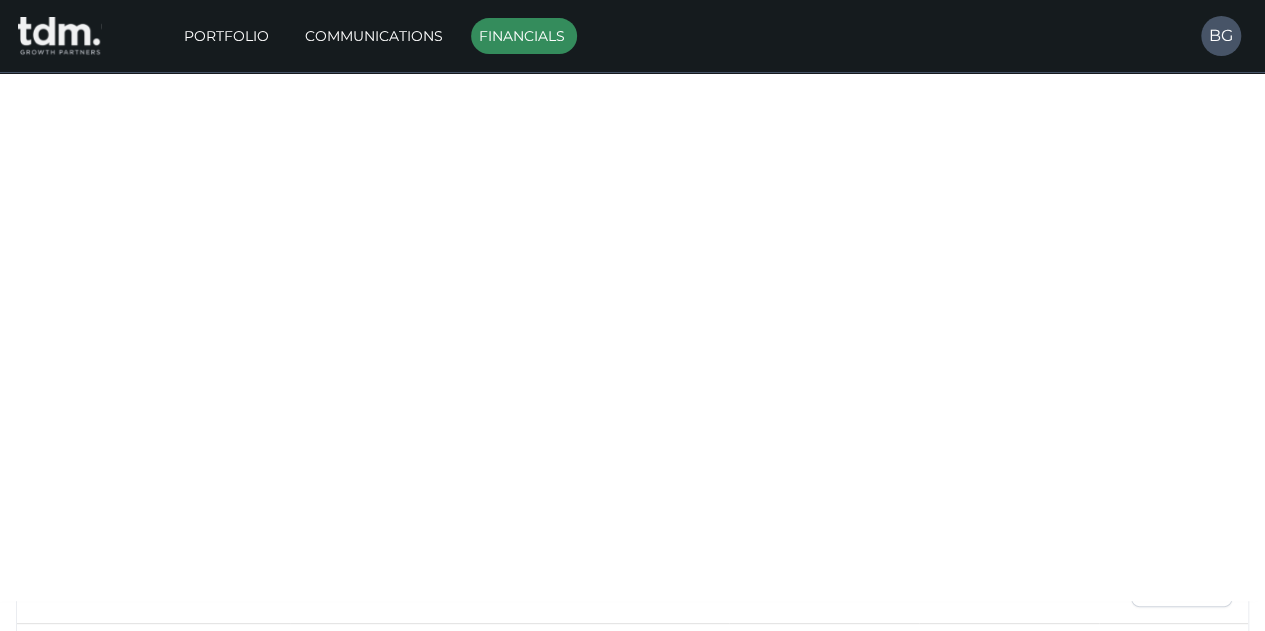 click on "**********" at bounding box center [632, 408] 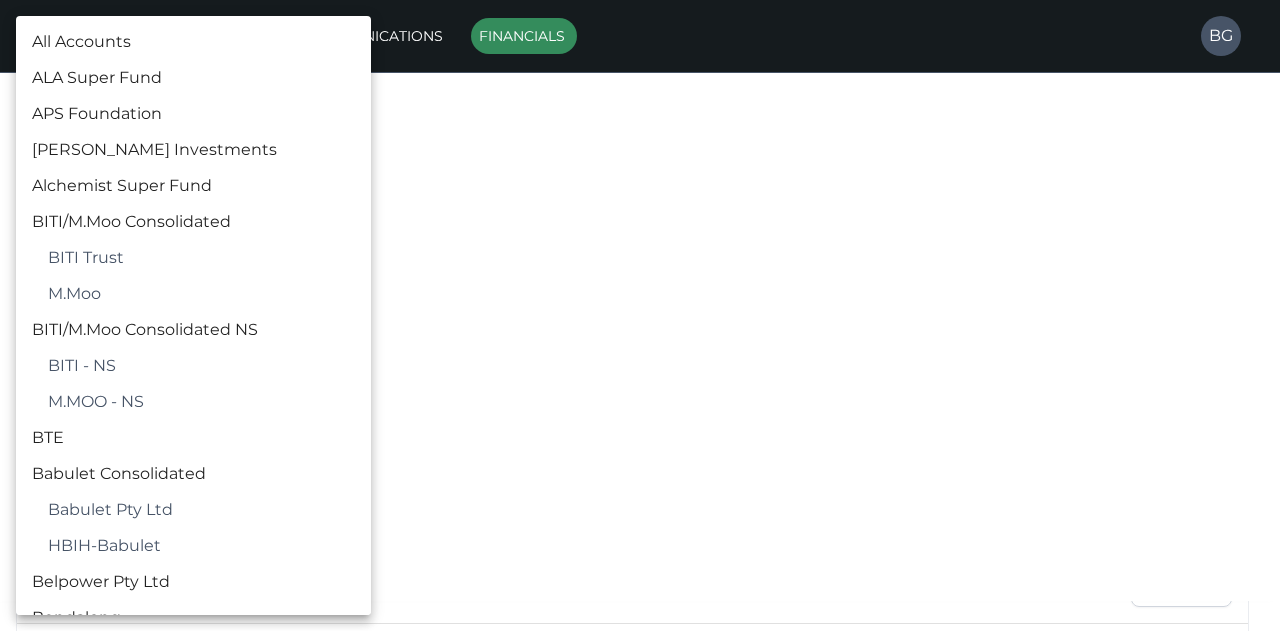 scroll, scrollTop: 2318, scrollLeft: 0, axis: vertical 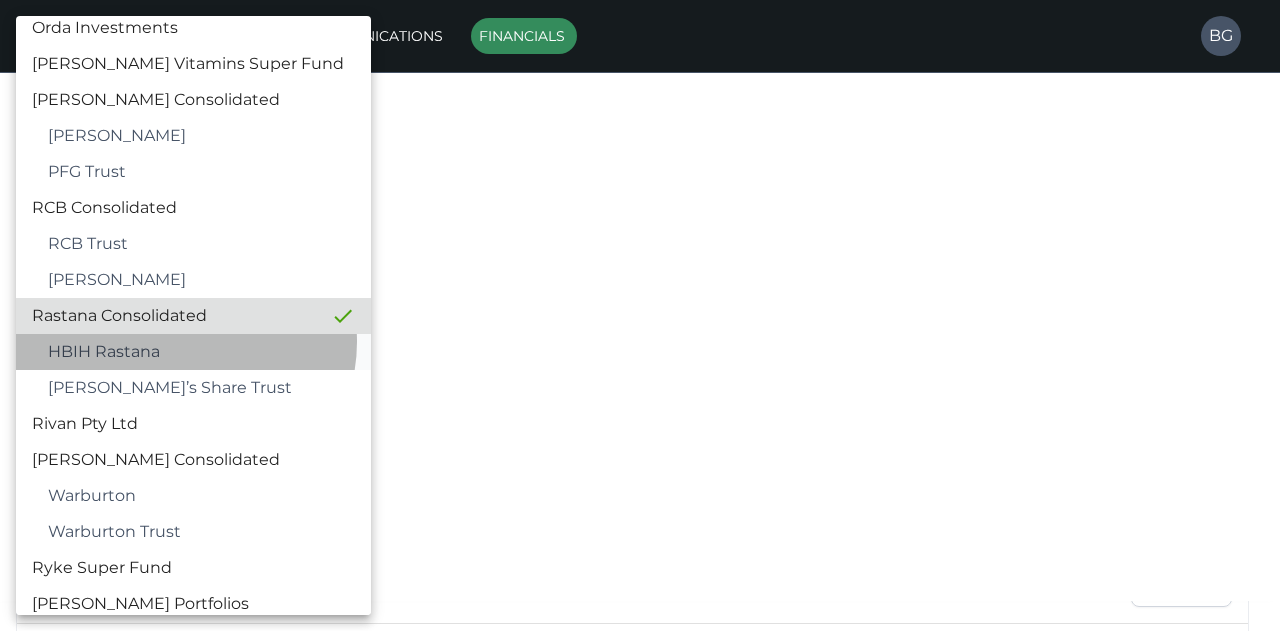 click on "HBIH Rastana" at bounding box center [201, 352] 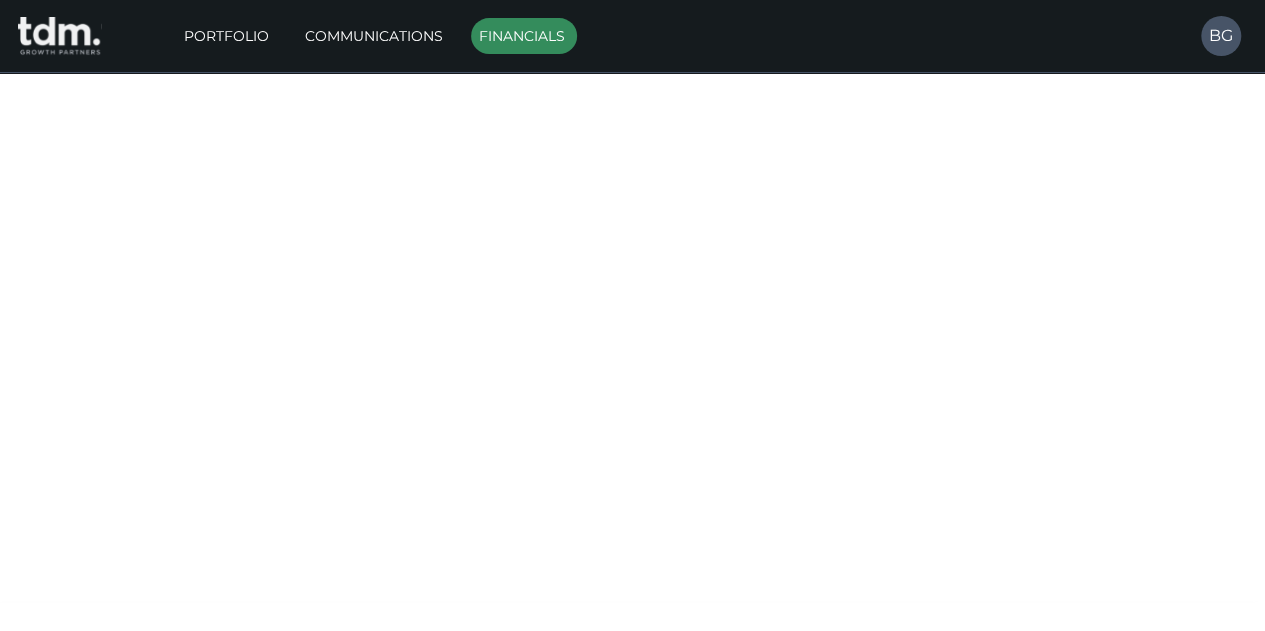 click on "**********" at bounding box center [809, 385] 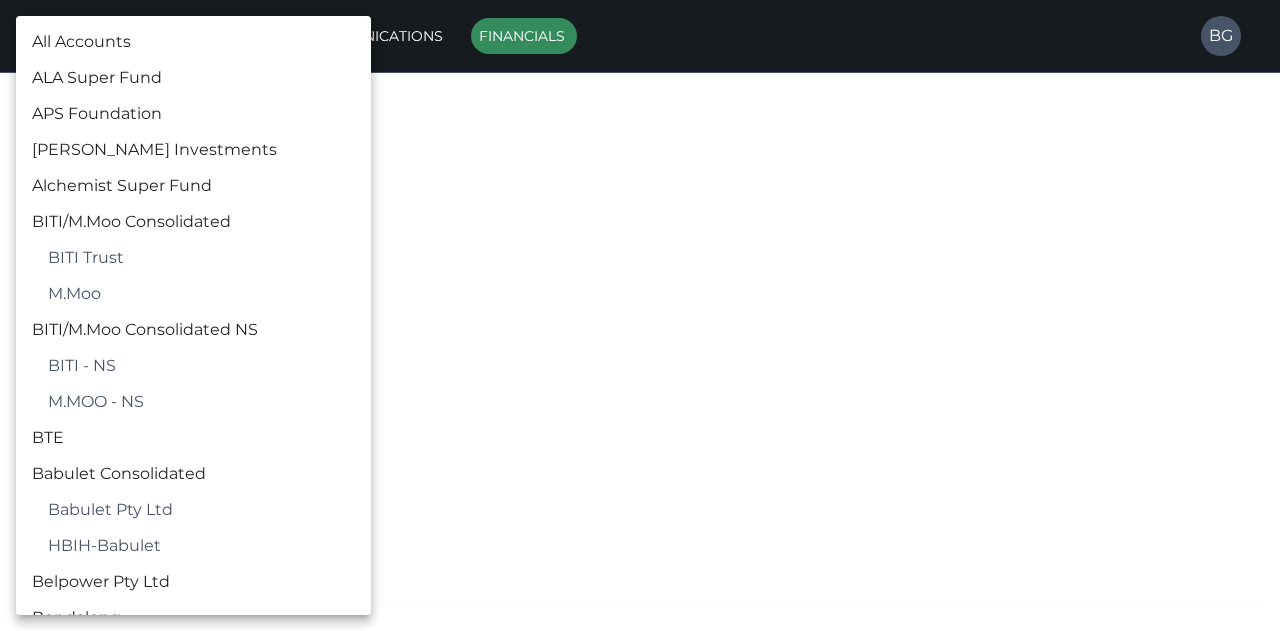 click on "**********" at bounding box center [640, 339] 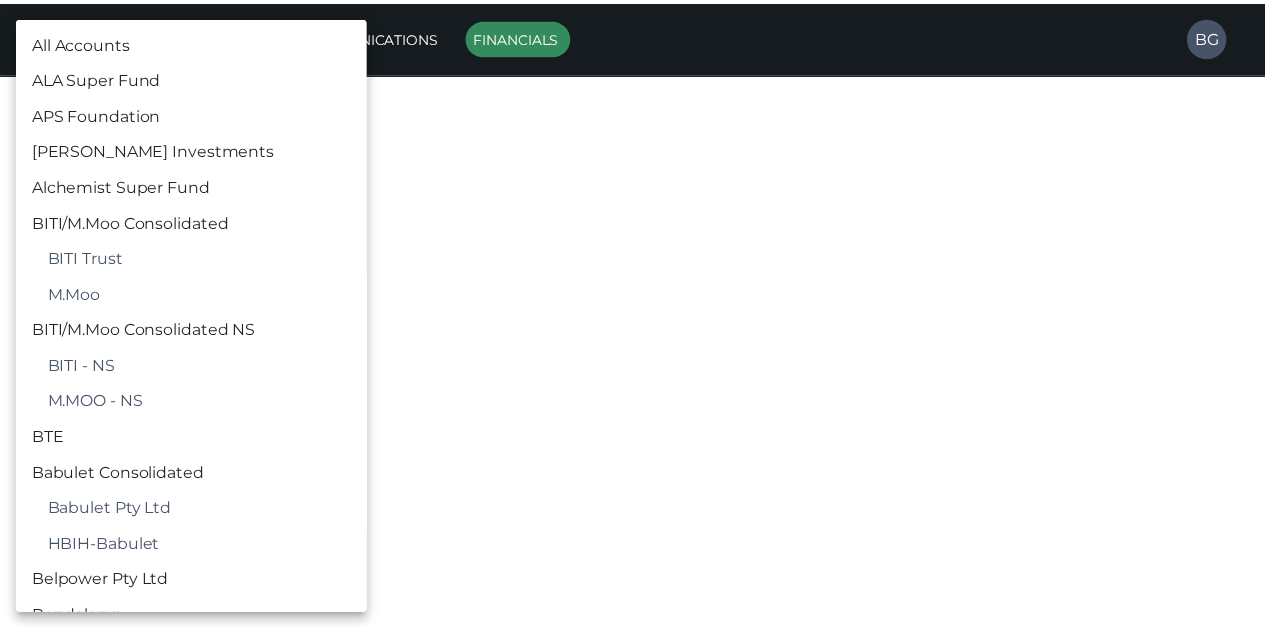 scroll, scrollTop: 2354, scrollLeft: 0, axis: vertical 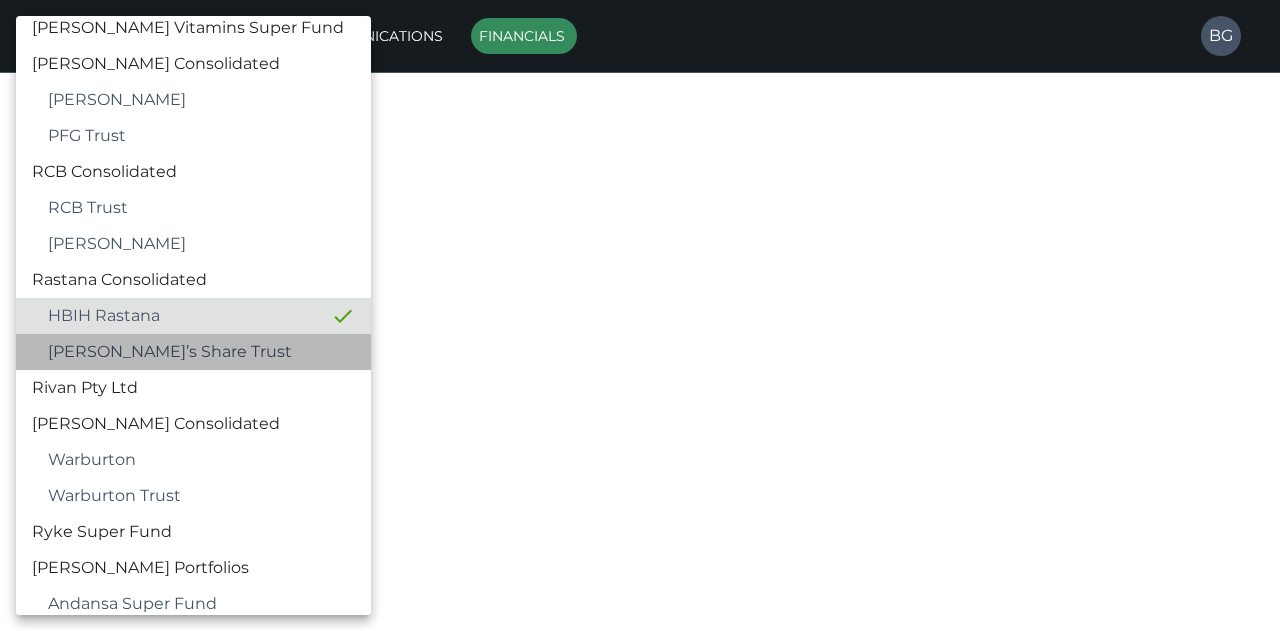 click on "[PERSON_NAME]’s Share Trust" at bounding box center [201, 352] 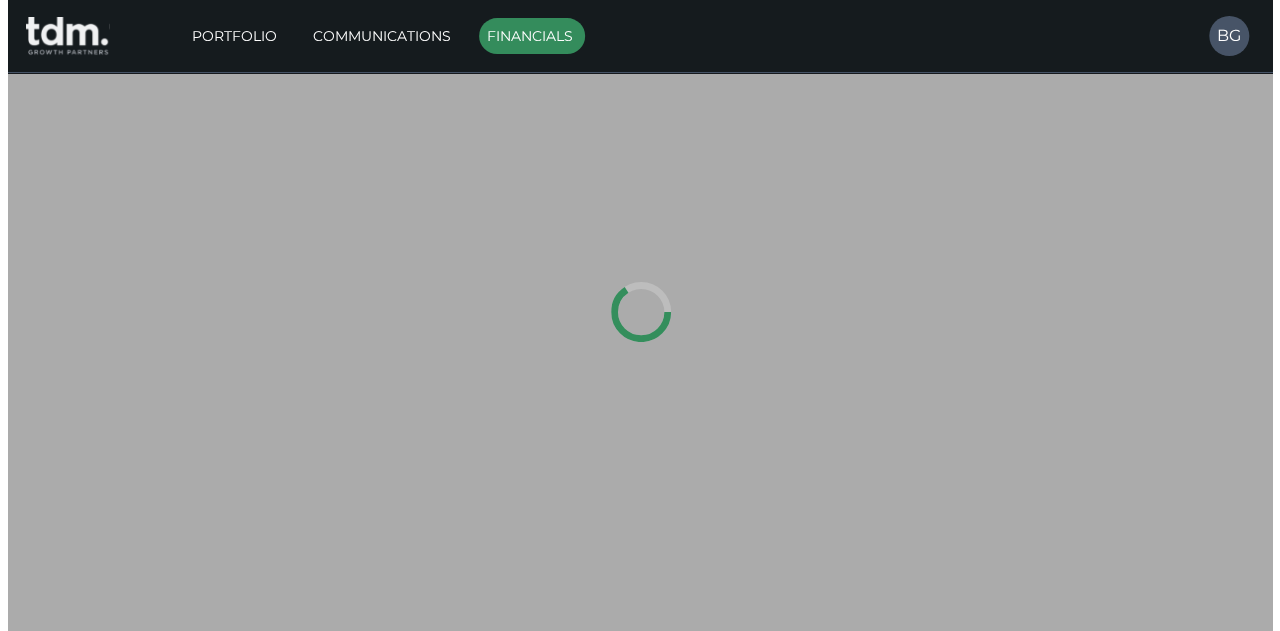 scroll, scrollTop: 0, scrollLeft: 0, axis: both 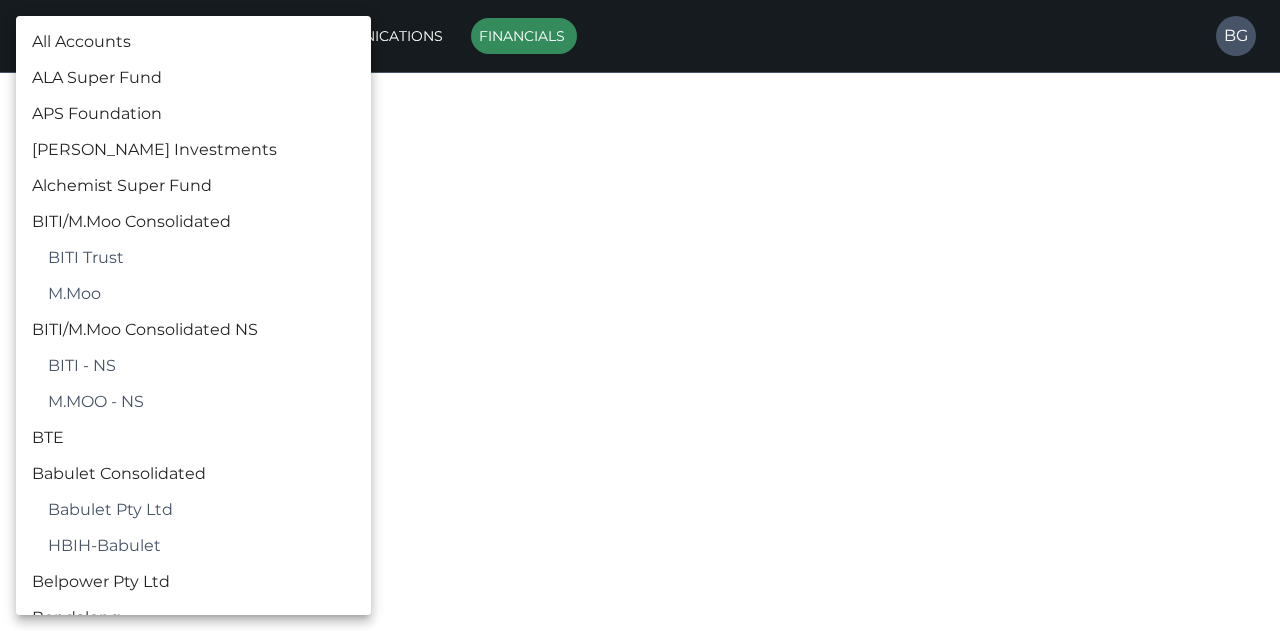click on "**********" at bounding box center (640, 335) 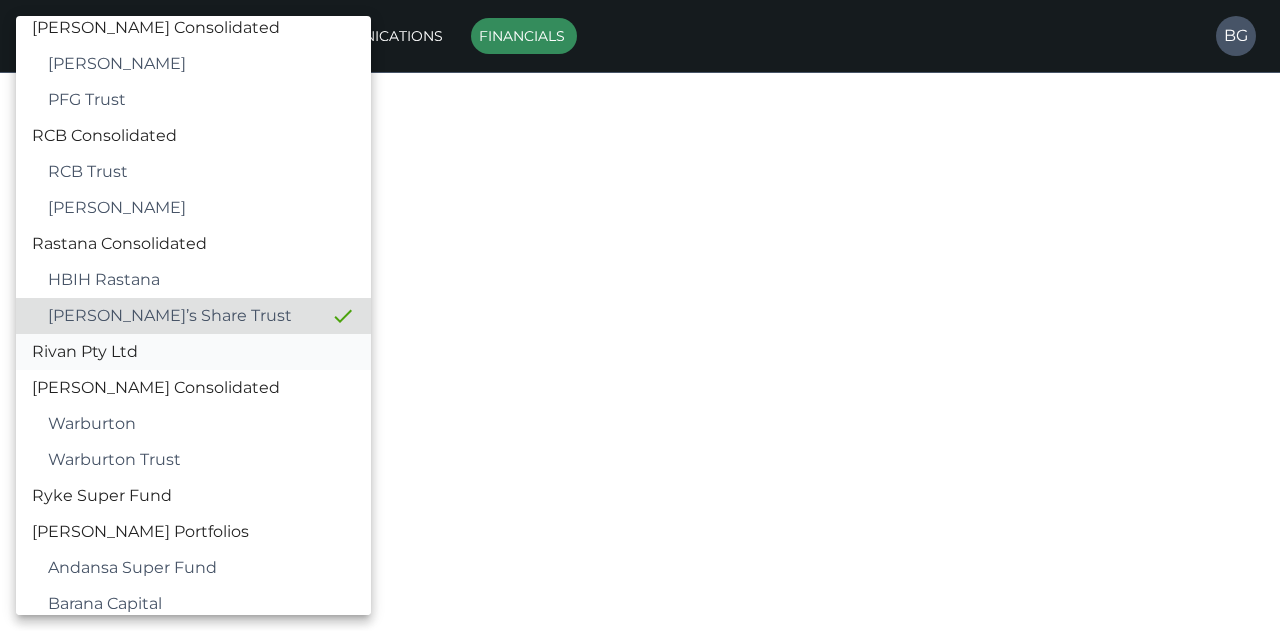 click on "Rivan Pty Ltd" at bounding box center [193, 352] 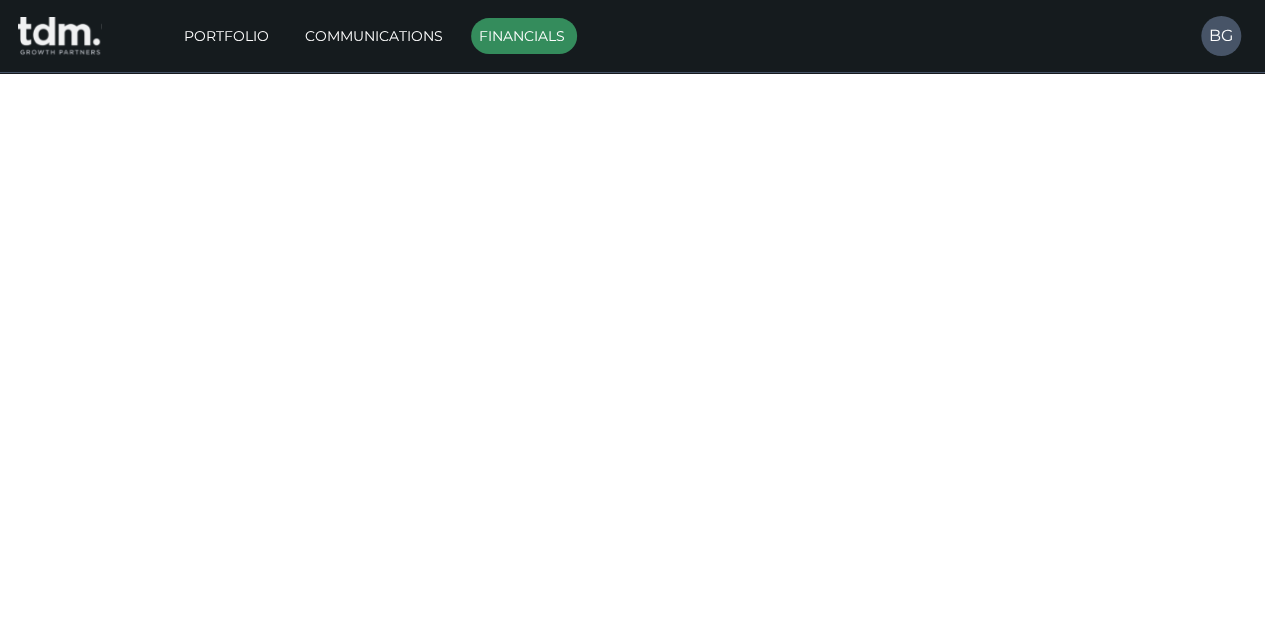 click on "View" at bounding box center [1181, 414] 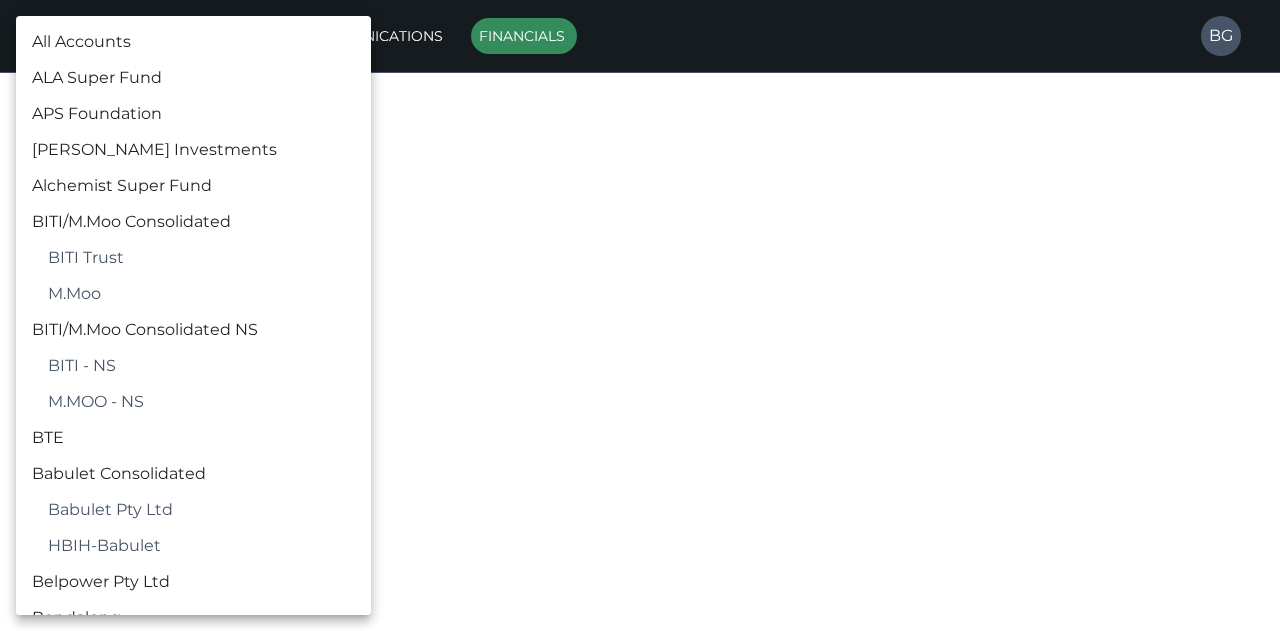 scroll, scrollTop: 2426, scrollLeft: 0, axis: vertical 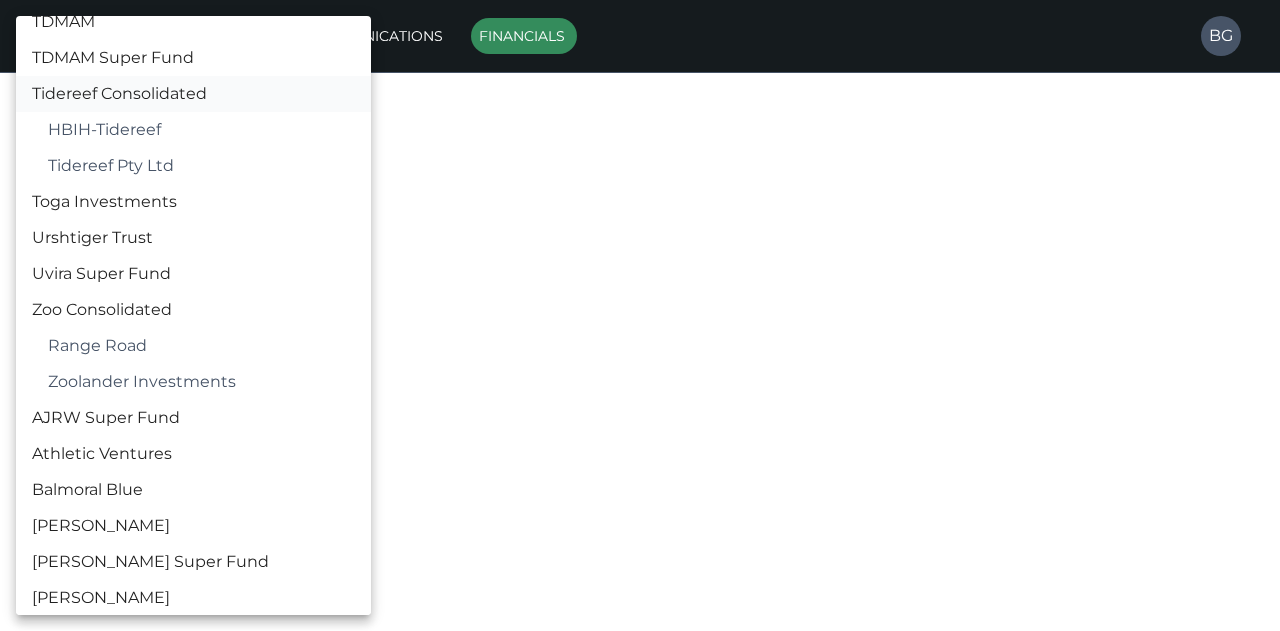 click on "Tidereef Consolidated" at bounding box center [193, 94] 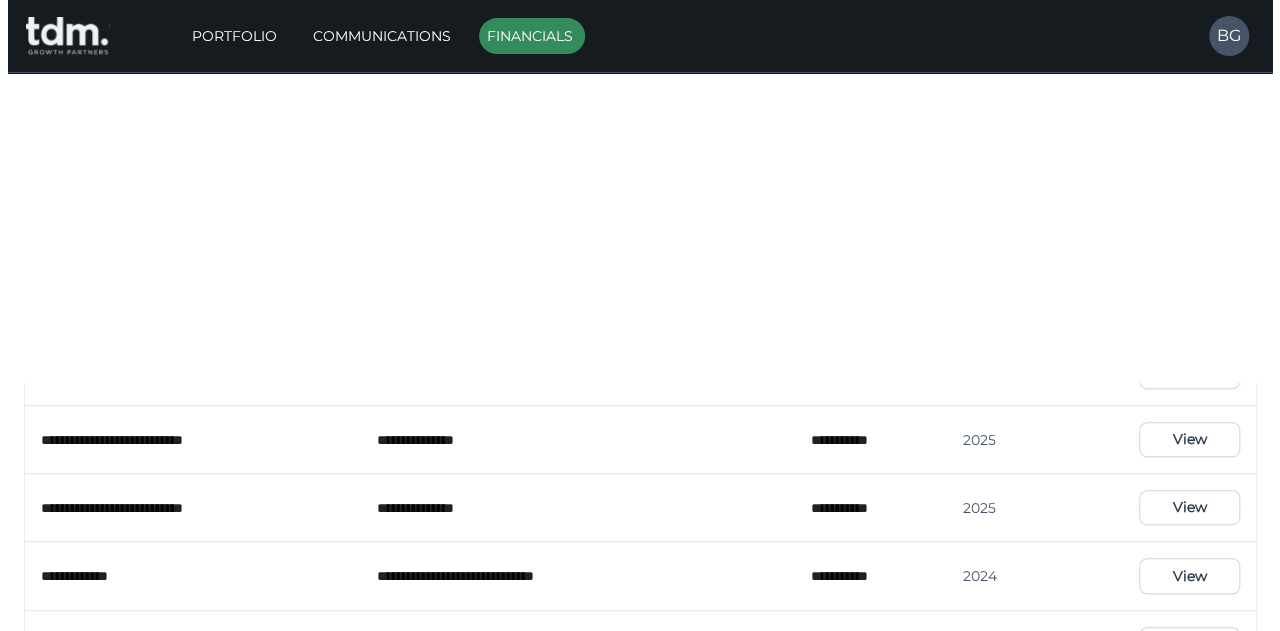 scroll, scrollTop: 0, scrollLeft: 0, axis: both 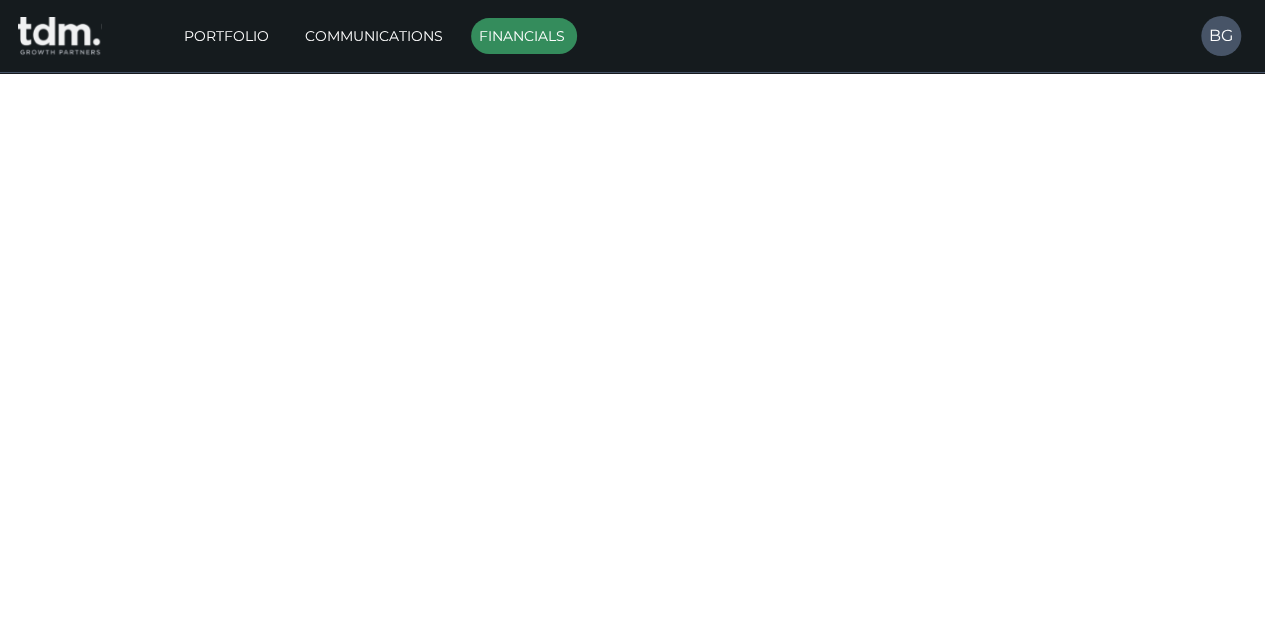 click on "View" at bounding box center [1181, 346] 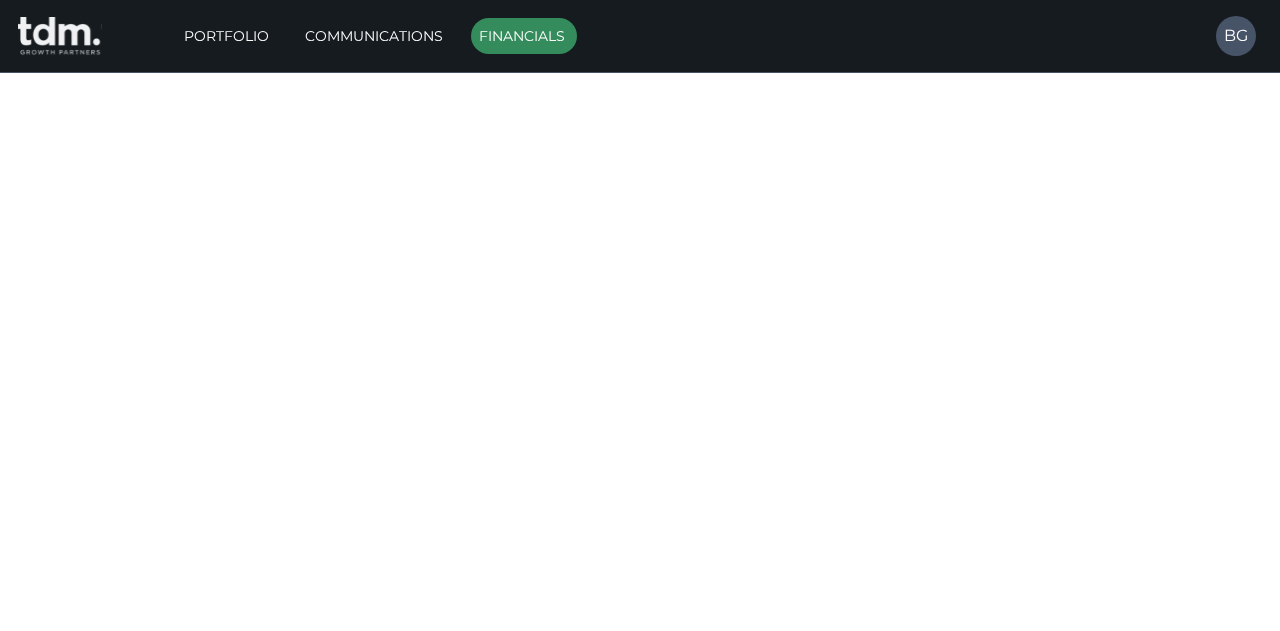 click on "**********" at bounding box center [640, 949] 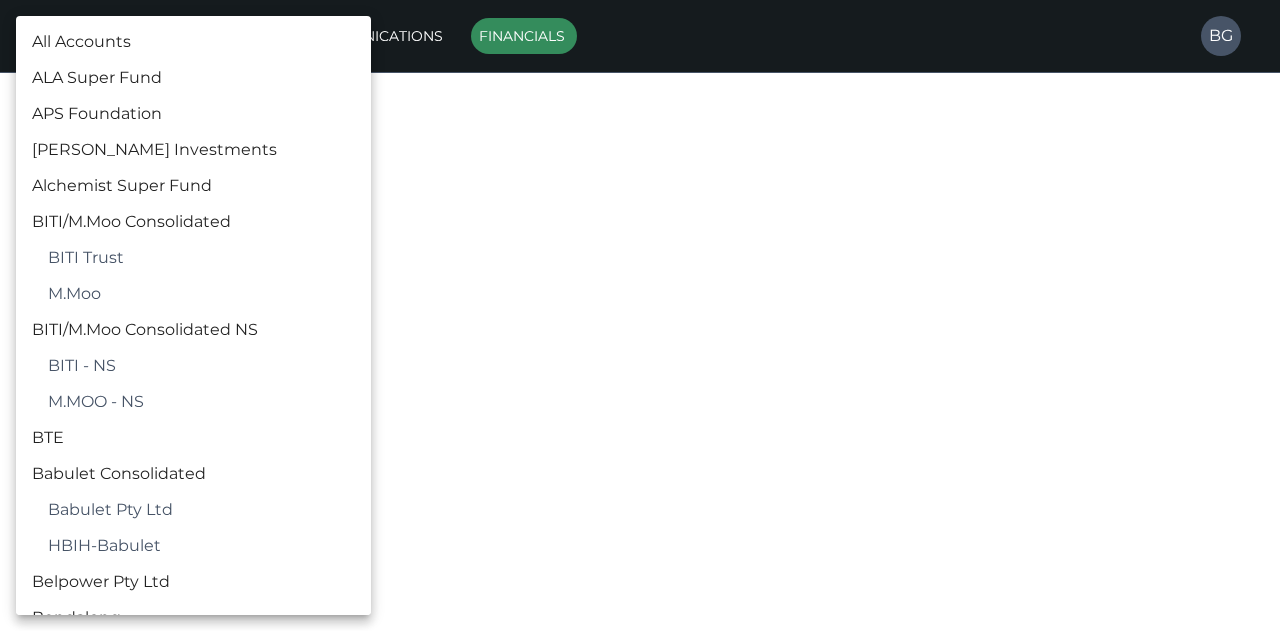 scroll, scrollTop: 3110, scrollLeft: 0, axis: vertical 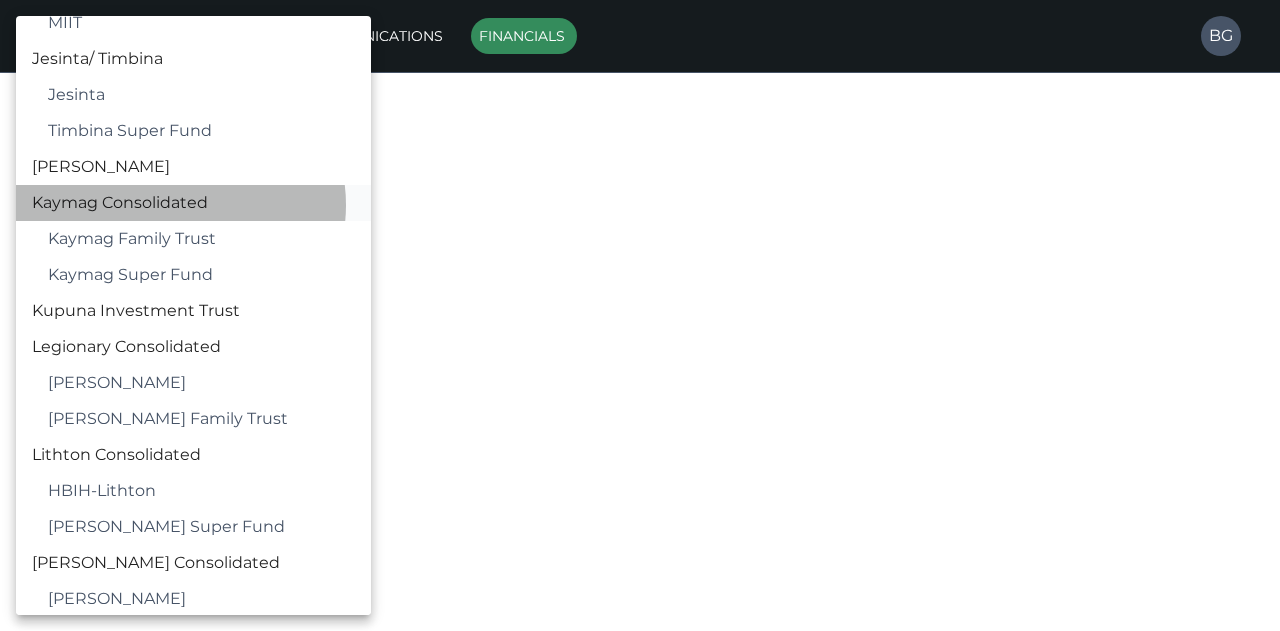 click on "Kaymag Consolidated" at bounding box center [193, 203] 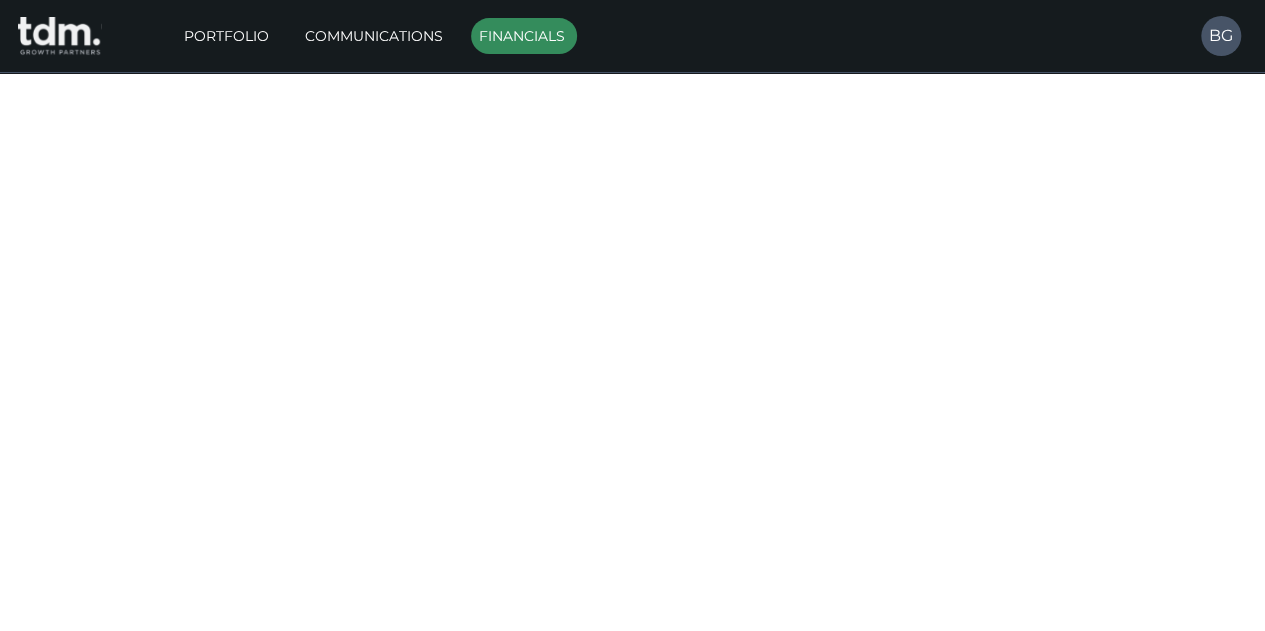 click on "View" at bounding box center [1181, 346] 